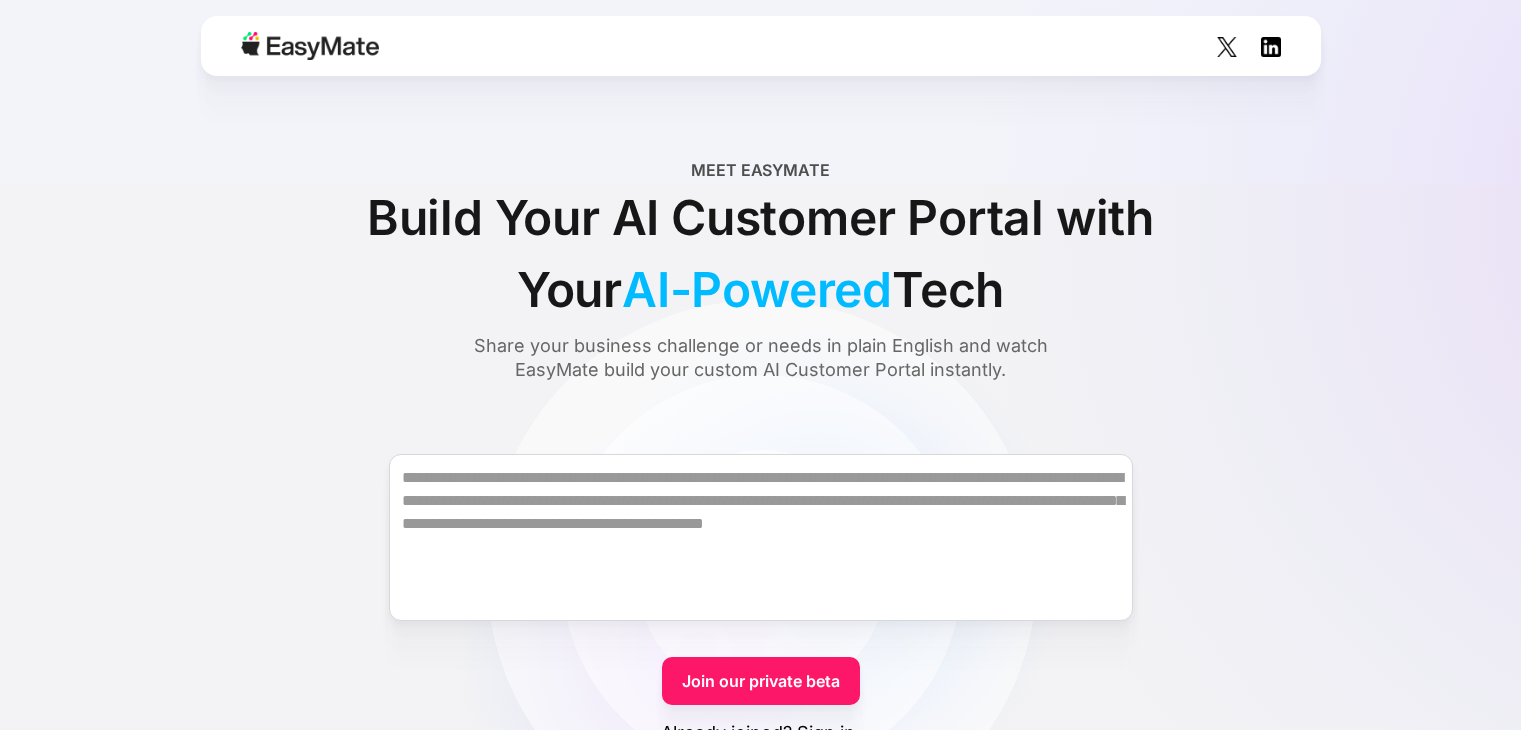 click on "Join our private beta" at bounding box center [761, 681] 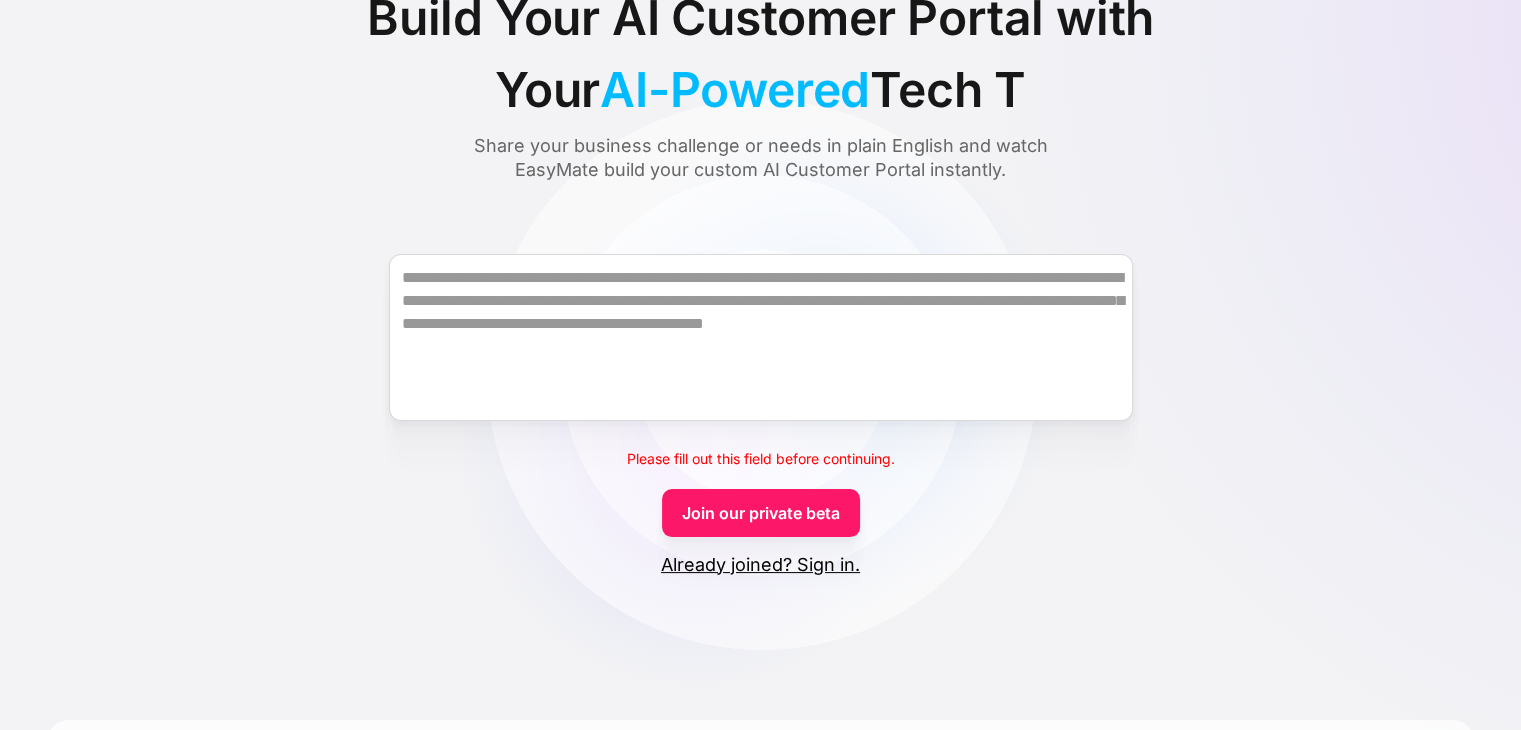scroll, scrollTop: 200, scrollLeft: 0, axis: vertical 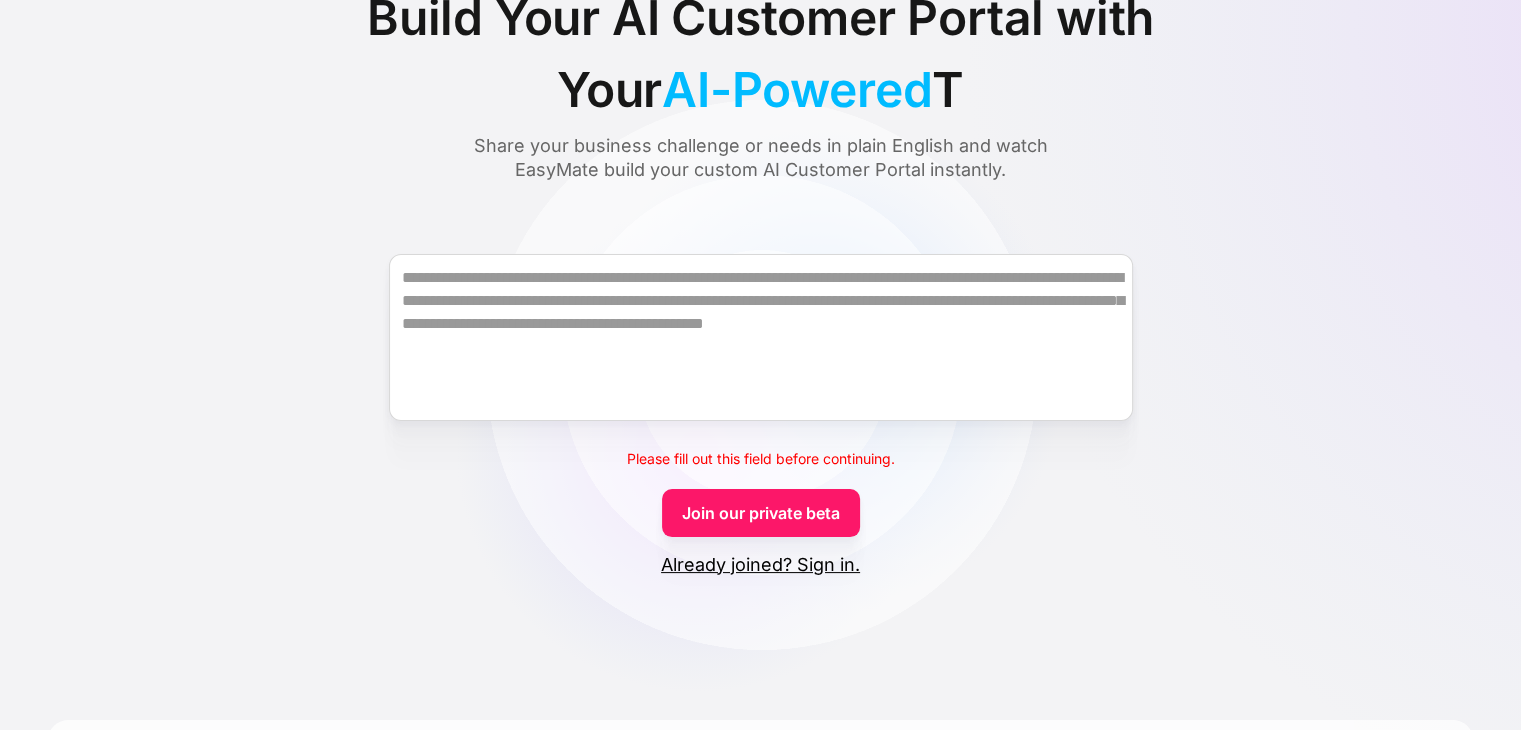 click on "Join our private beta" at bounding box center [761, 513] 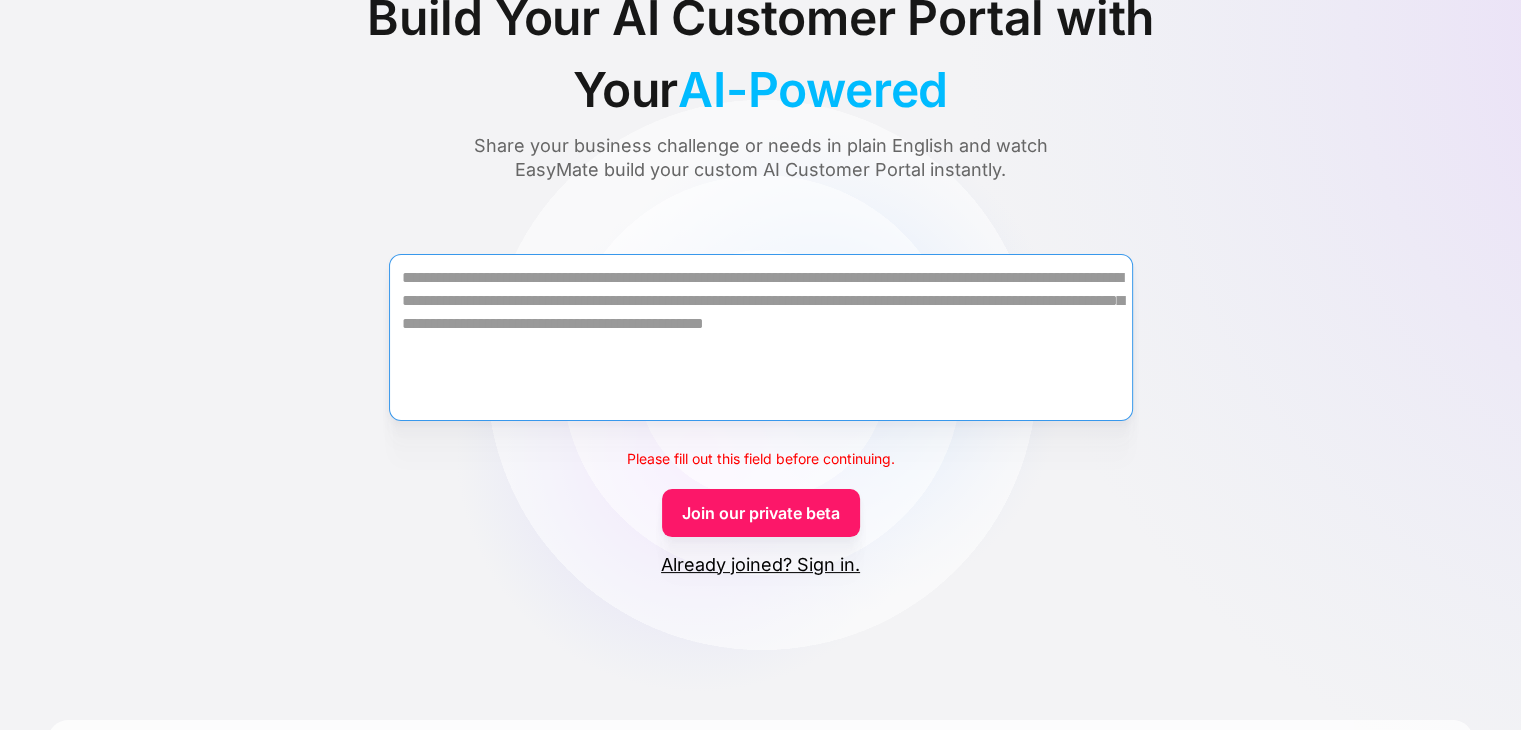 click at bounding box center (761, 337) 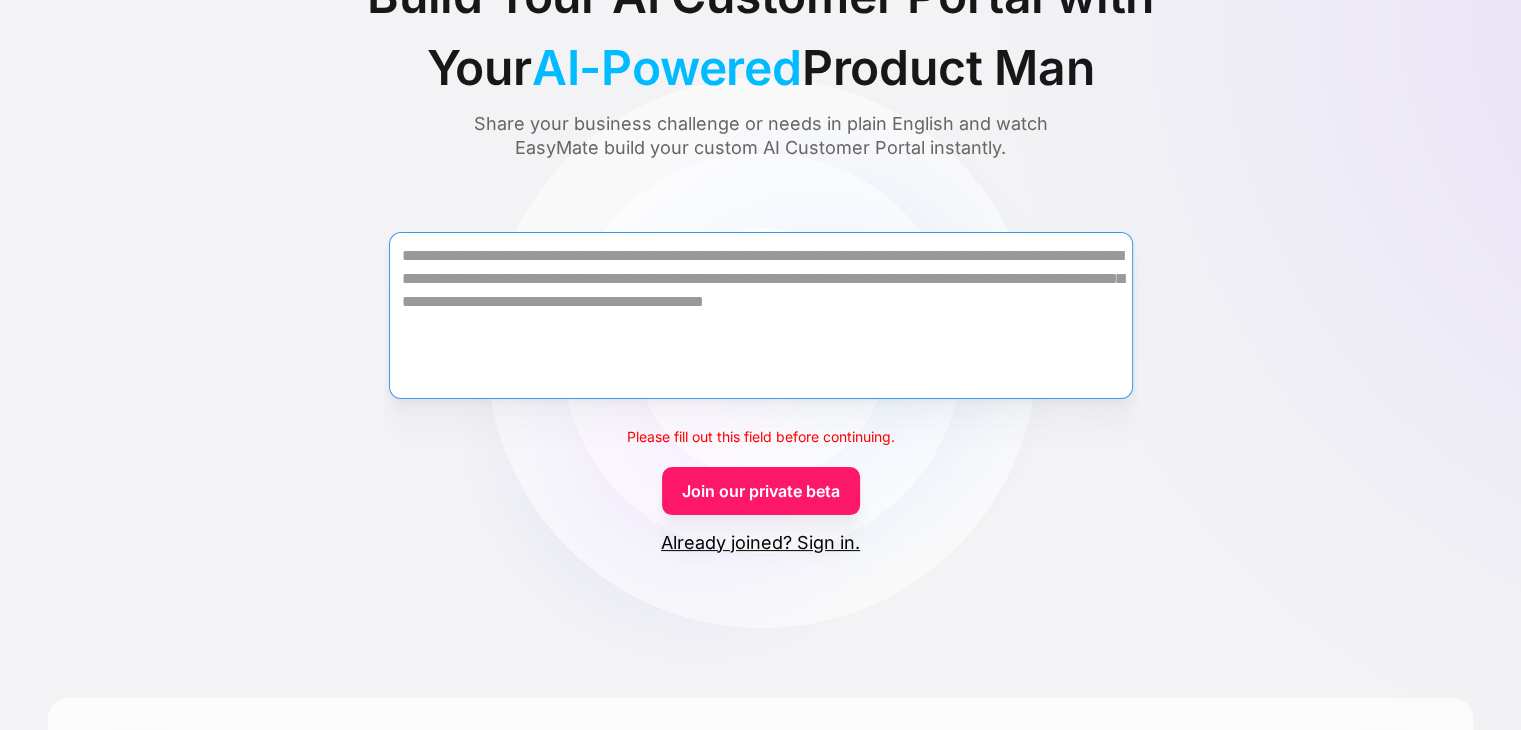 scroll, scrollTop: 200, scrollLeft: 0, axis: vertical 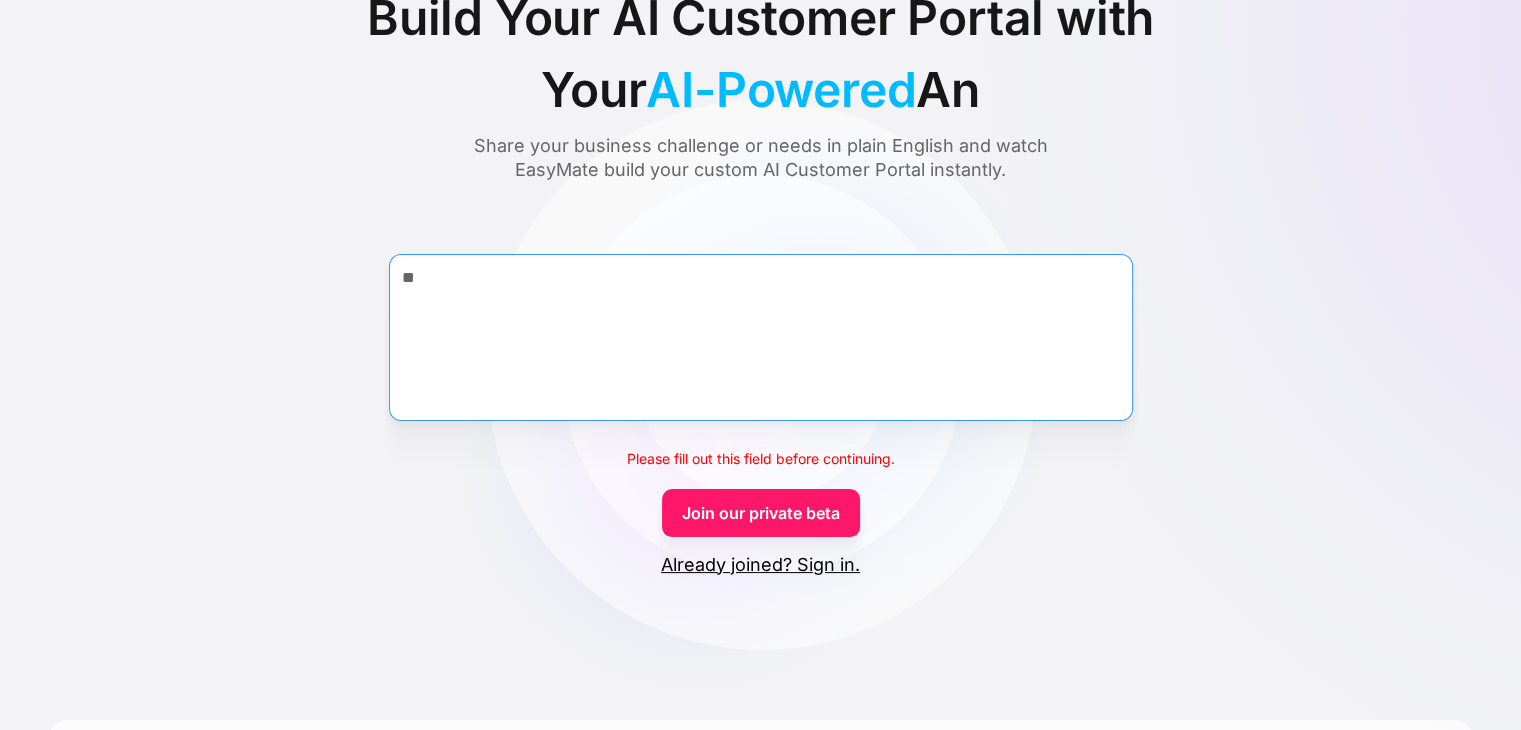 type on "*" 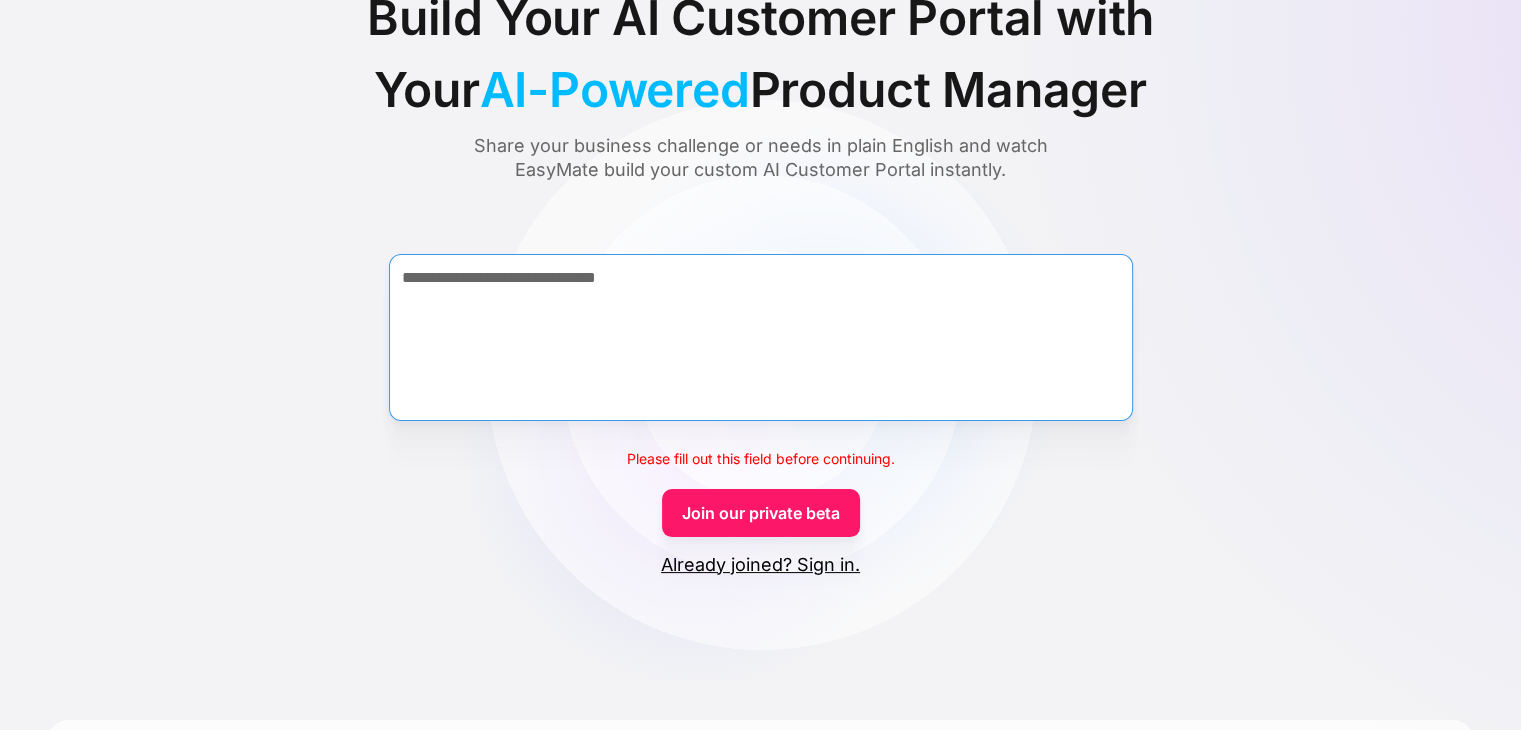type on "**********" 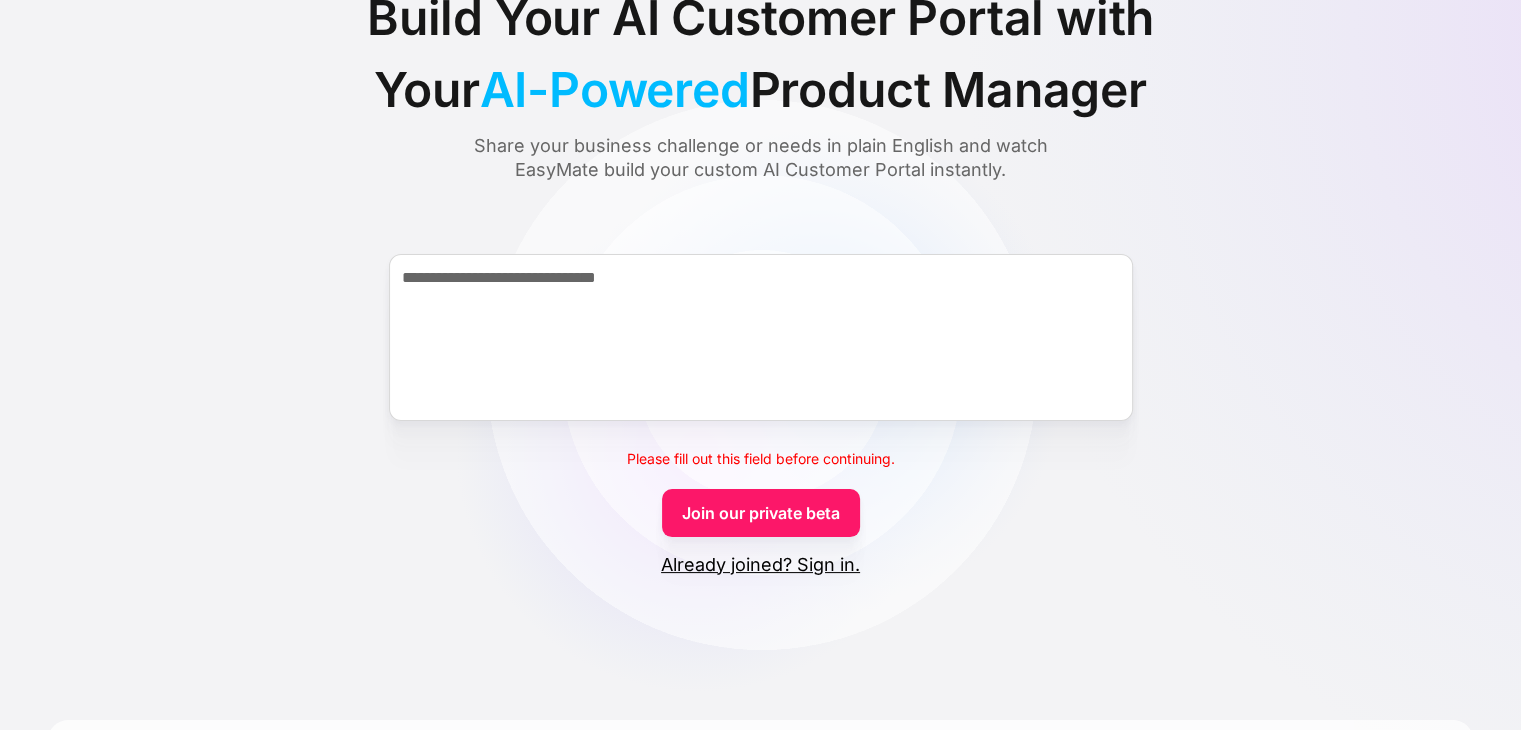 click on "Join our private beta" at bounding box center [761, 513] 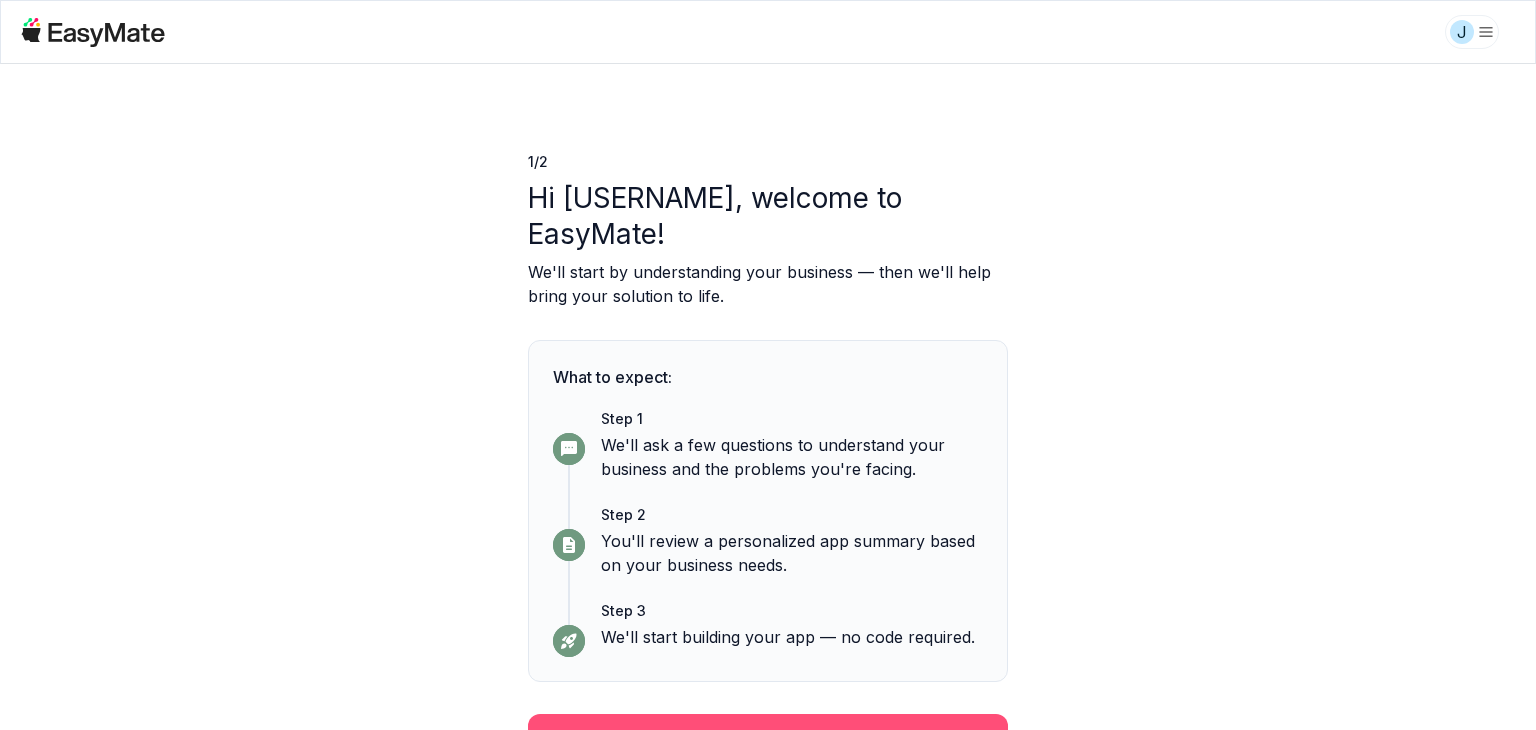 scroll, scrollTop: 0, scrollLeft: 0, axis: both 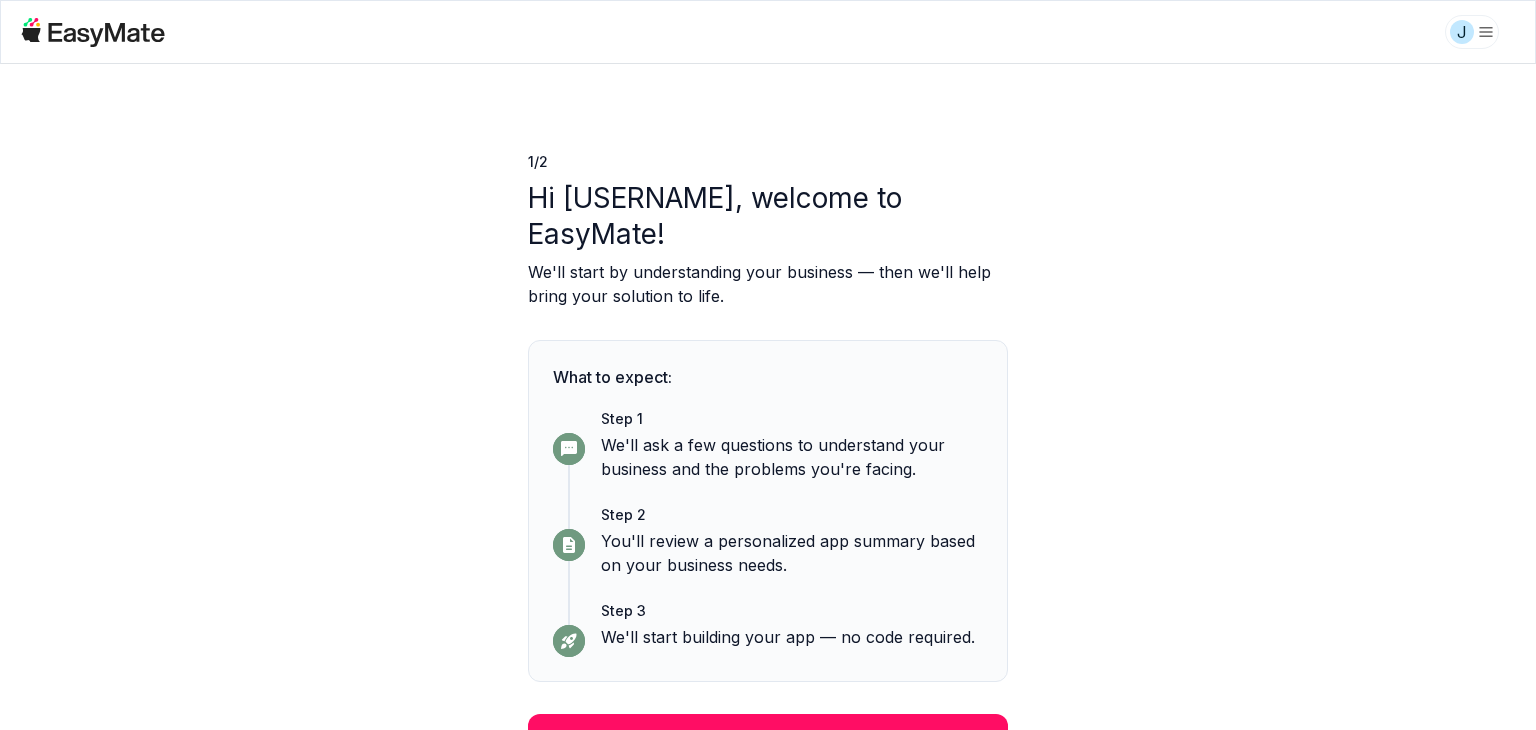 click on "Continue" at bounding box center [768, 740] 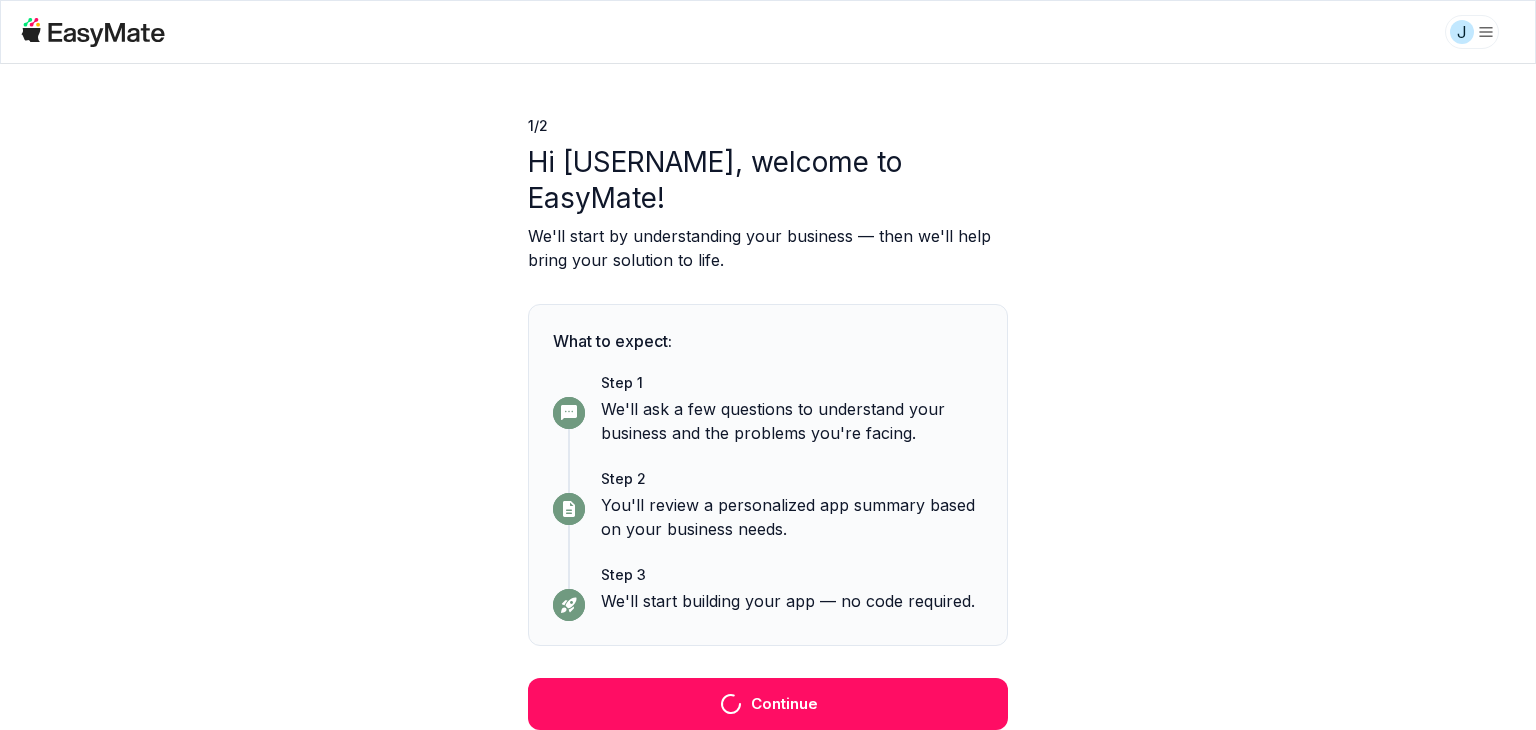scroll, scrollTop: 0, scrollLeft: 0, axis: both 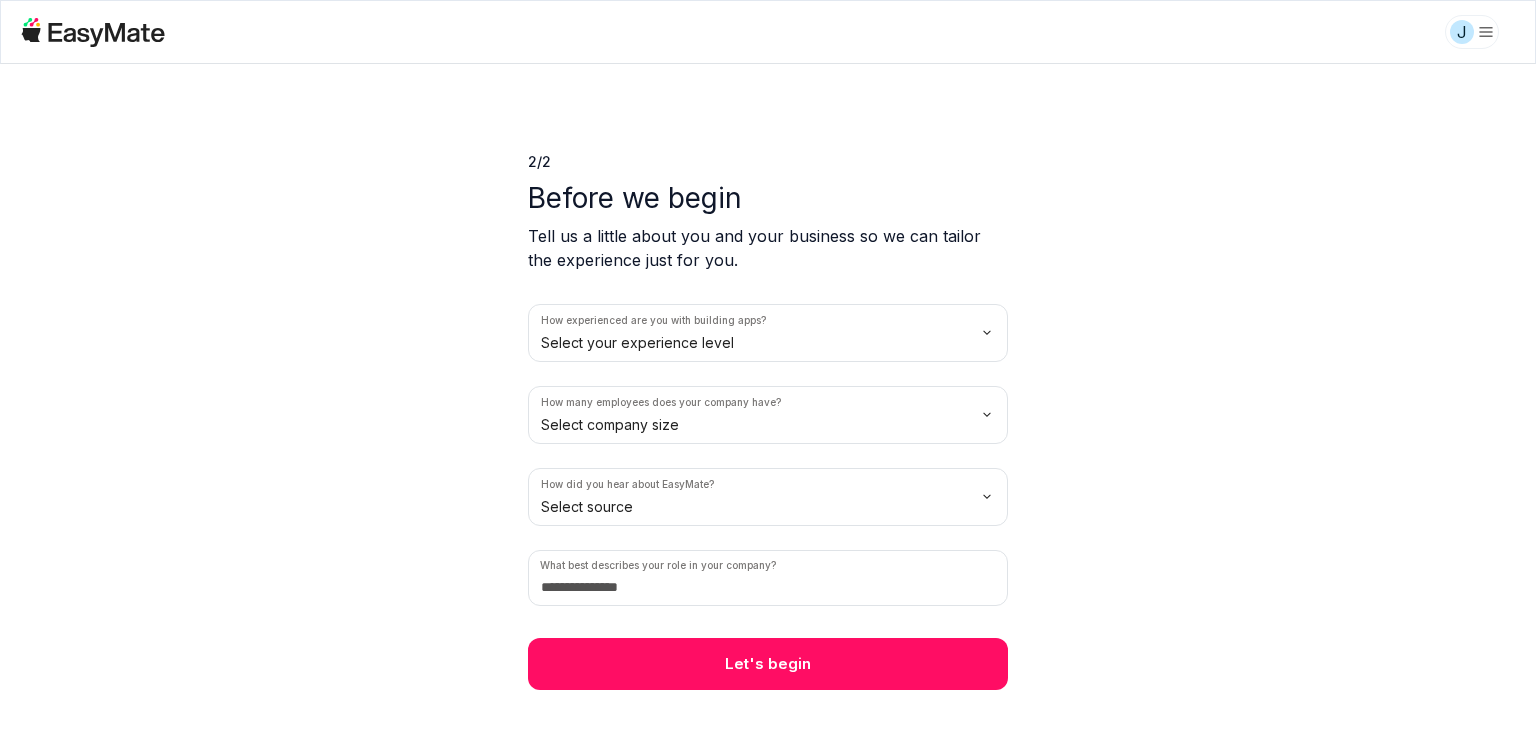 click on "J 2 / 2 Before we begin Tell us a little about you and your business so we can tailor the experience just for you. How experienced are you with building apps? Select your experience level How many employees does your company have? Select company size How did you hear about EasyMate? Select source What best describes your role in your company? Let's begin" at bounding box center (768, 365) 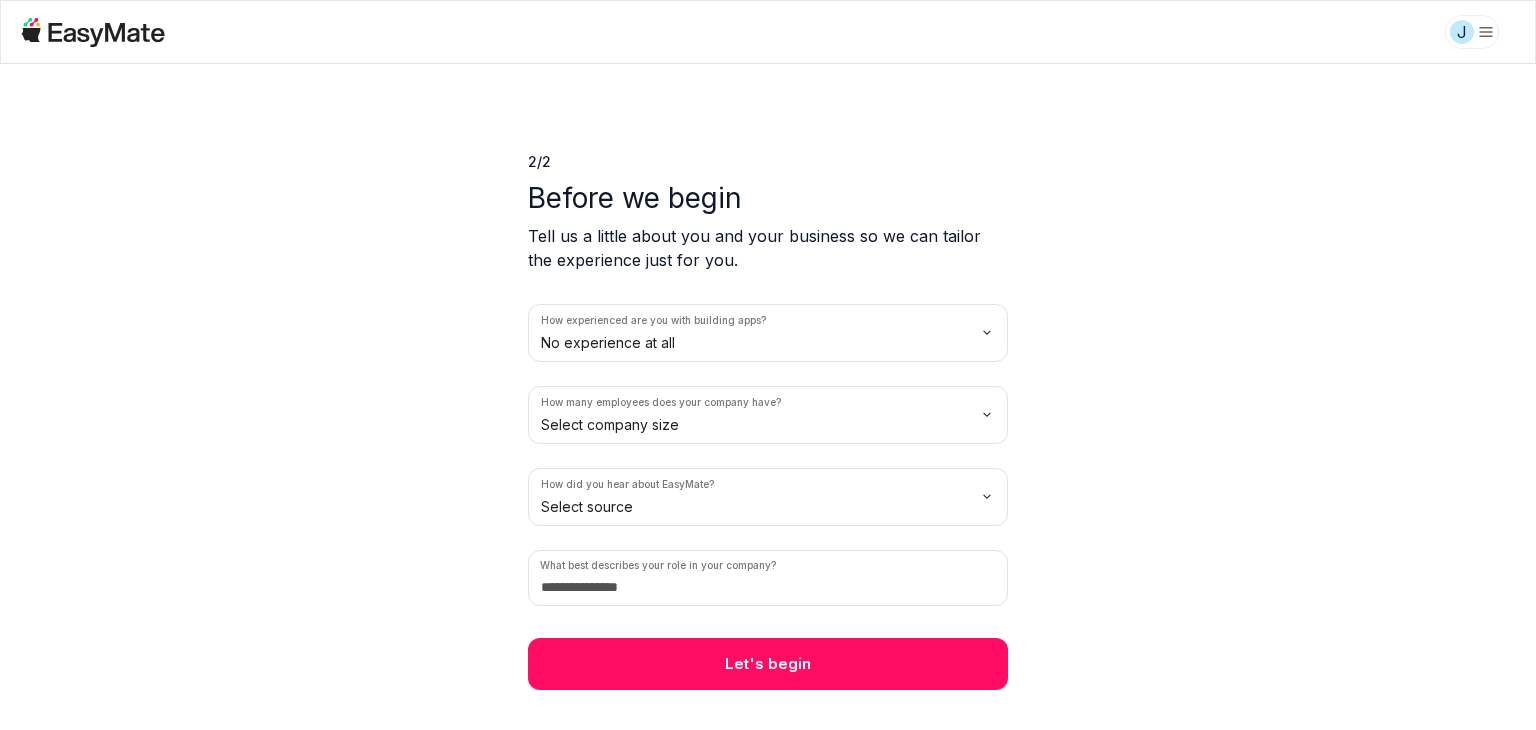 click on "J 2 / 2 Before we begin Tell us a little about you and your business so we can tailor the experience just for you. How experienced are you with building apps? No experience at all How many employees does your company have? Select company size How did you hear about EasyMate? Select source What best describes your role in your company? Let's begin" at bounding box center (768, 365) 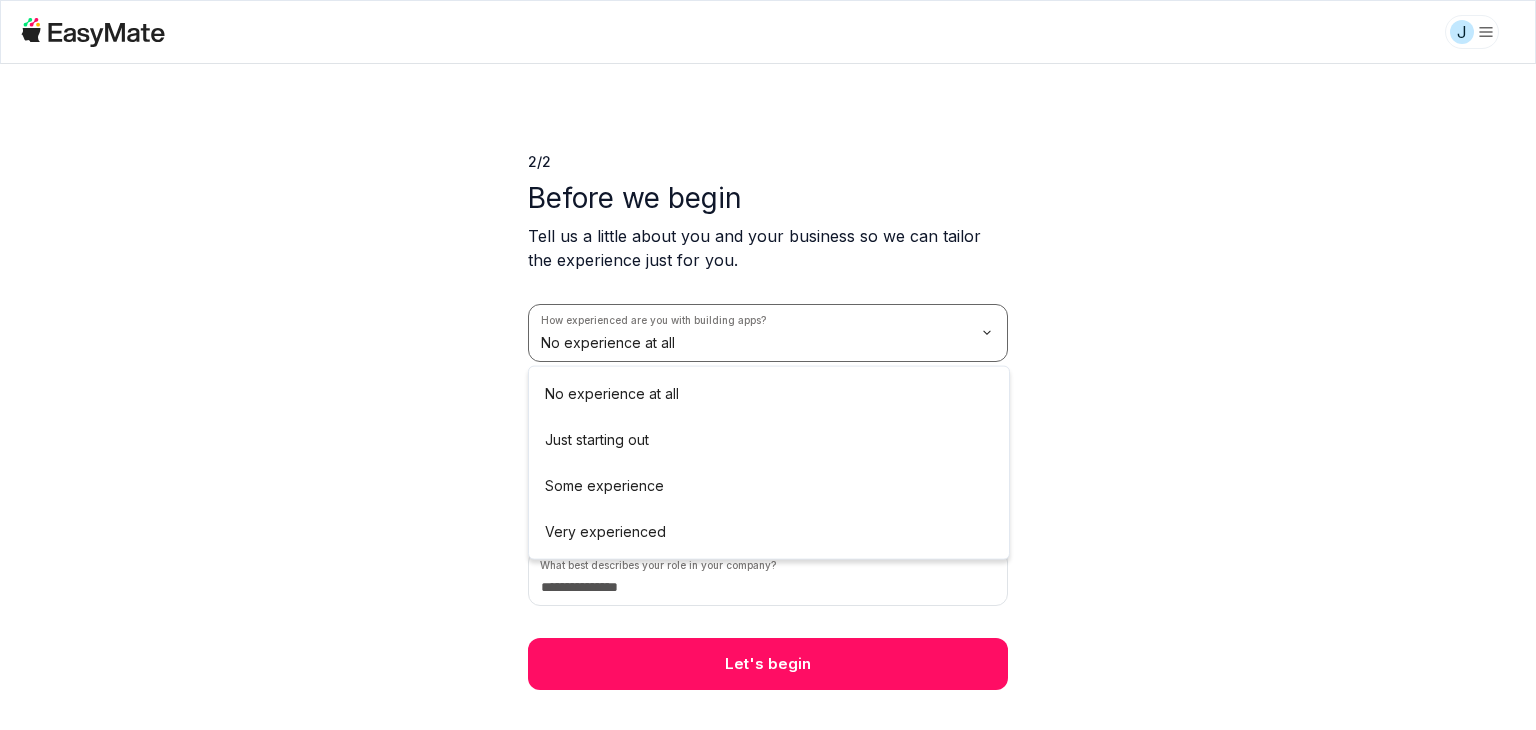 click on "[FIRST] 2 / 2 Before we begin Tell us a little about you and your business so we can tailor the experience just for you. How experienced are you with building apps? No experience at all How many employees does your company have? Select company size How did you hear about EasyMate? Select source What best describes your role in your company? Let's begin
No experience at all Just starting out Some experience Very experienced" at bounding box center (768, 365) 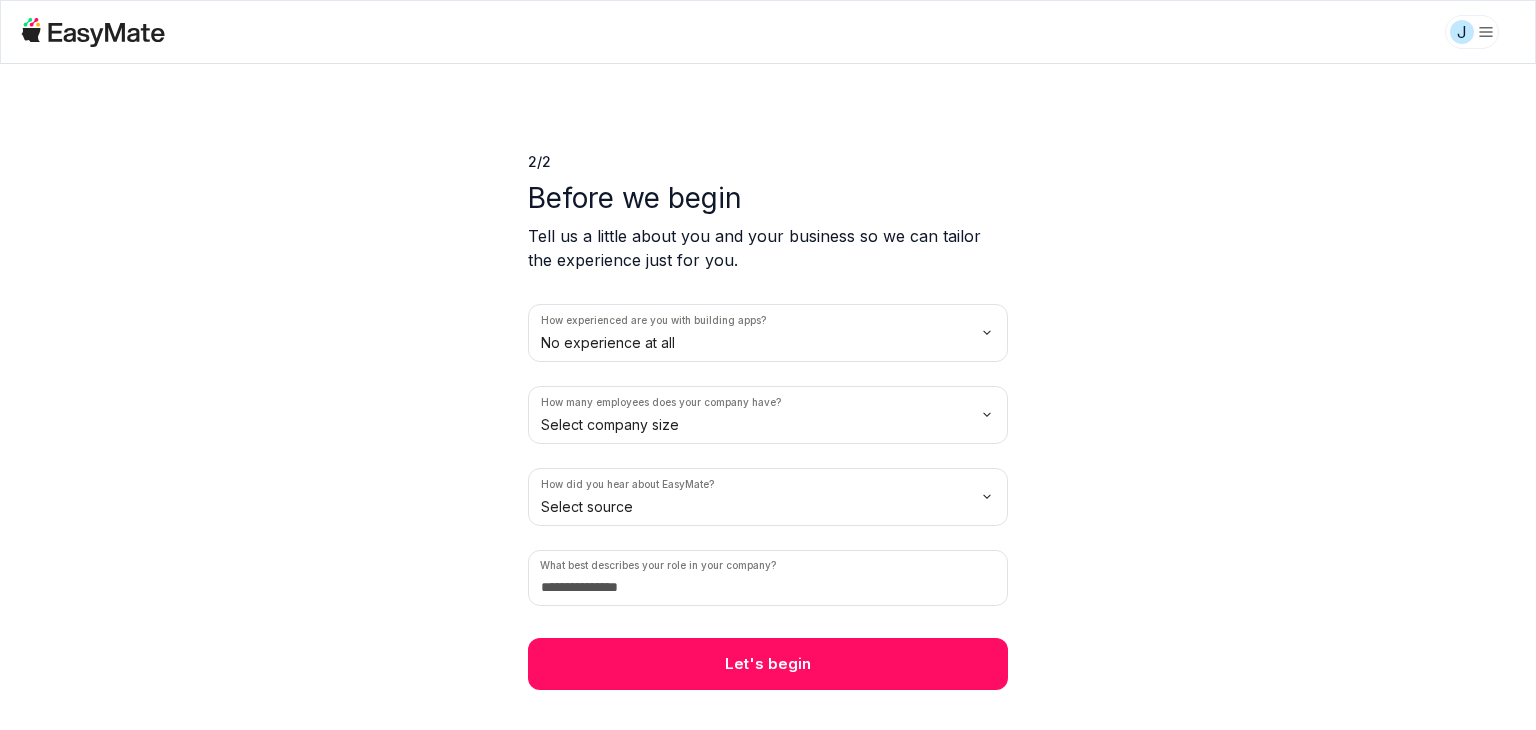 click on "J 2 / 2 Before we begin Tell us a little about you and your business so we can tailor the experience just for you. How experienced are you with building apps? No experience at all How many employees does your company have? Select company size How did you hear about EasyMate? Select source What best describes your role in your company? Let's begin" at bounding box center [768, 365] 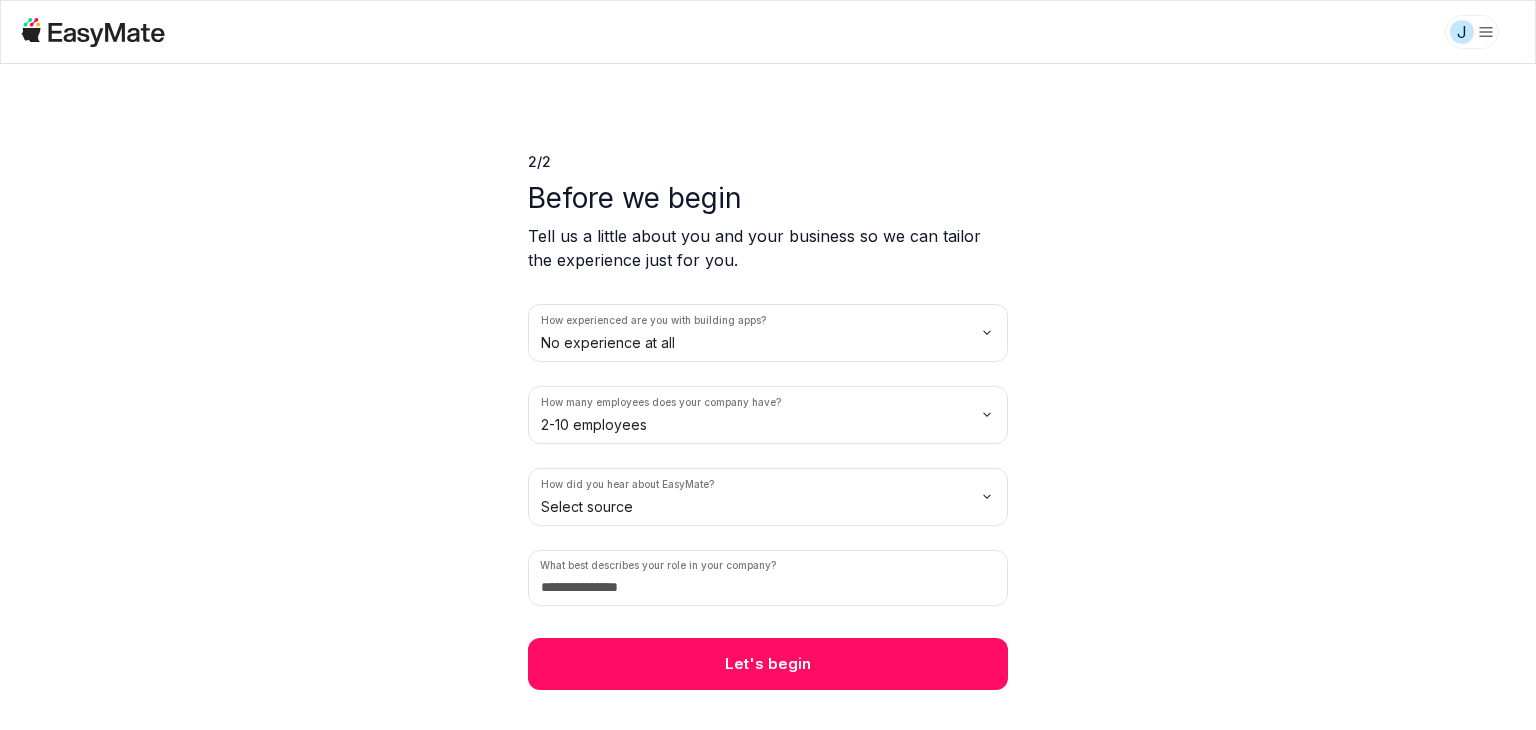 click on "How experienced are you with building apps? No experience at all How many employees does your company have? 2-10 employees How did you hear about EasyMate? Select source What best describes your role in your company?" at bounding box center [768, 455] 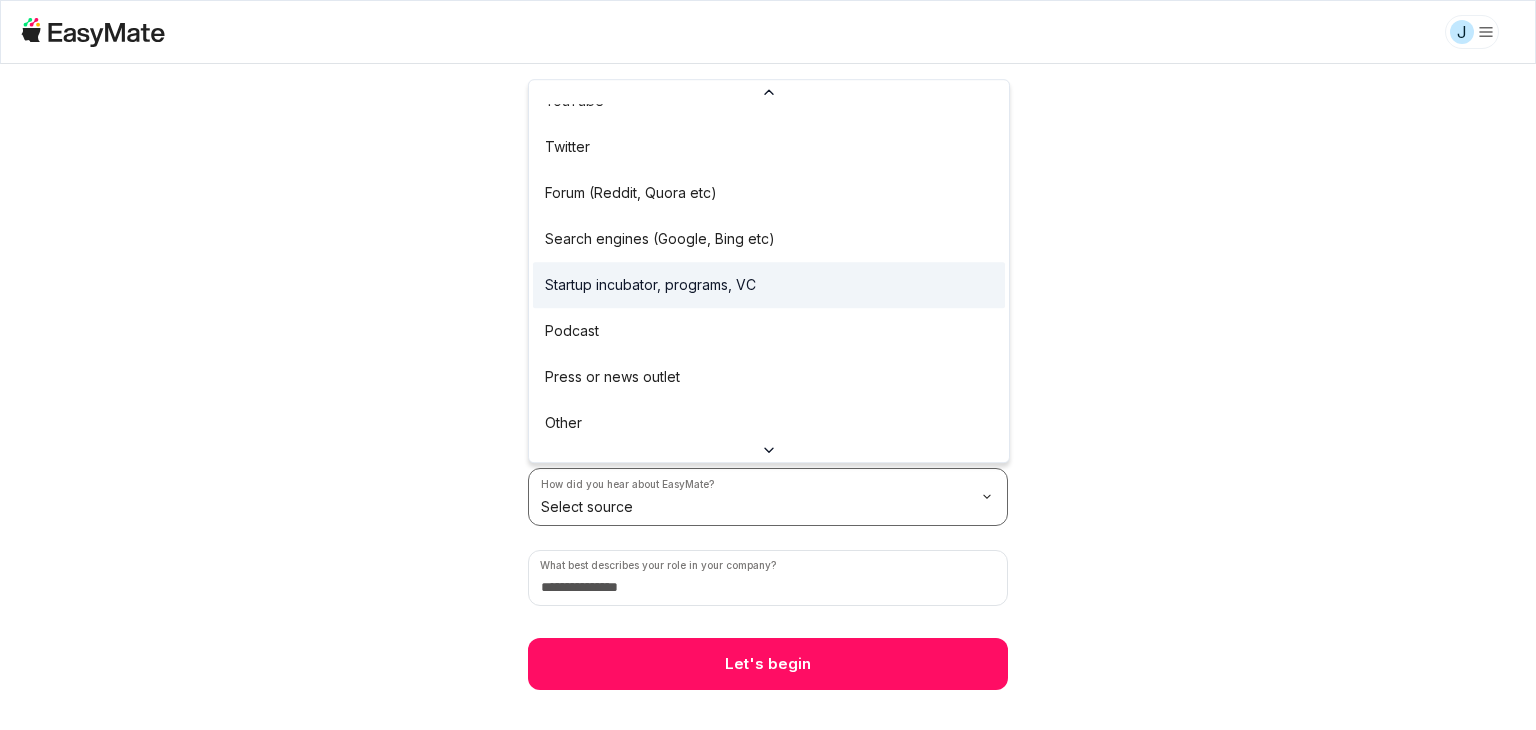 scroll, scrollTop: 156, scrollLeft: 0, axis: vertical 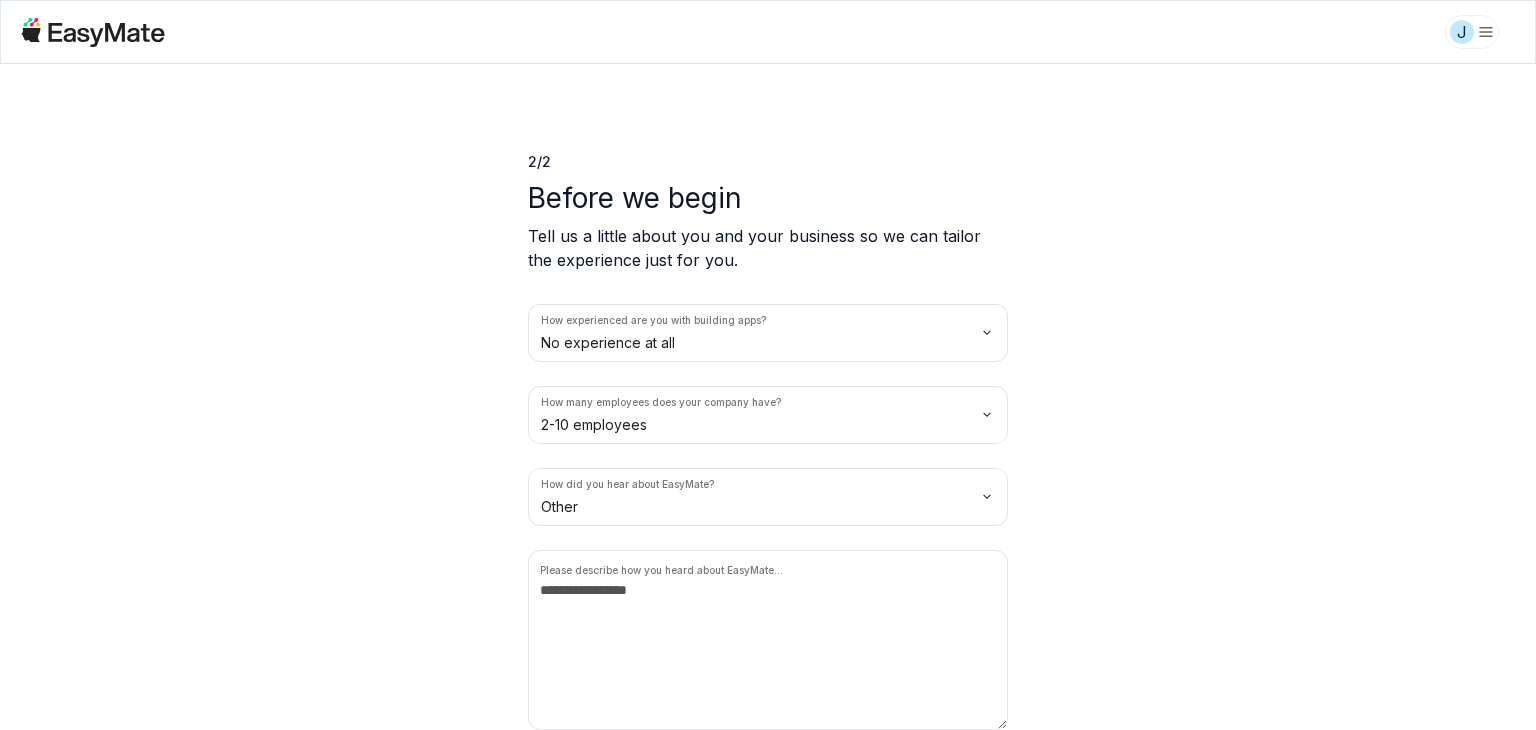 click on "J 2 / 2 Before we begin Tell us a little about you and your business so we can tailor the experience just for you. How experienced are you with building apps? No experience at all How many employees does your company have? 2-10 employees How did you hear about EasyMate? Other Please describe how you heard about EasyMate... What best describes your role in your company? Let's begin" at bounding box center [768, 365] 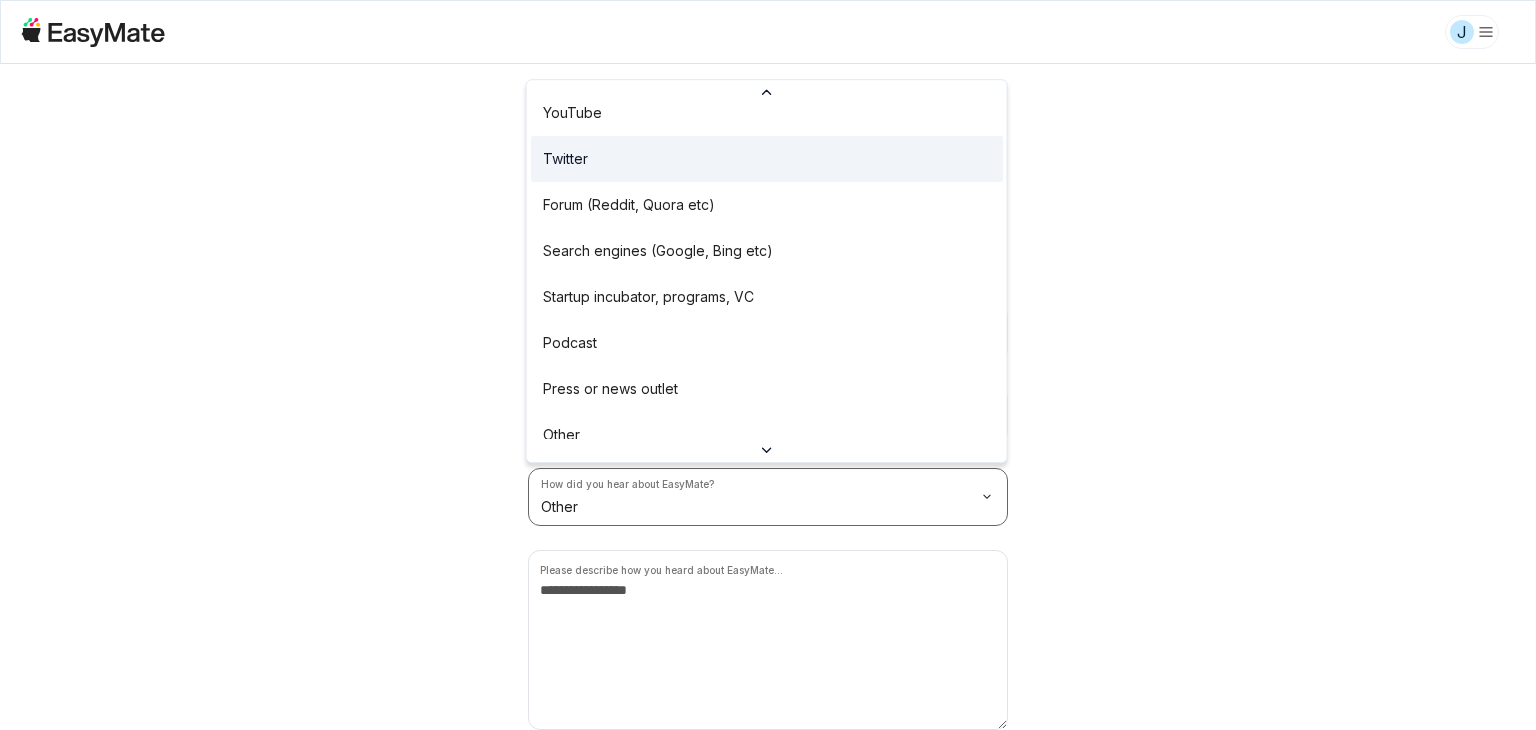 scroll, scrollTop: 0, scrollLeft: 0, axis: both 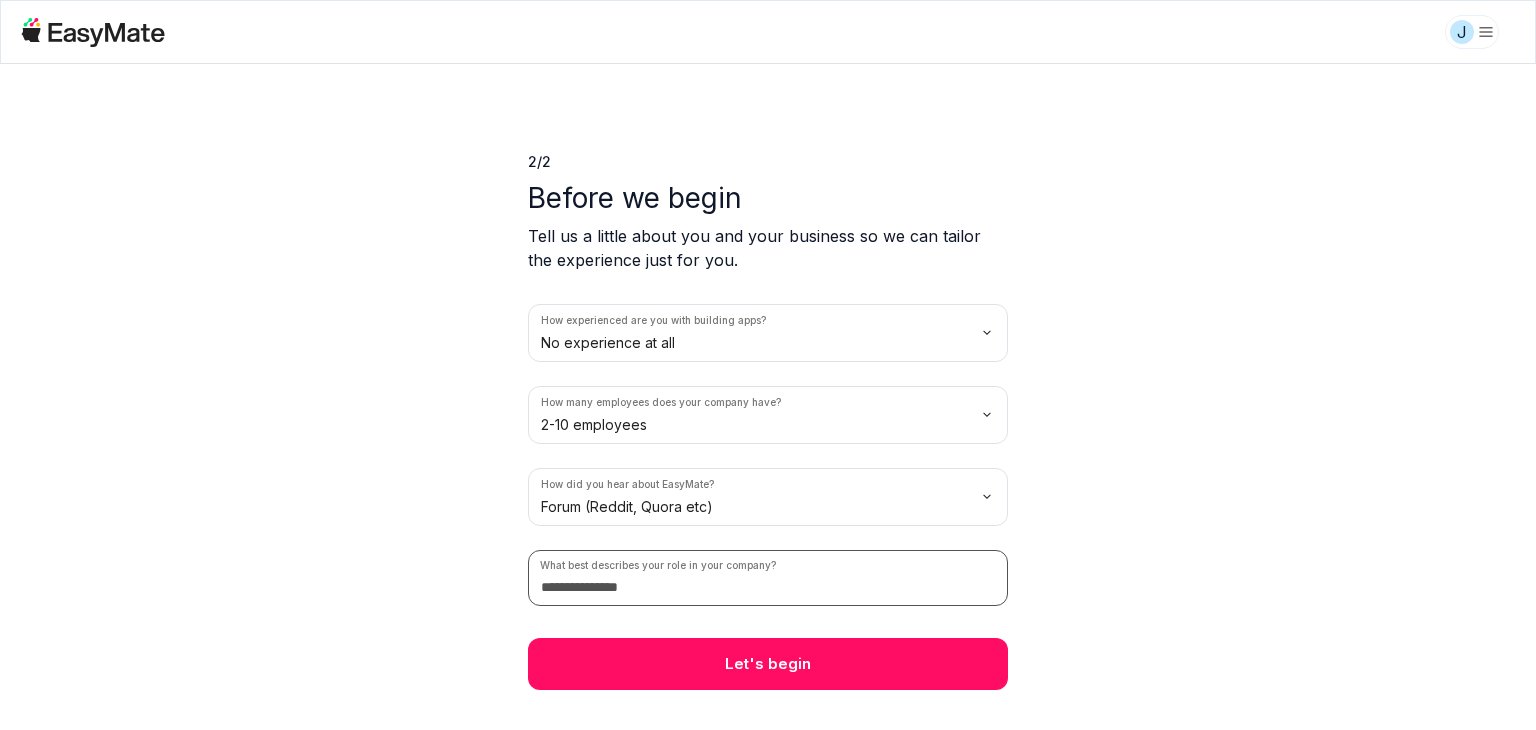 click at bounding box center [768, 578] 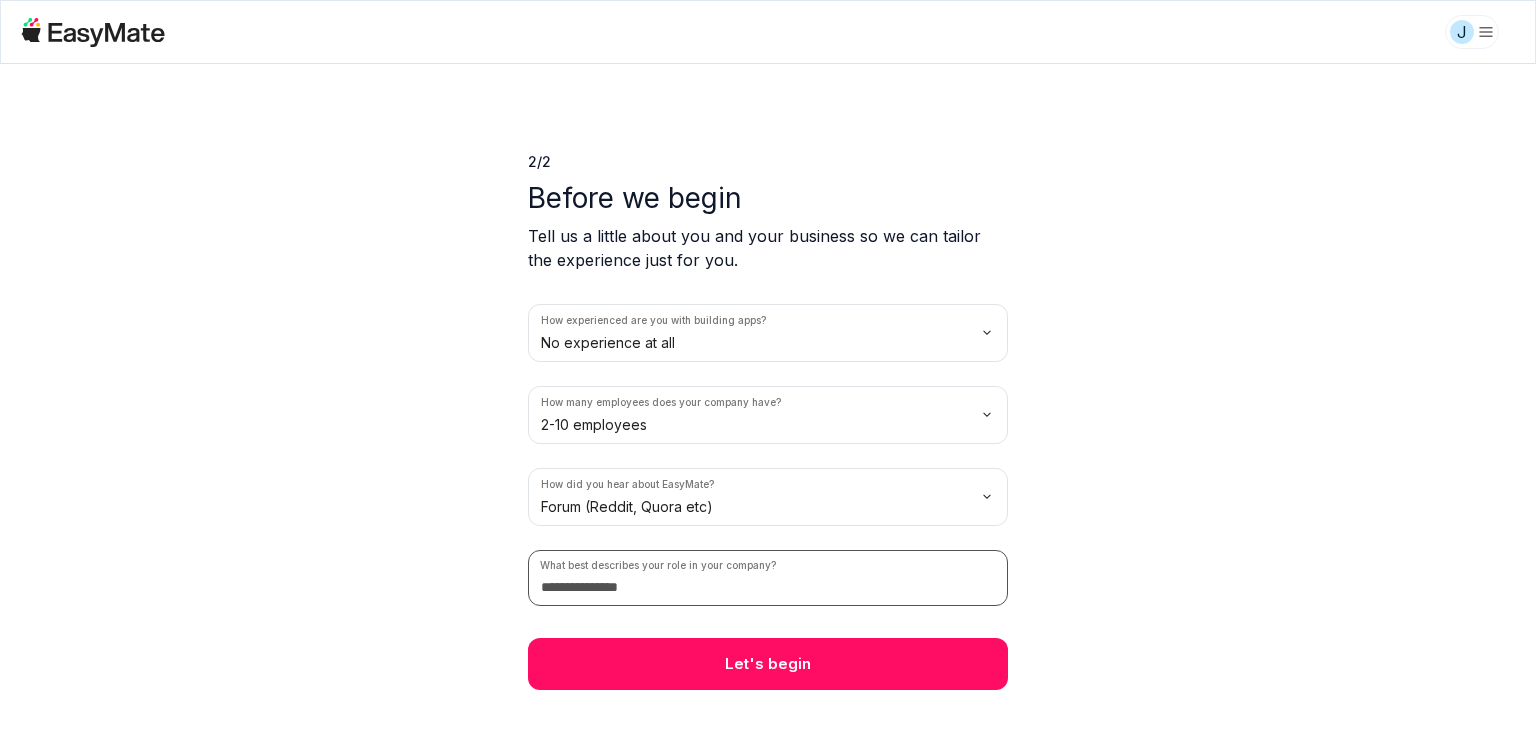 type on "*" 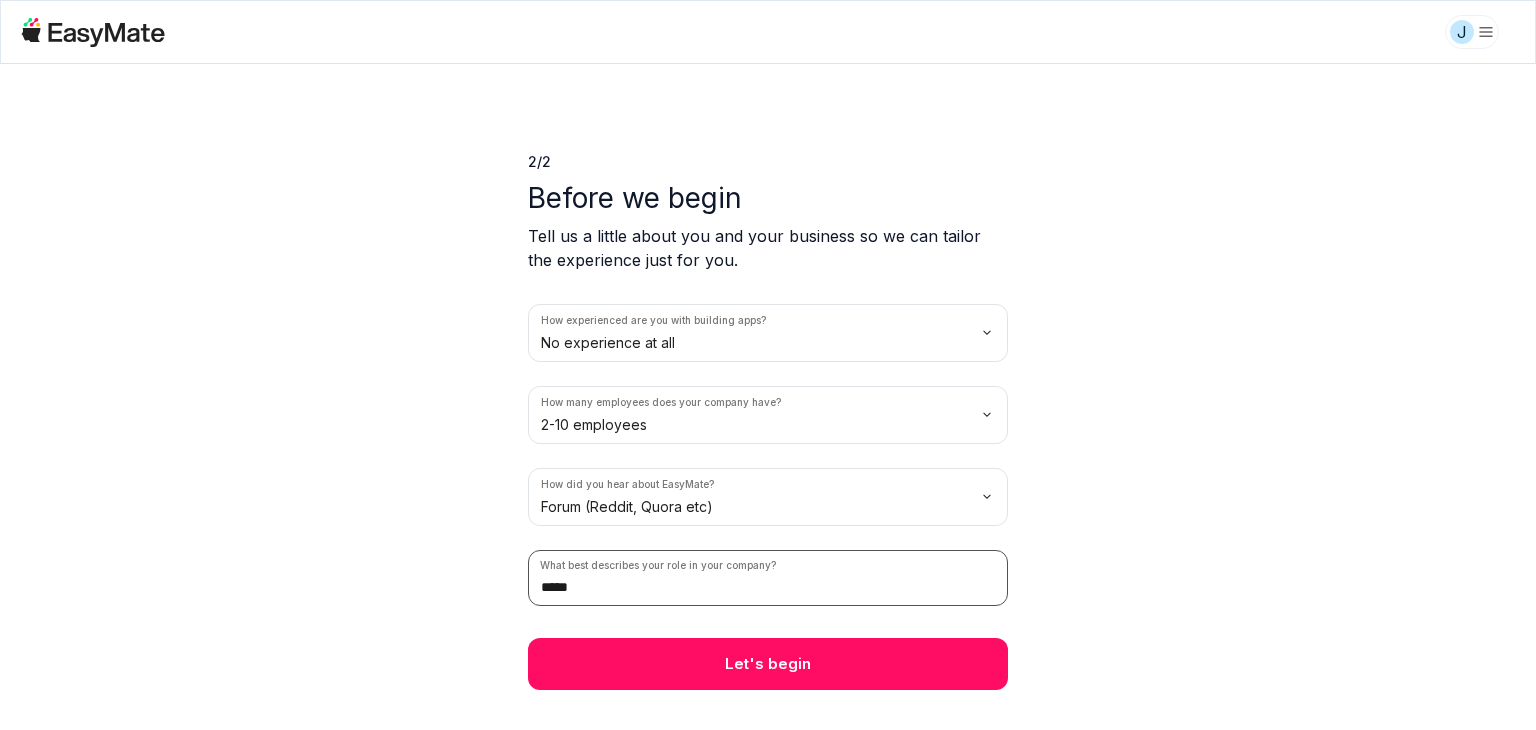 type on "*****" 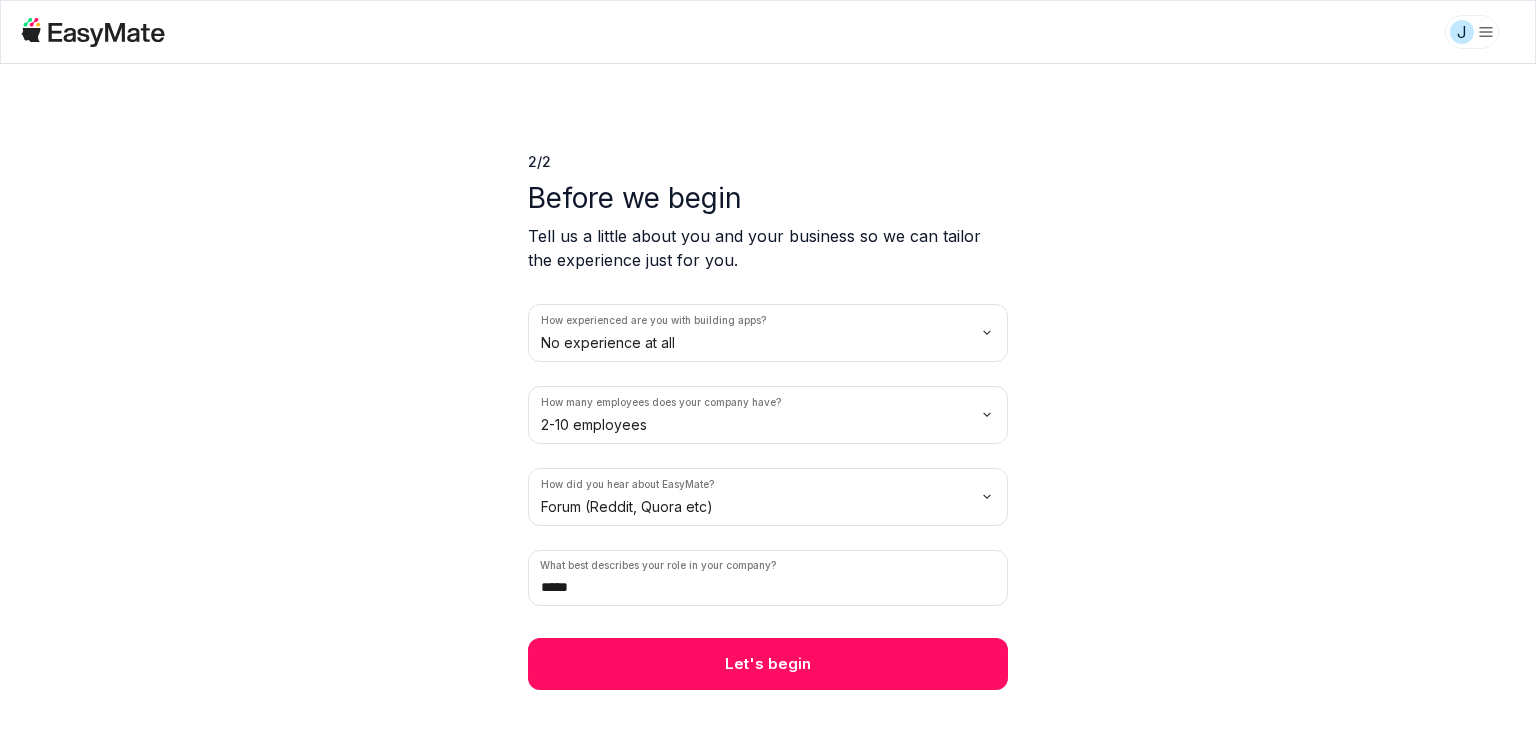 click on "2 / 2 Before we begin Tell us a little about you and your business so we can tailor the experience just for you. How experienced are you with building apps? No experience at all How many employees does your company have? 2-10 employees How did you hear about EasyMate? Forum (Reddit, Quora etc) What best describes your role in your company? ***** Let's begin" at bounding box center (768, 397) 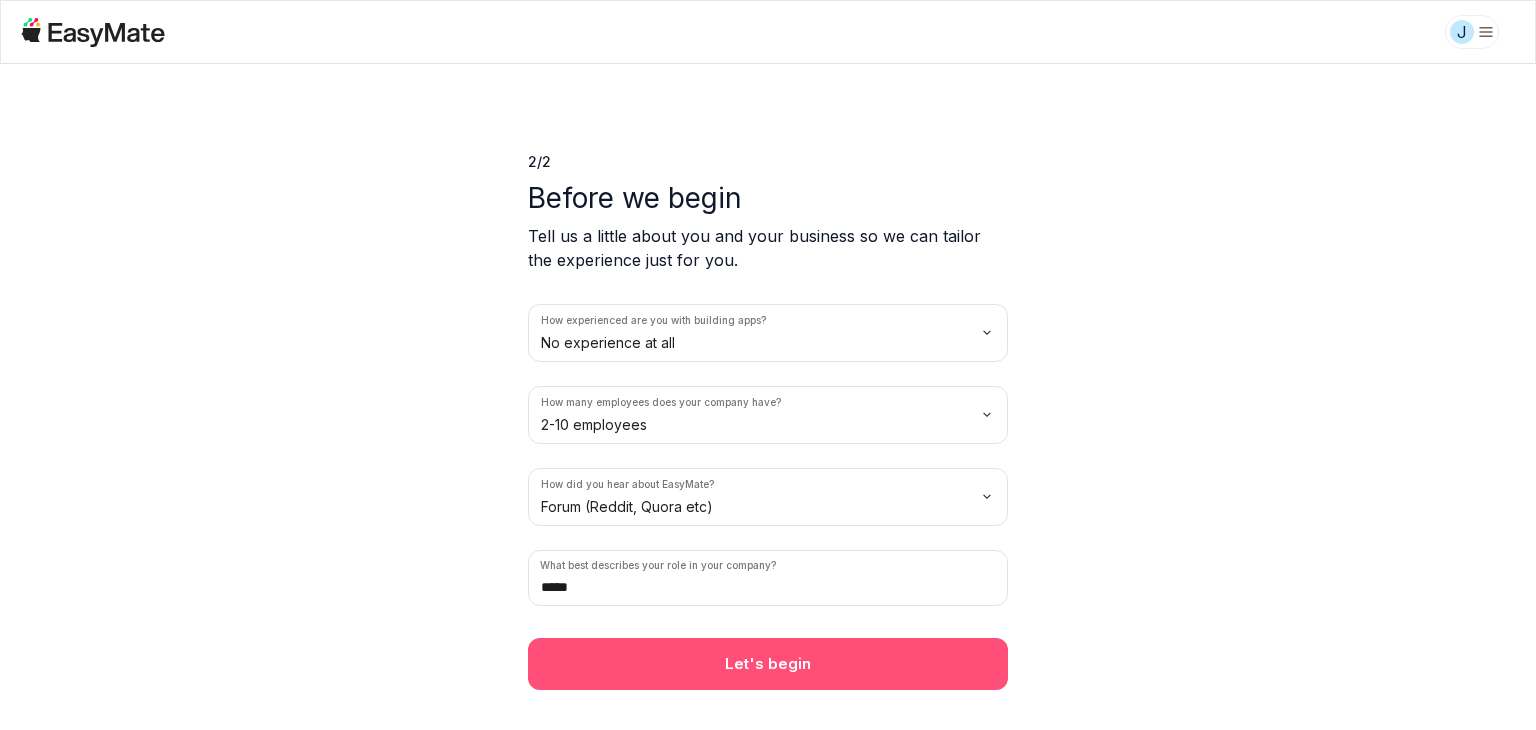 click on "Let's begin" at bounding box center [768, 664] 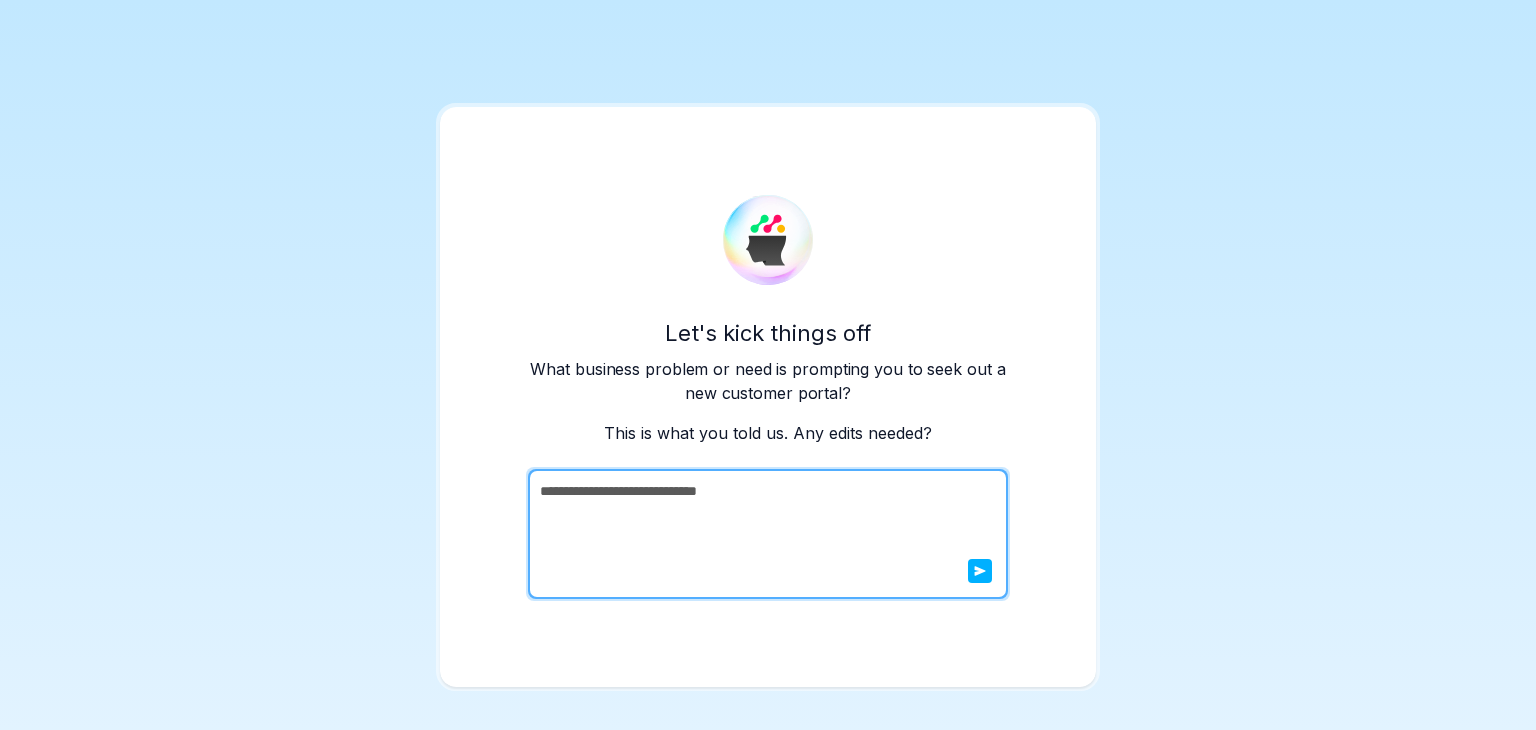 click on "**********" at bounding box center [766, 534] 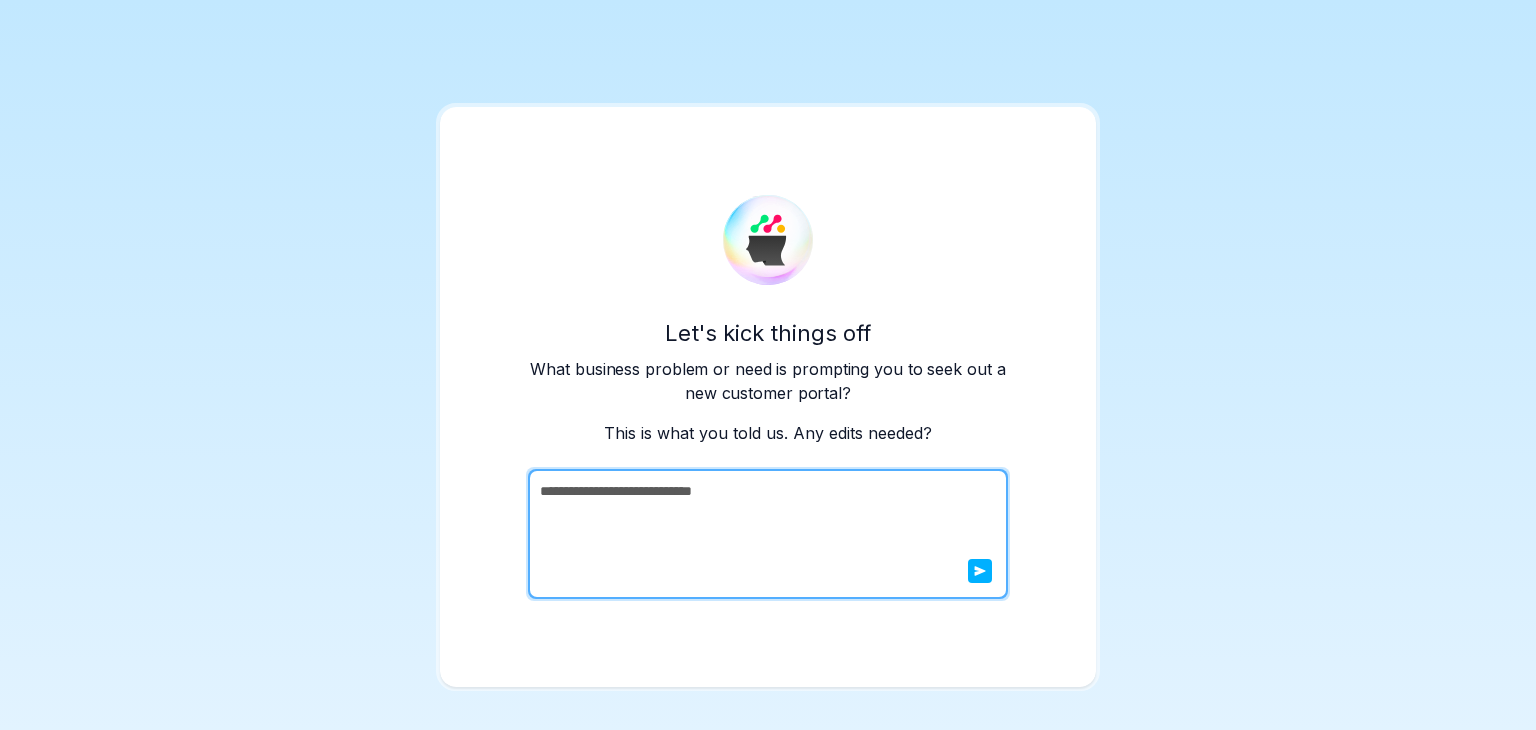 click on "**********" at bounding box center (766, 534) 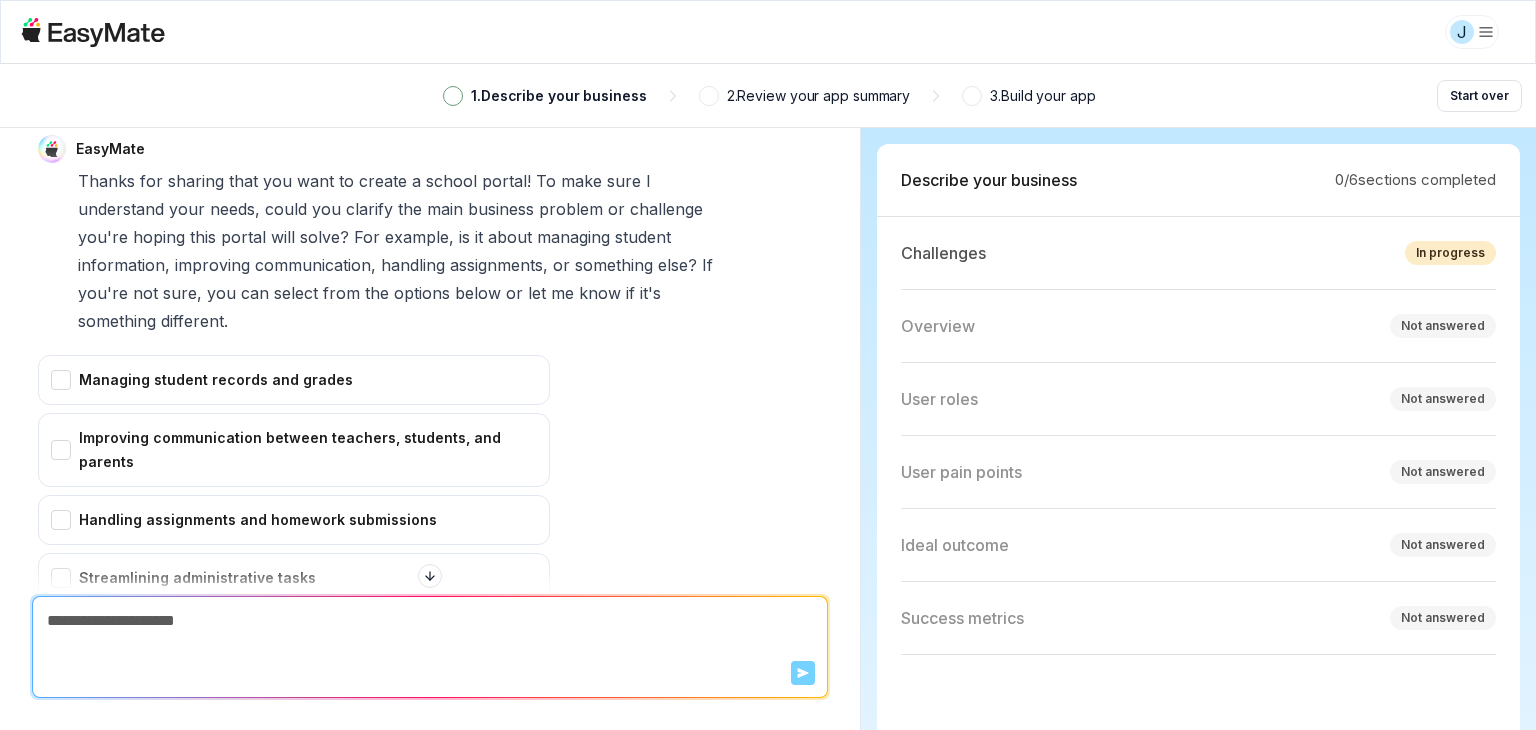 scroll, scrollTop: 137, scrollLeft: 0, axis: vertical 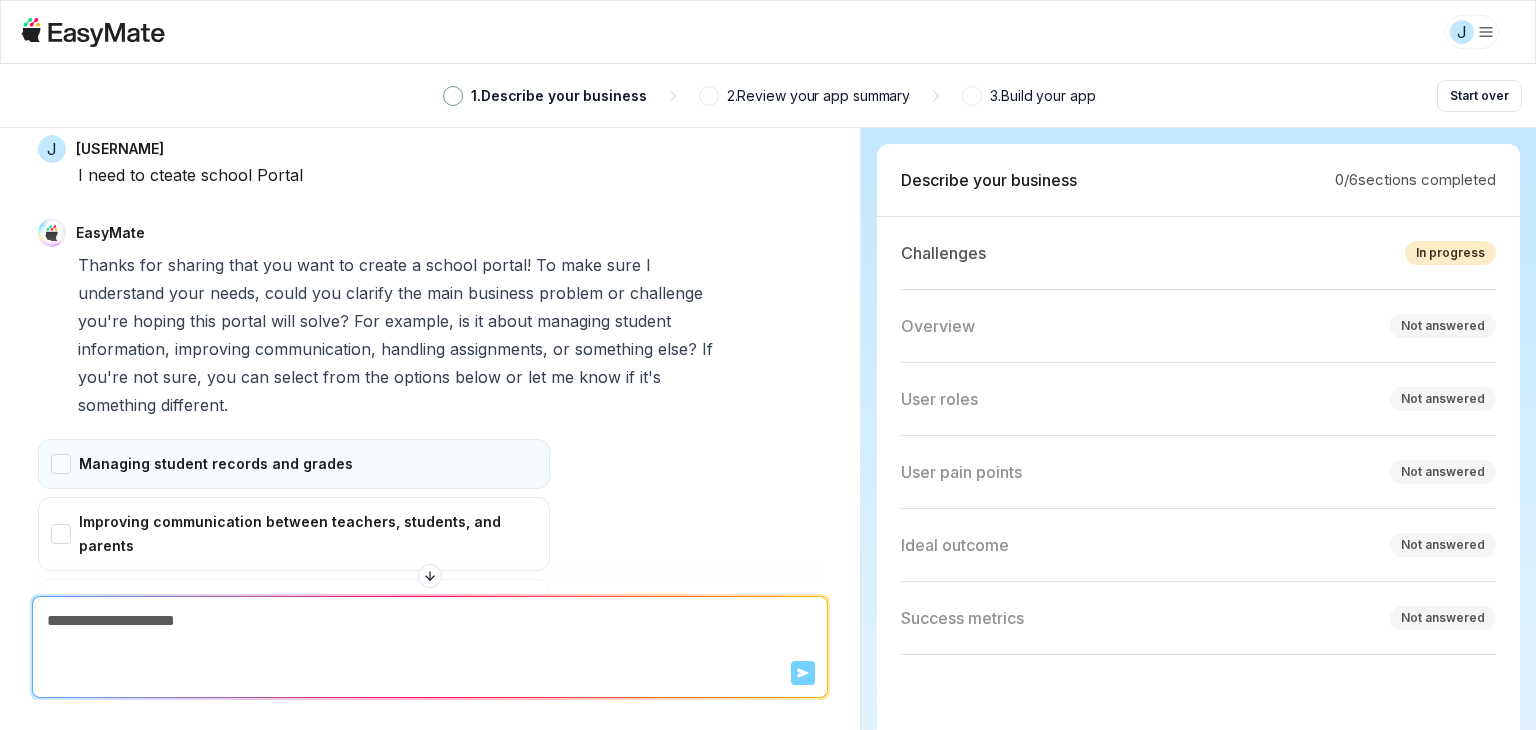 click on "Managing student records and grades" at bounding box center (294, 464) 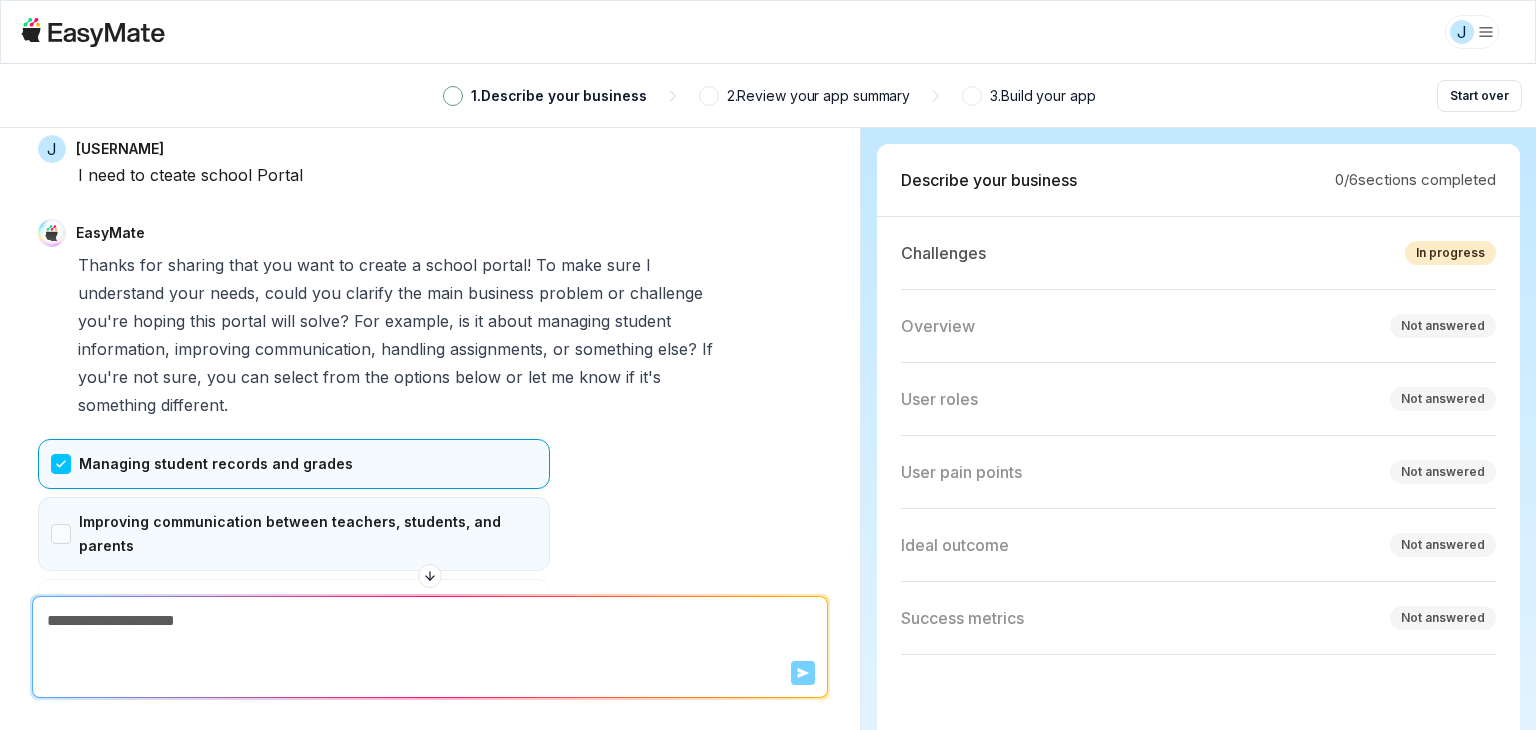 click on "Improving communication between teachers, students, and parents" at bounding box center [294, 534] 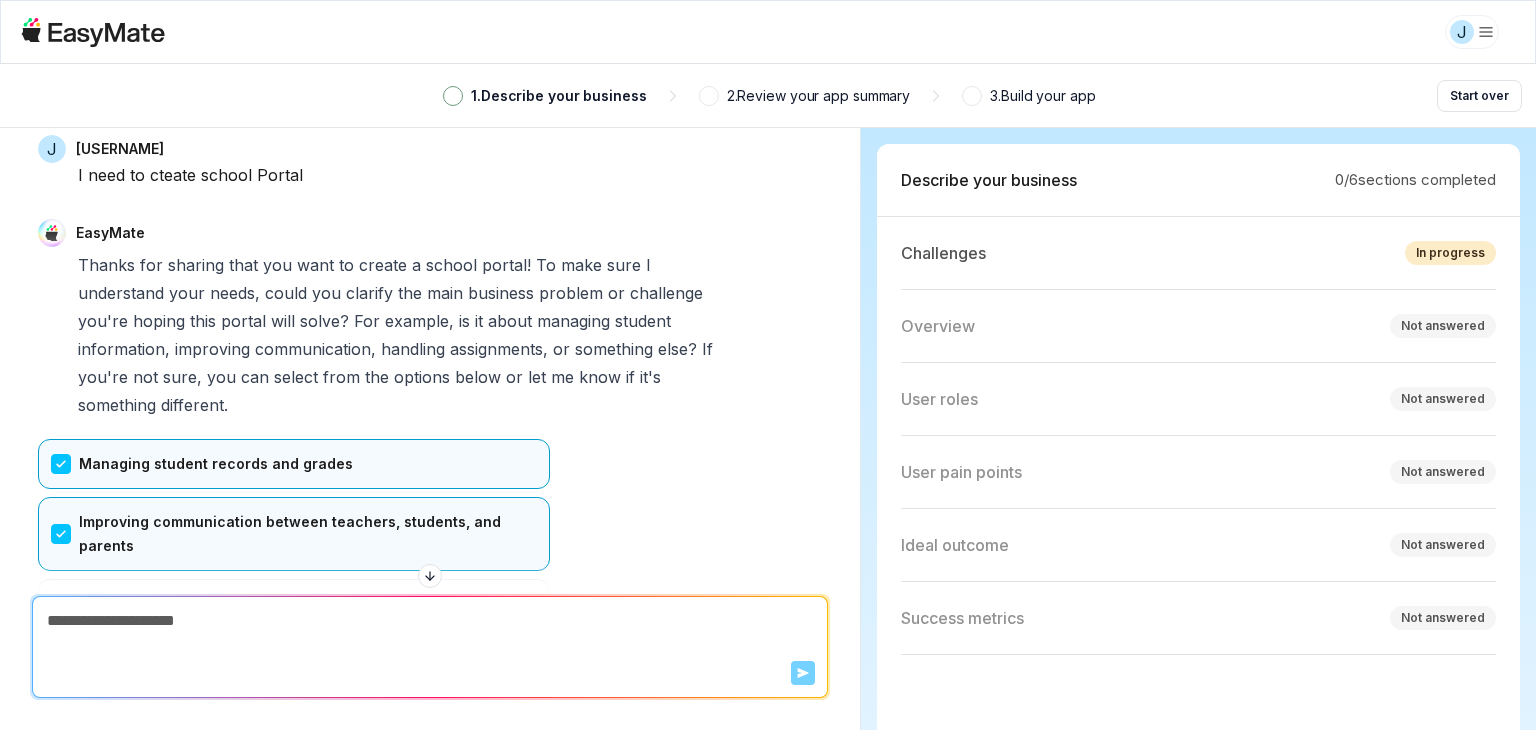 drag, startPoint x: 68, startPoint y: 540, endPoint x: 77, endPoint y: 515, distance: 26.57066 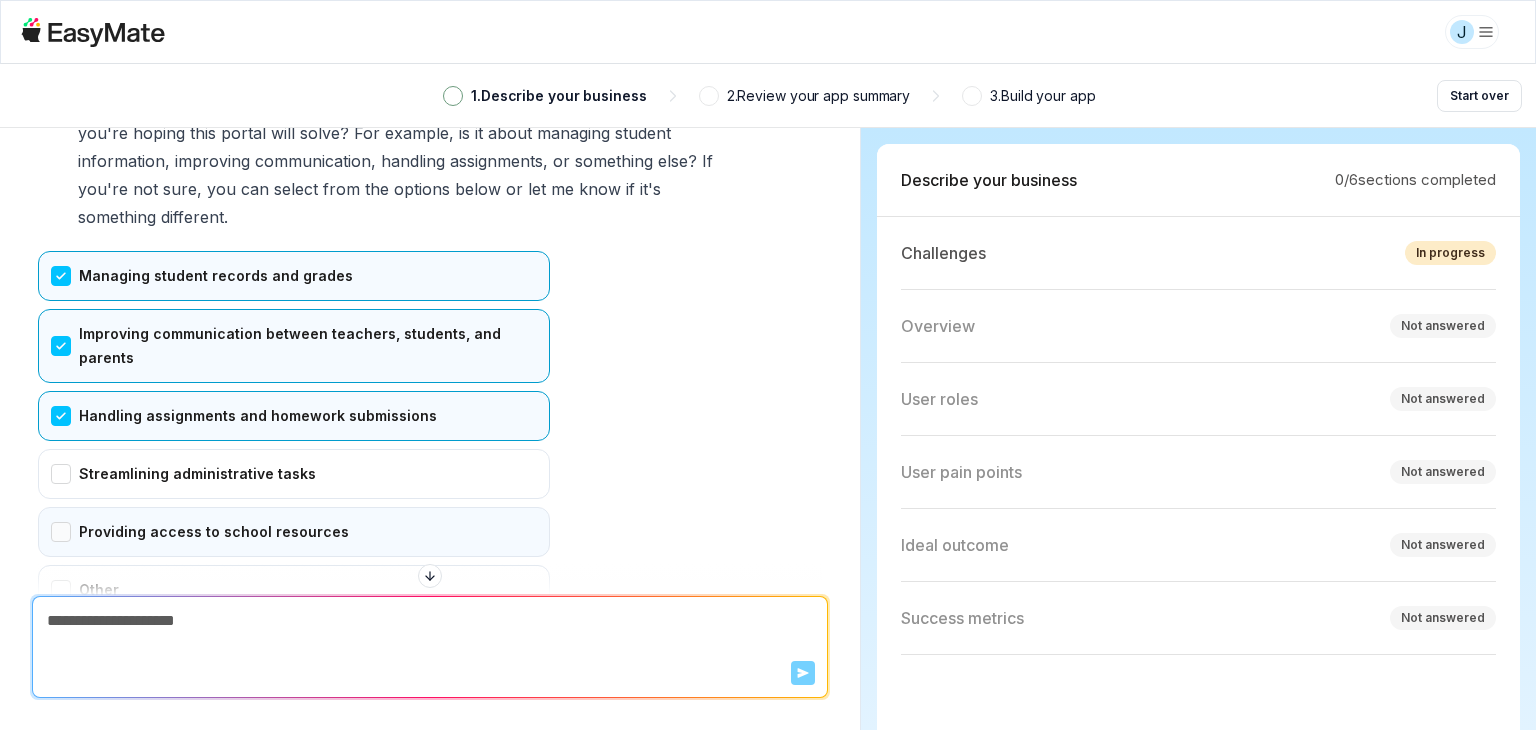 scroll, scrollTop: 337, scrollLeft: 0, axis: vertical 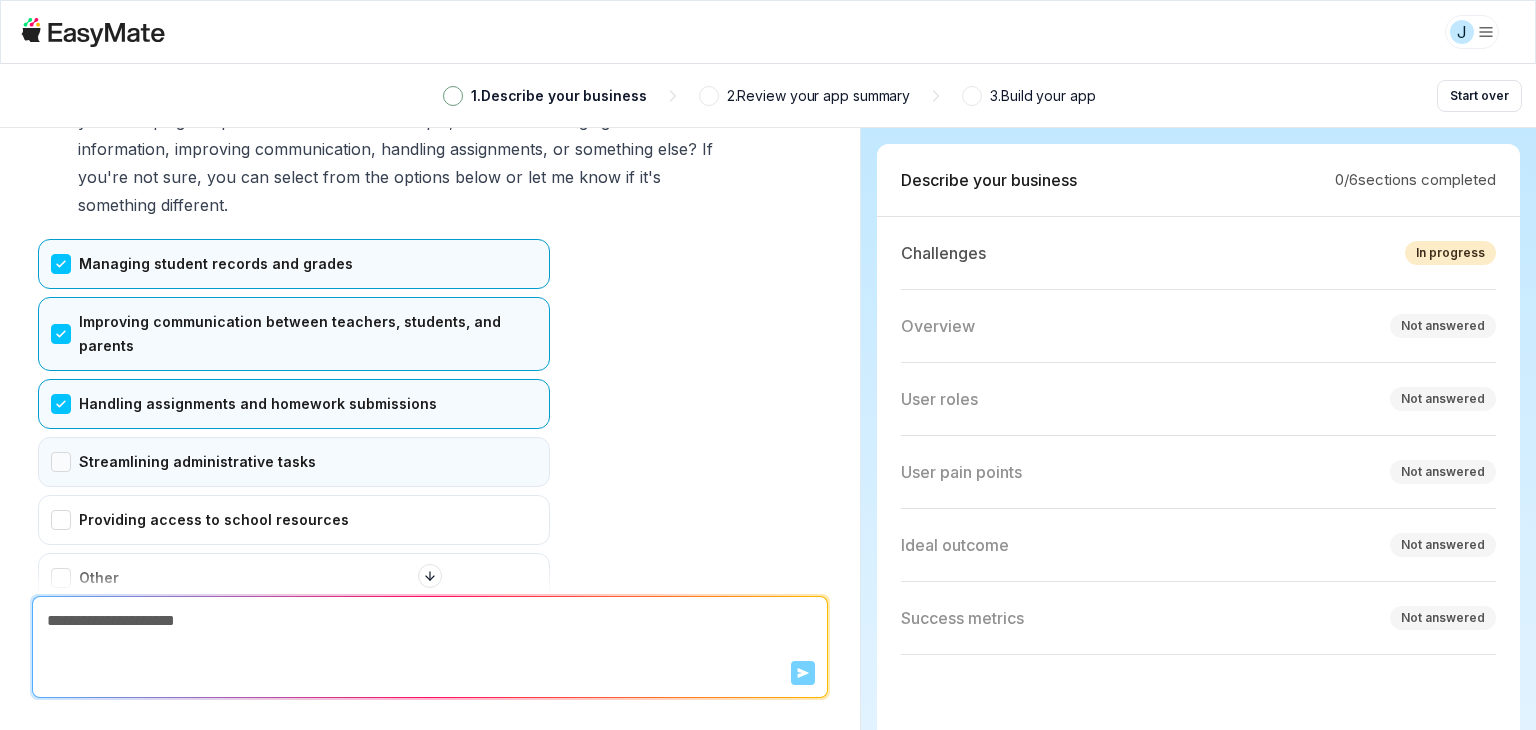 click on "Streamlining administrative tasks" at bounding box center (294, 462) 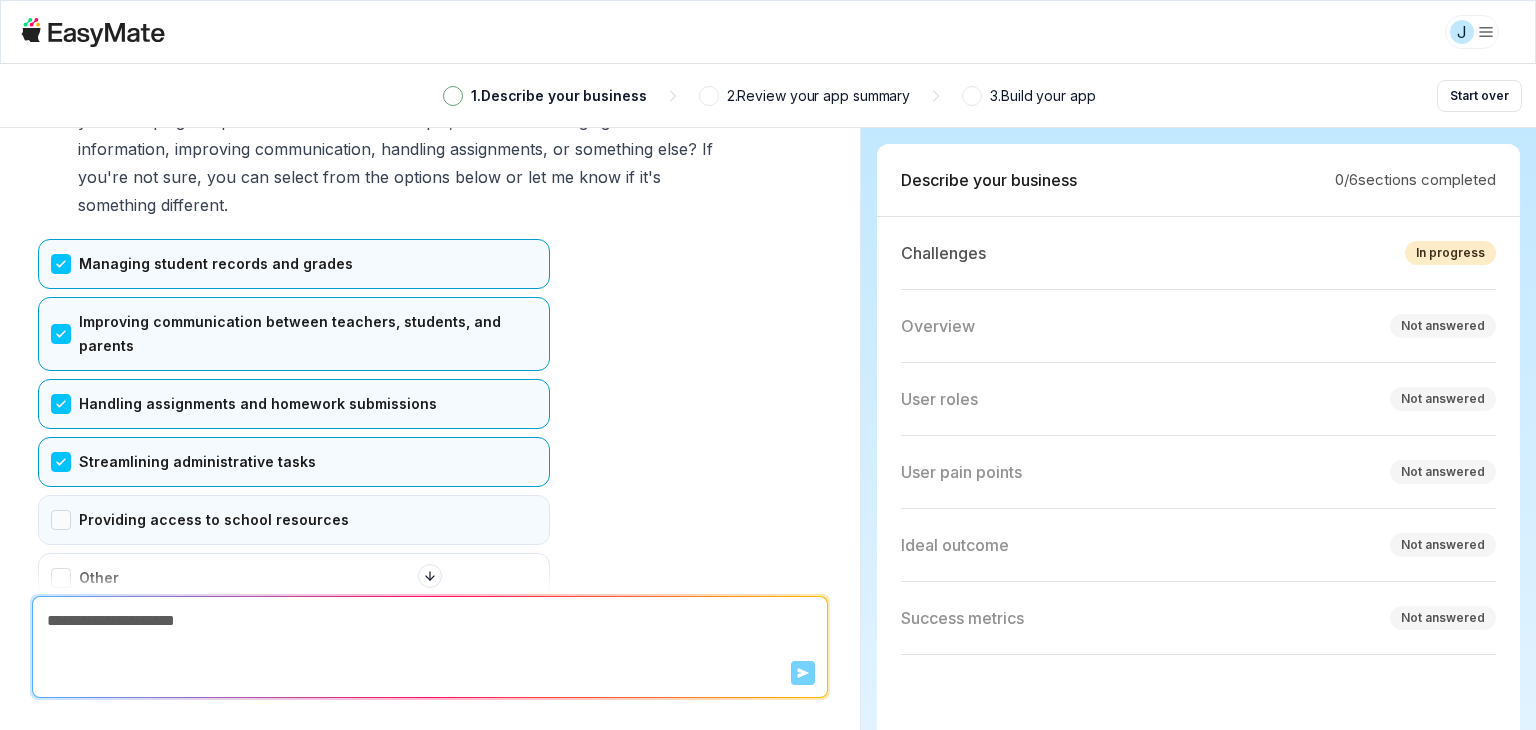click on "Providing access to school resources" at bounding box center (294, 520) 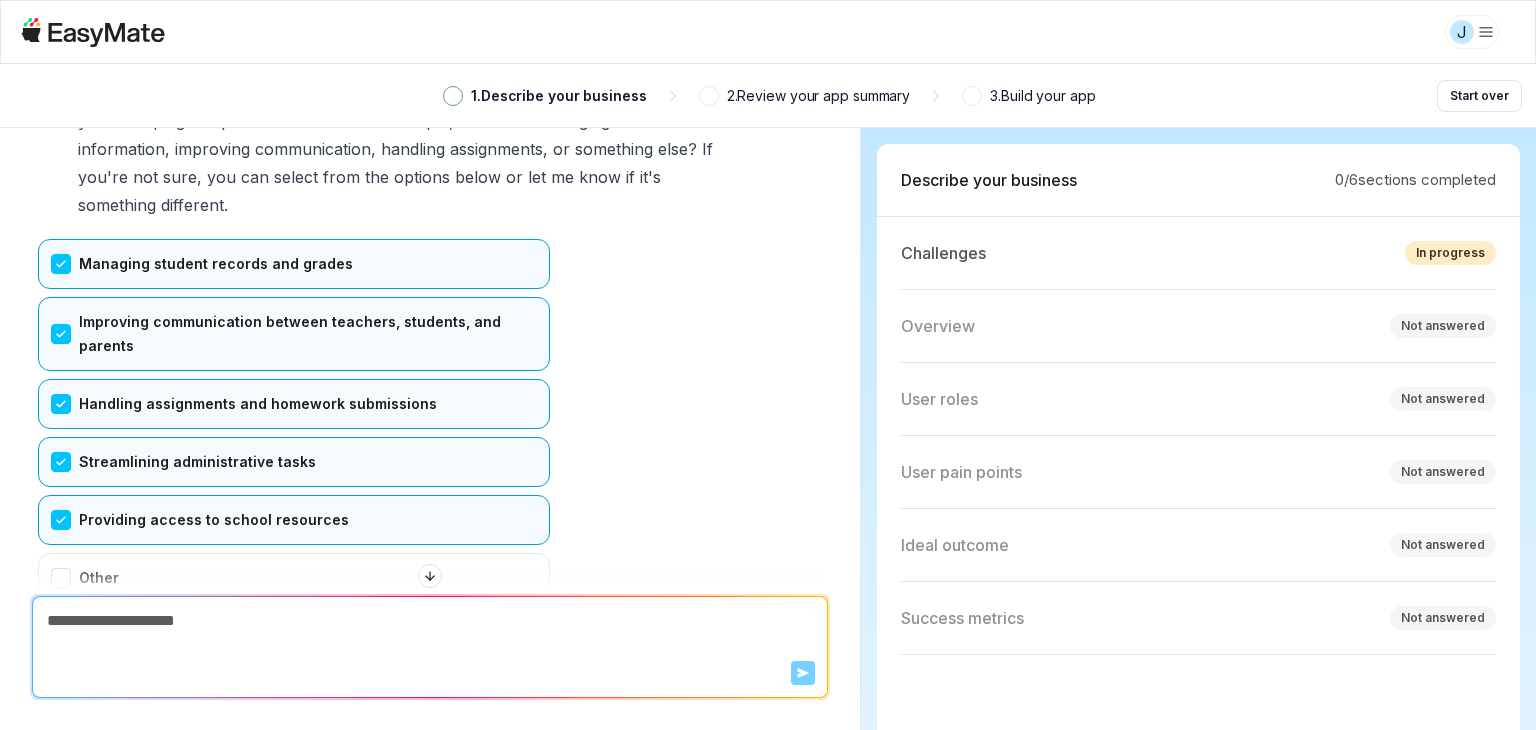 click on "Managing student records and grades Improving communication between teachers, students, and parents Handling assignments and homework submissions Streamlining administrative tasks Providing access to school resources Other Select none Confirm" at bounding box center [294, 461] 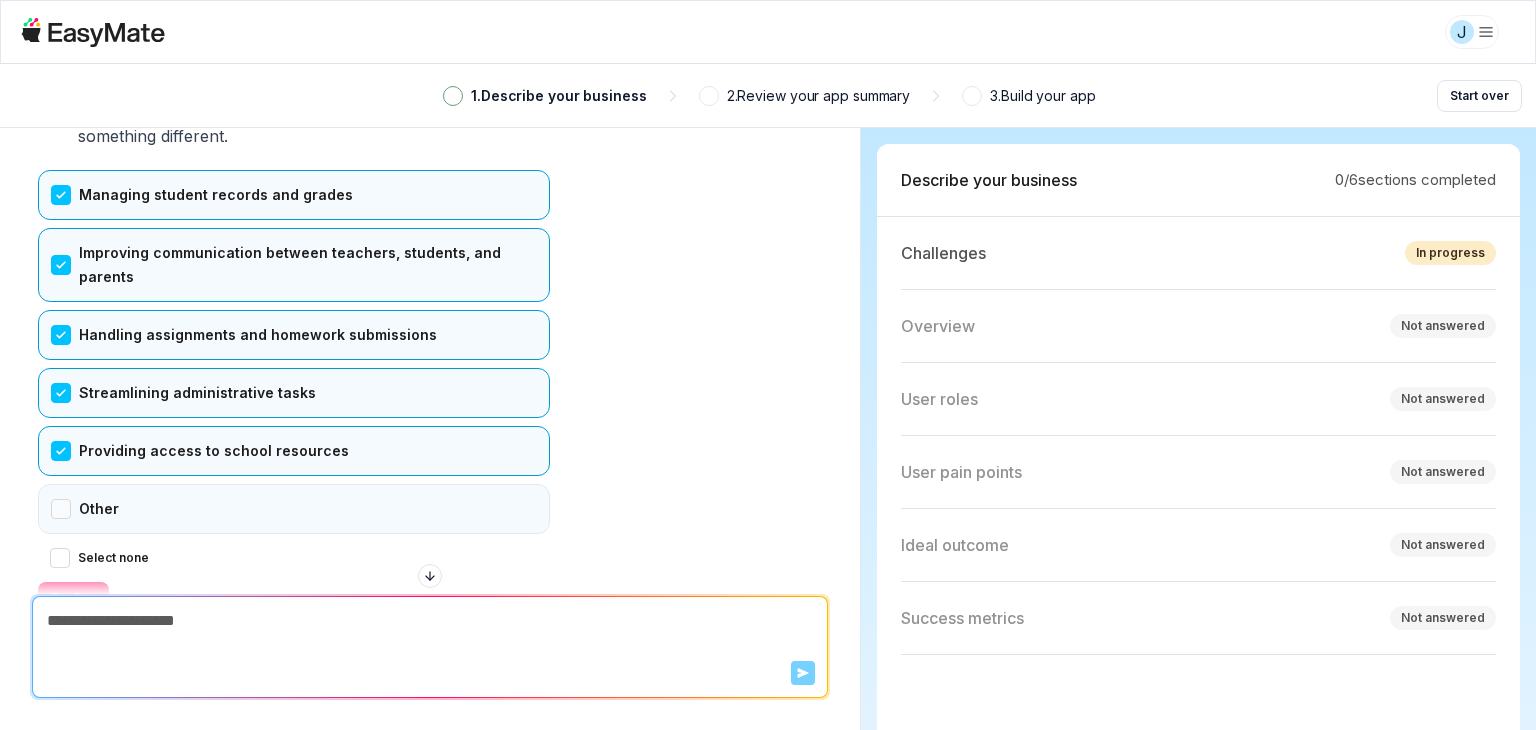scroll, scrollTop: 437, scrollLeft: 0, axis: vertical 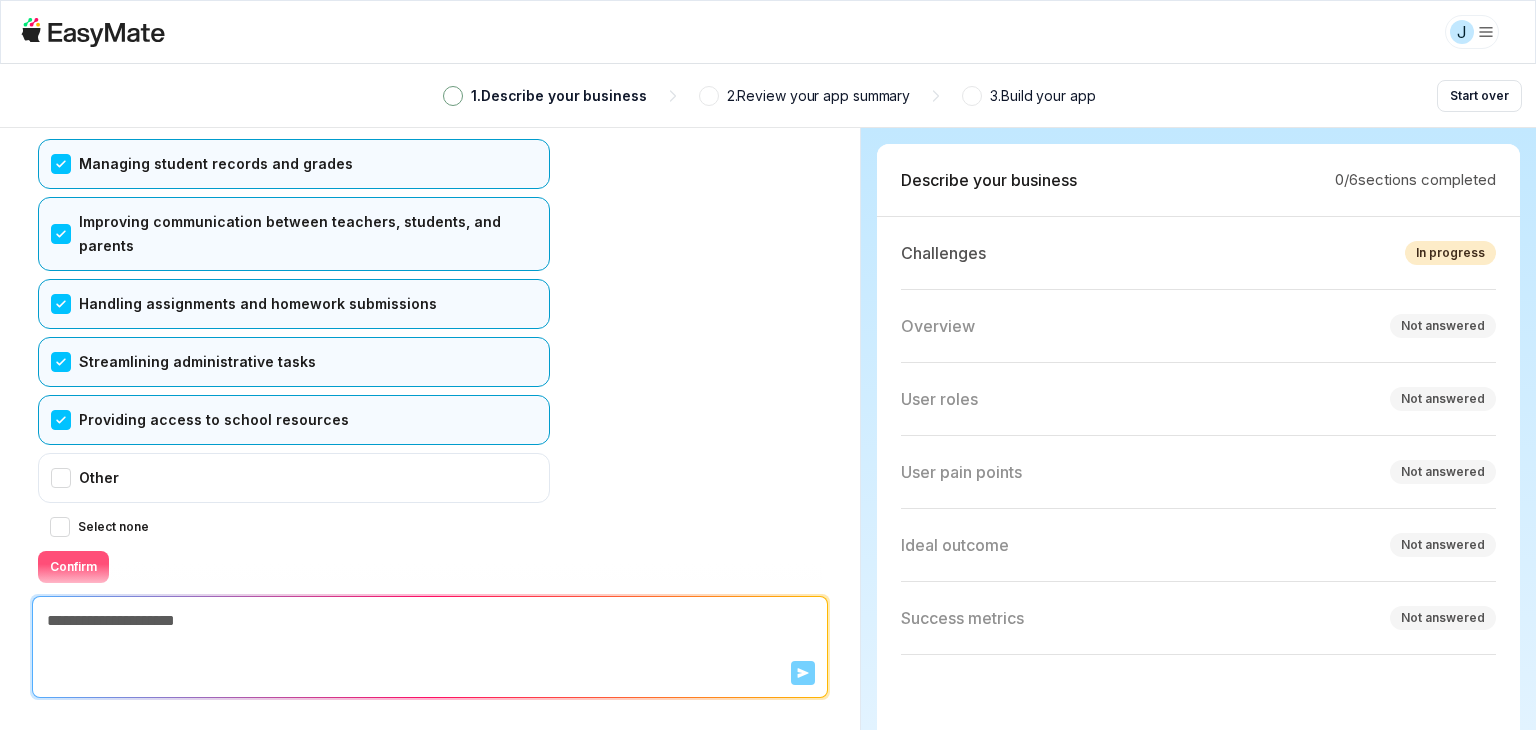 click on "Confirm" at bounding box center [73, 567] 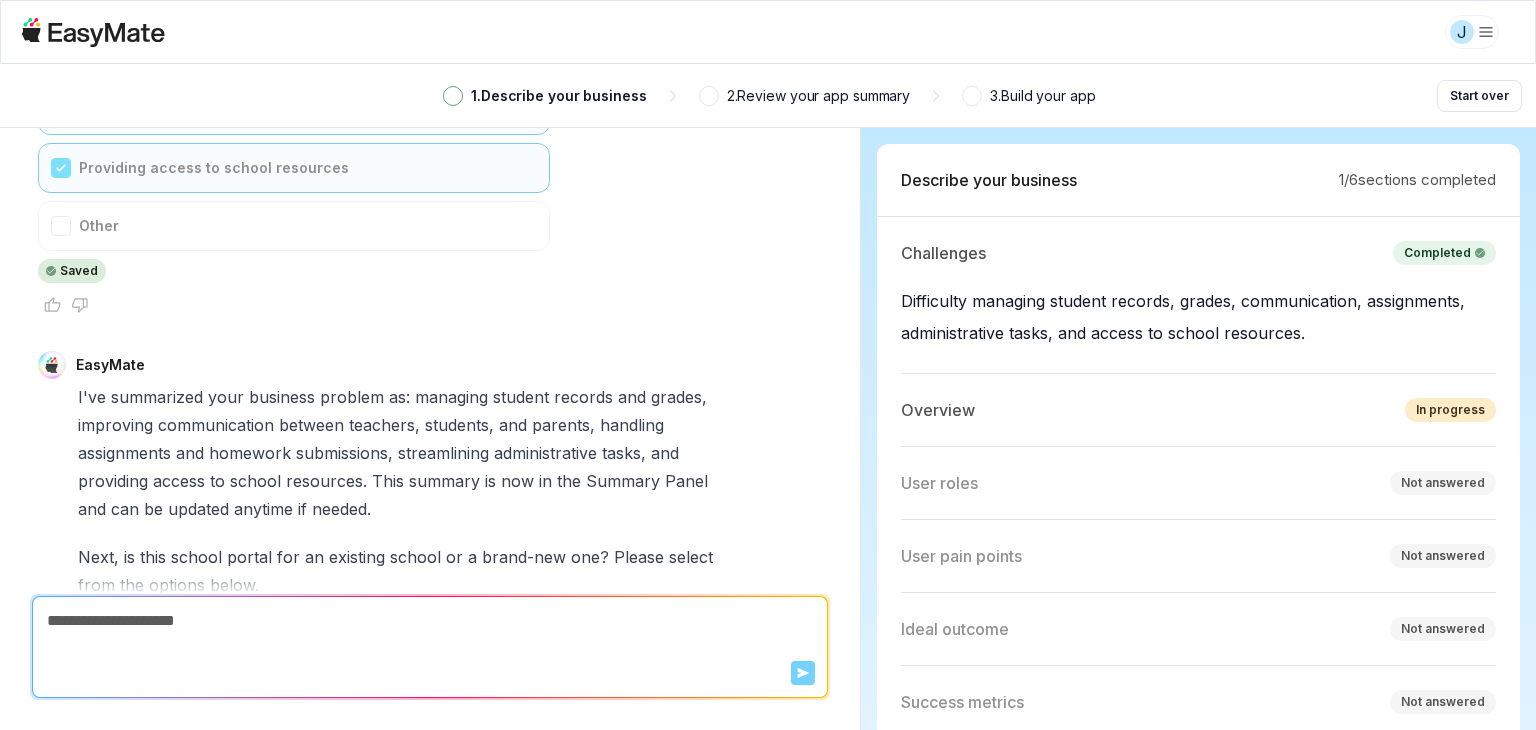 scroll, scrollTop: 832, scrollLeft: 0, axis: vertical 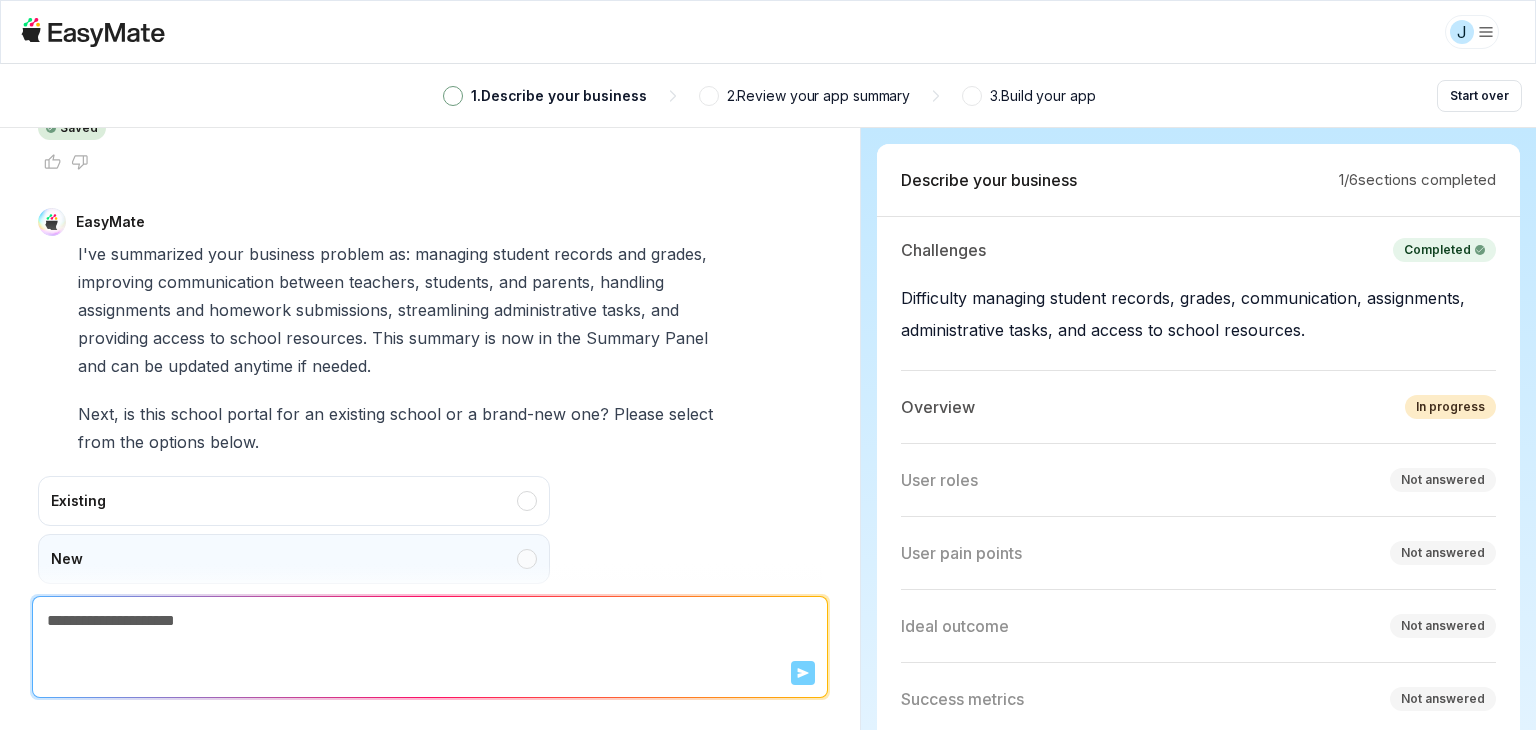 click on "New" at bounding box center [294, 559] 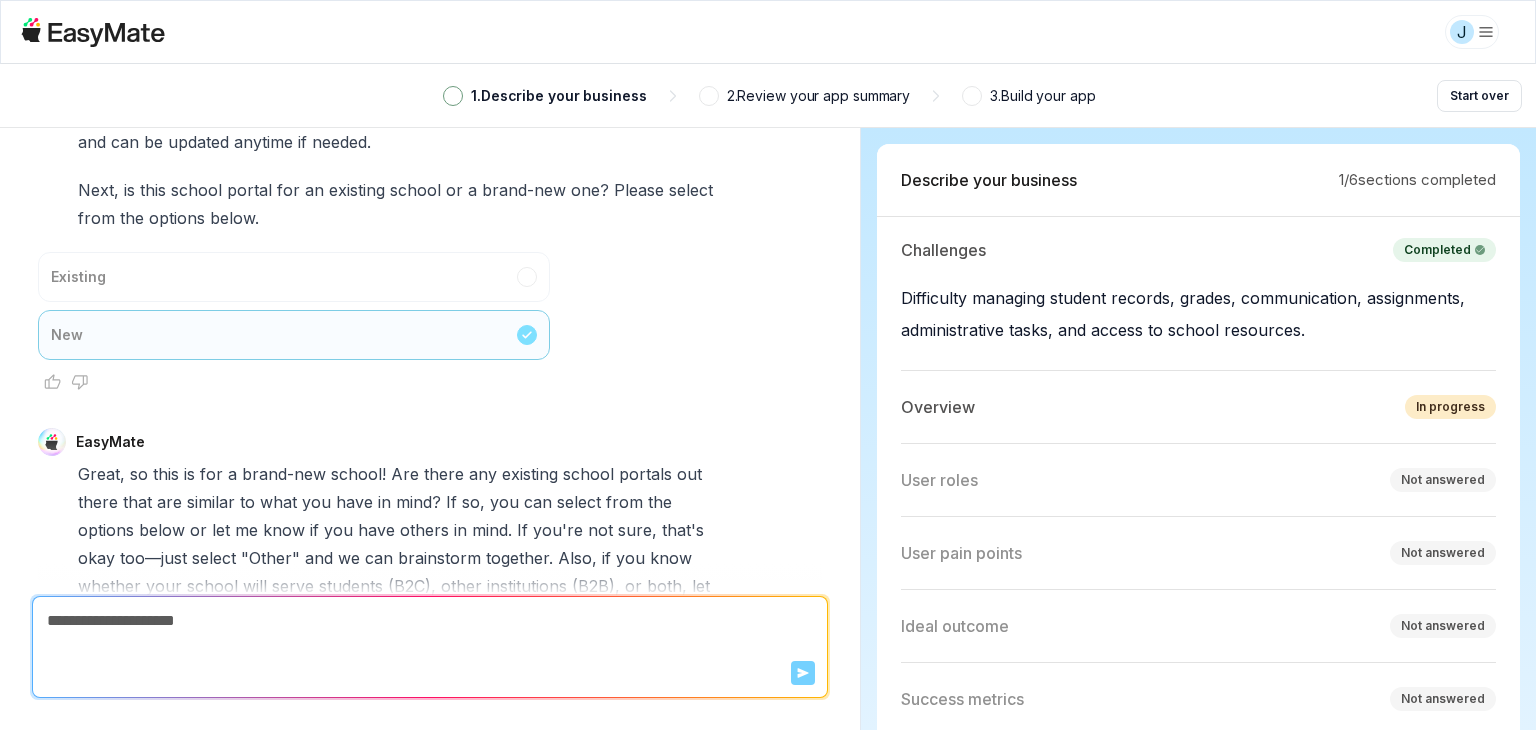 scroll, scrollTop: 1452, scrollLeft: 0, axis: vertical 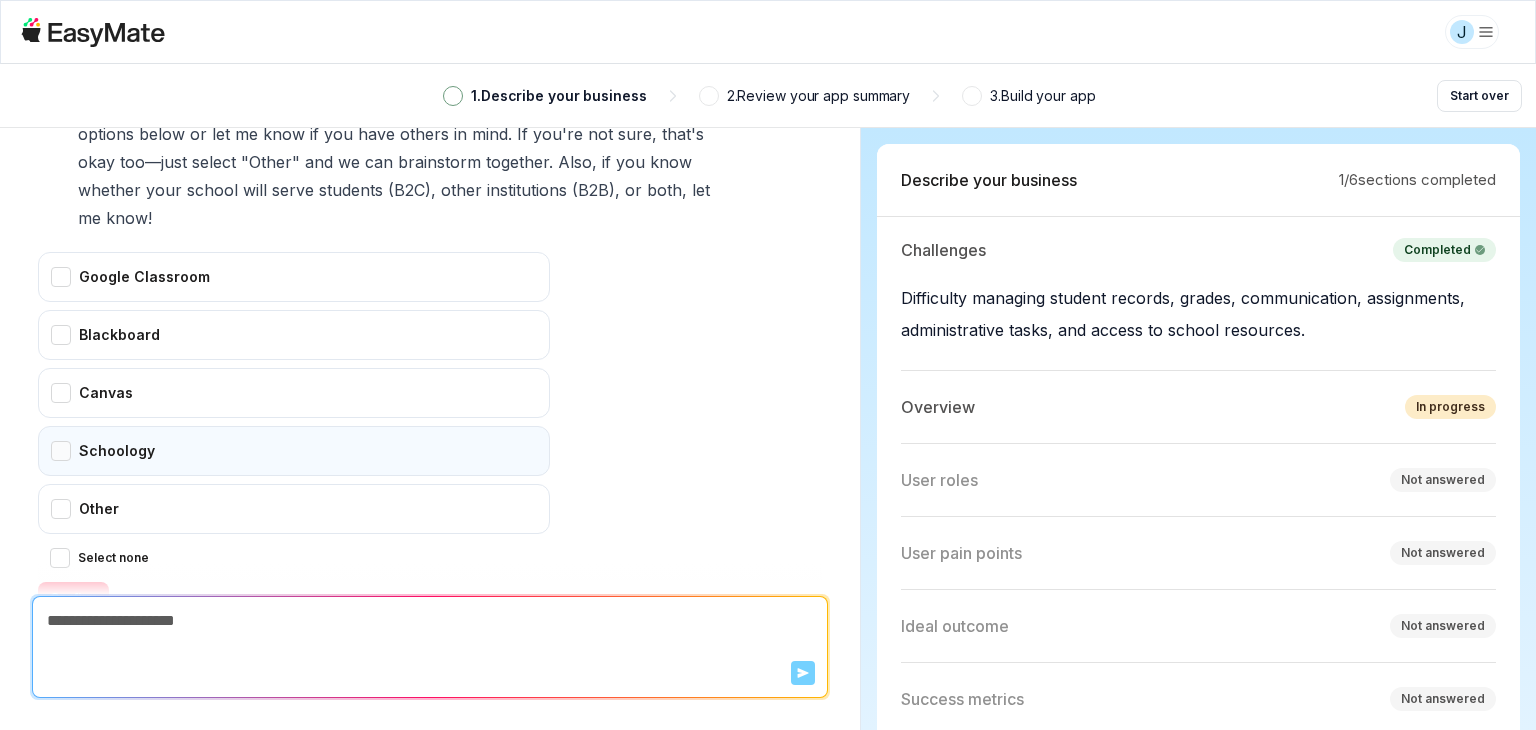 click on "Schoology" at bounding box center (294, 451) 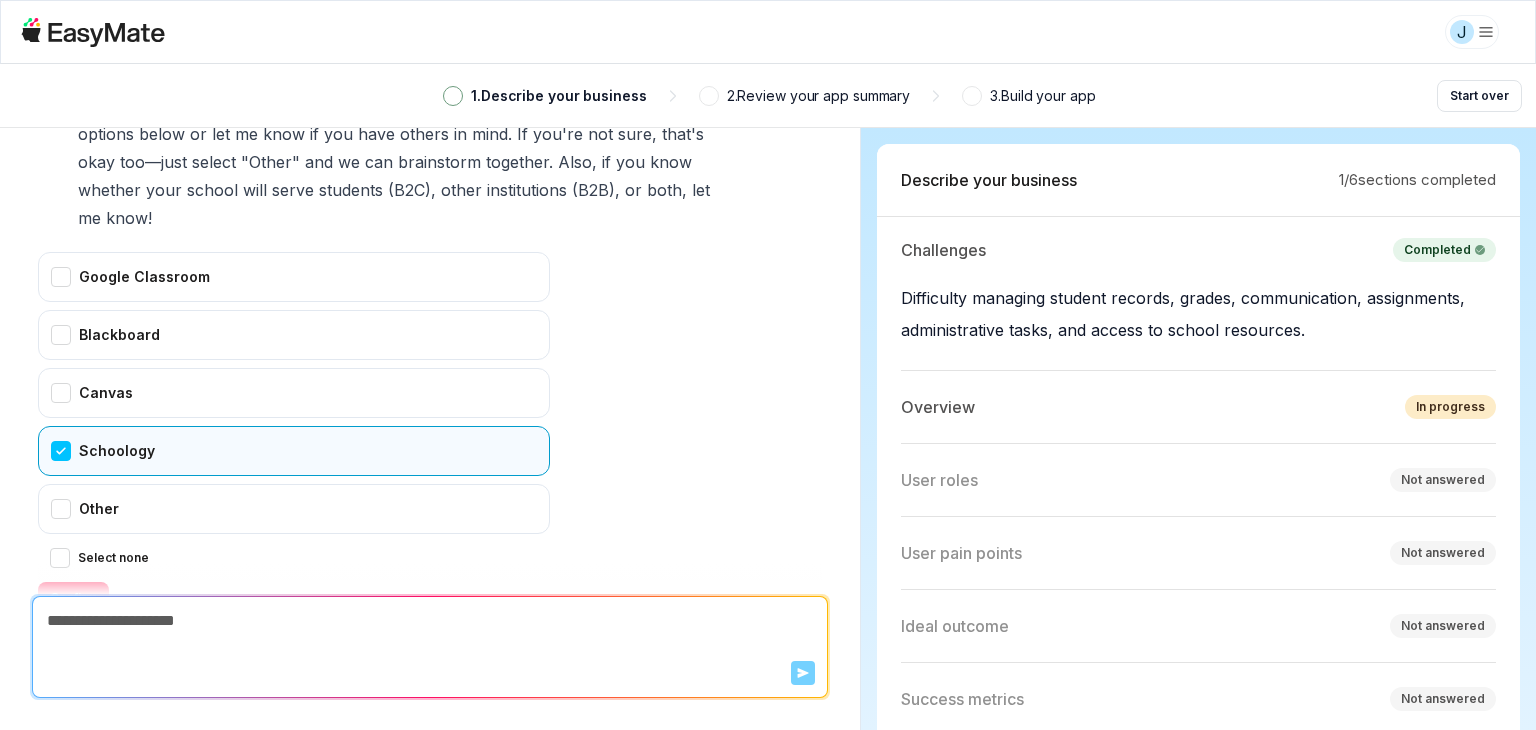 click on "Confirm" at bounding box center [73, 598] 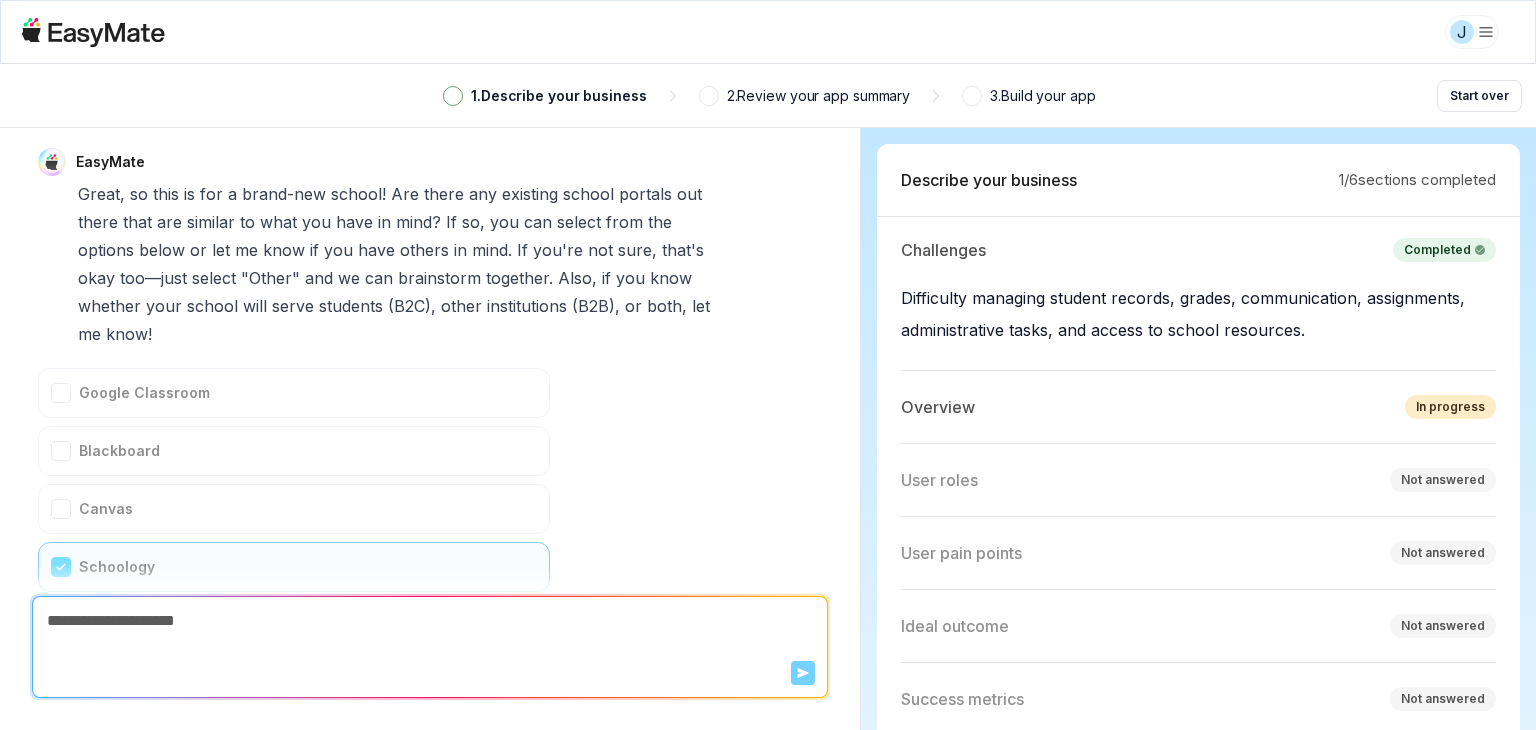 scroll, scrollTop: 1636, scrollLeft: 0, axis: vertical 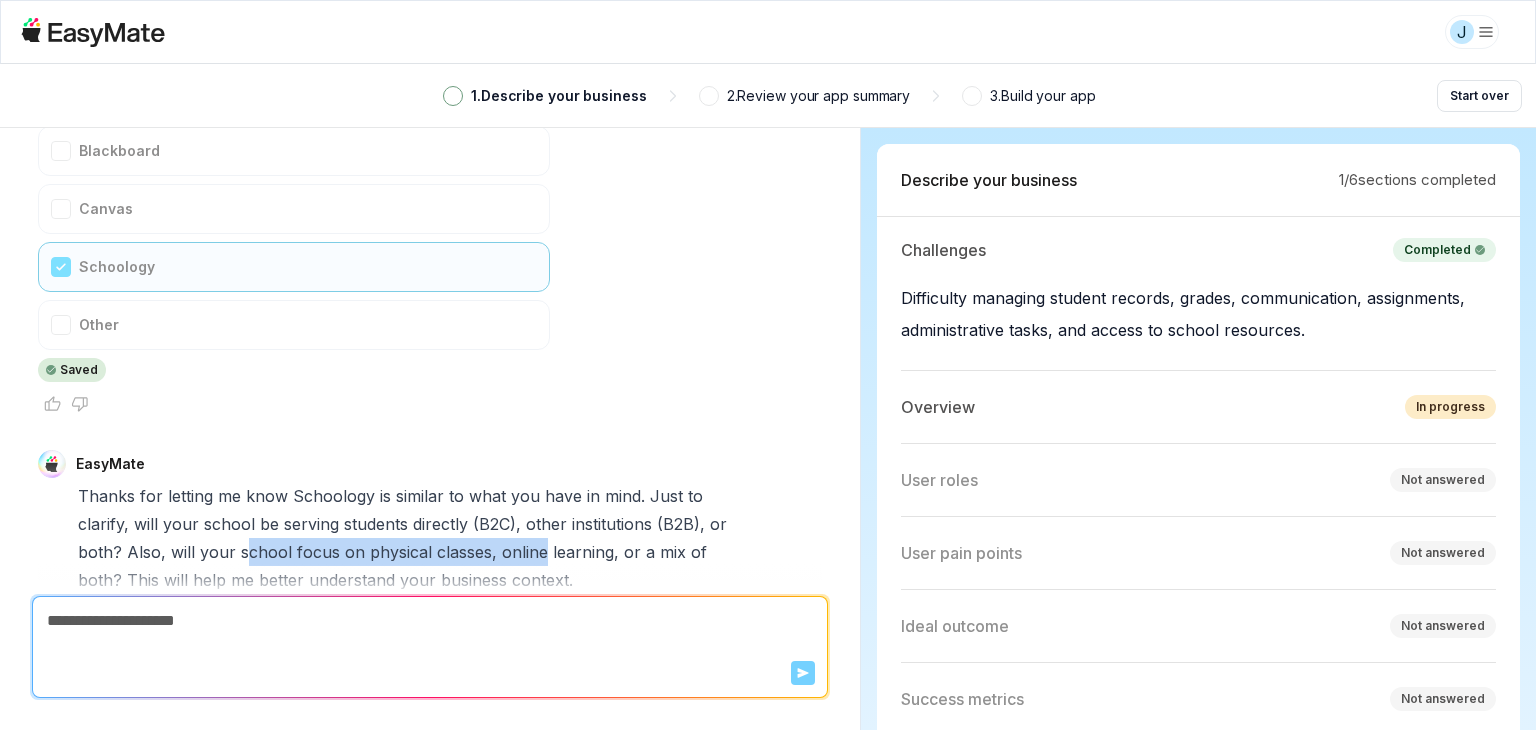 drag, startPoint x: 250, startPoint y: 466, endPoint x: 534, endPoint y: 460, distance: 284.0634 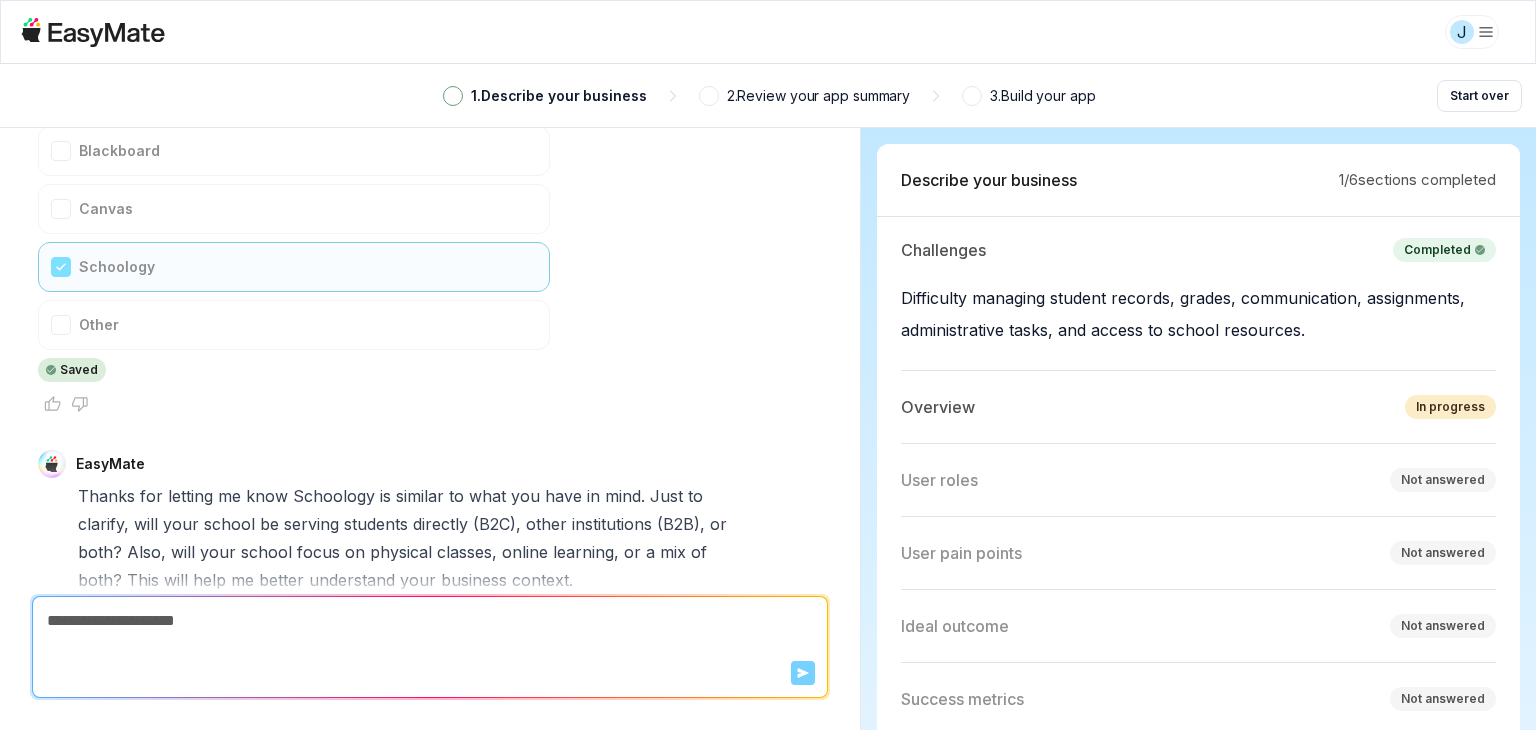 click at bounding box center [430, 621] 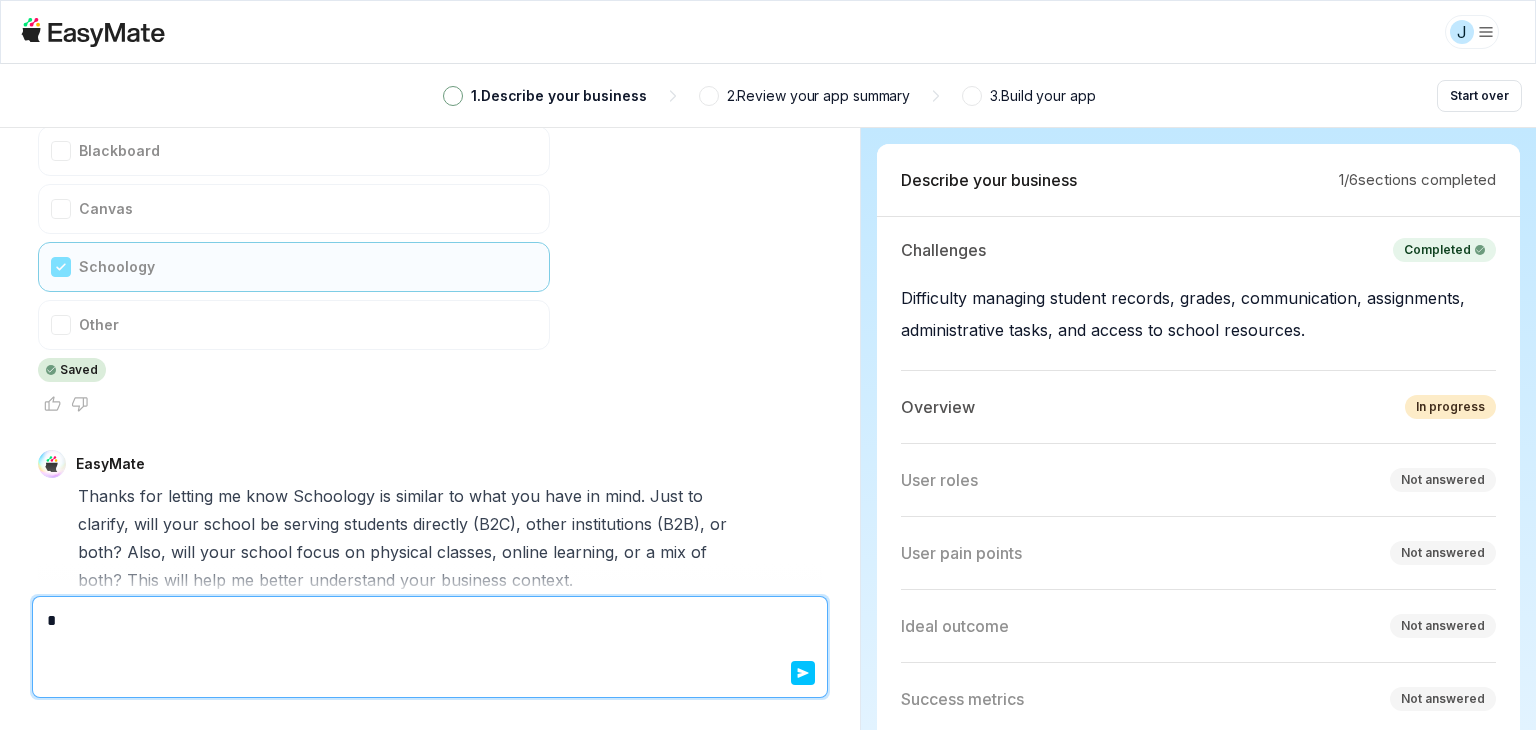 type on "*" 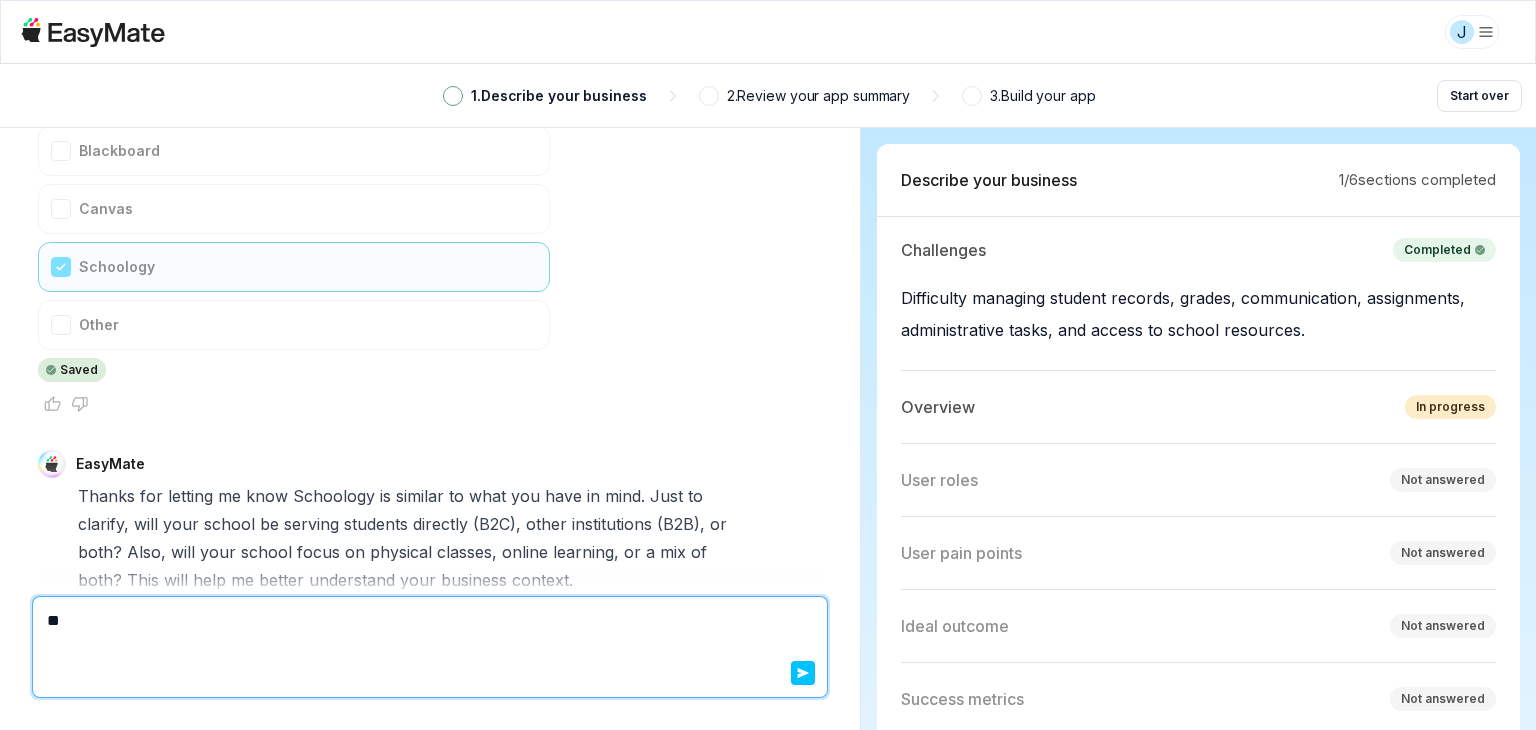 type on "*" 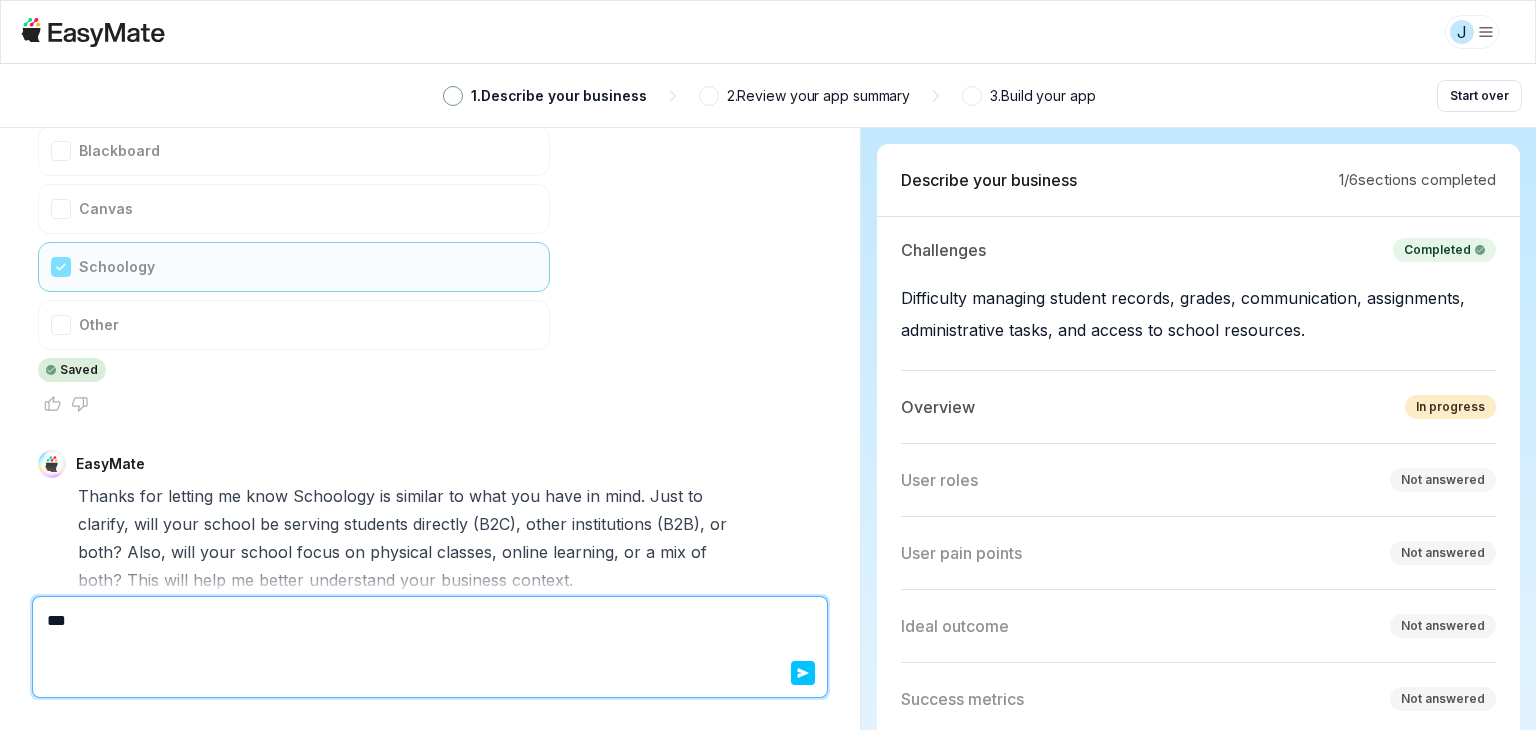 type on "*" 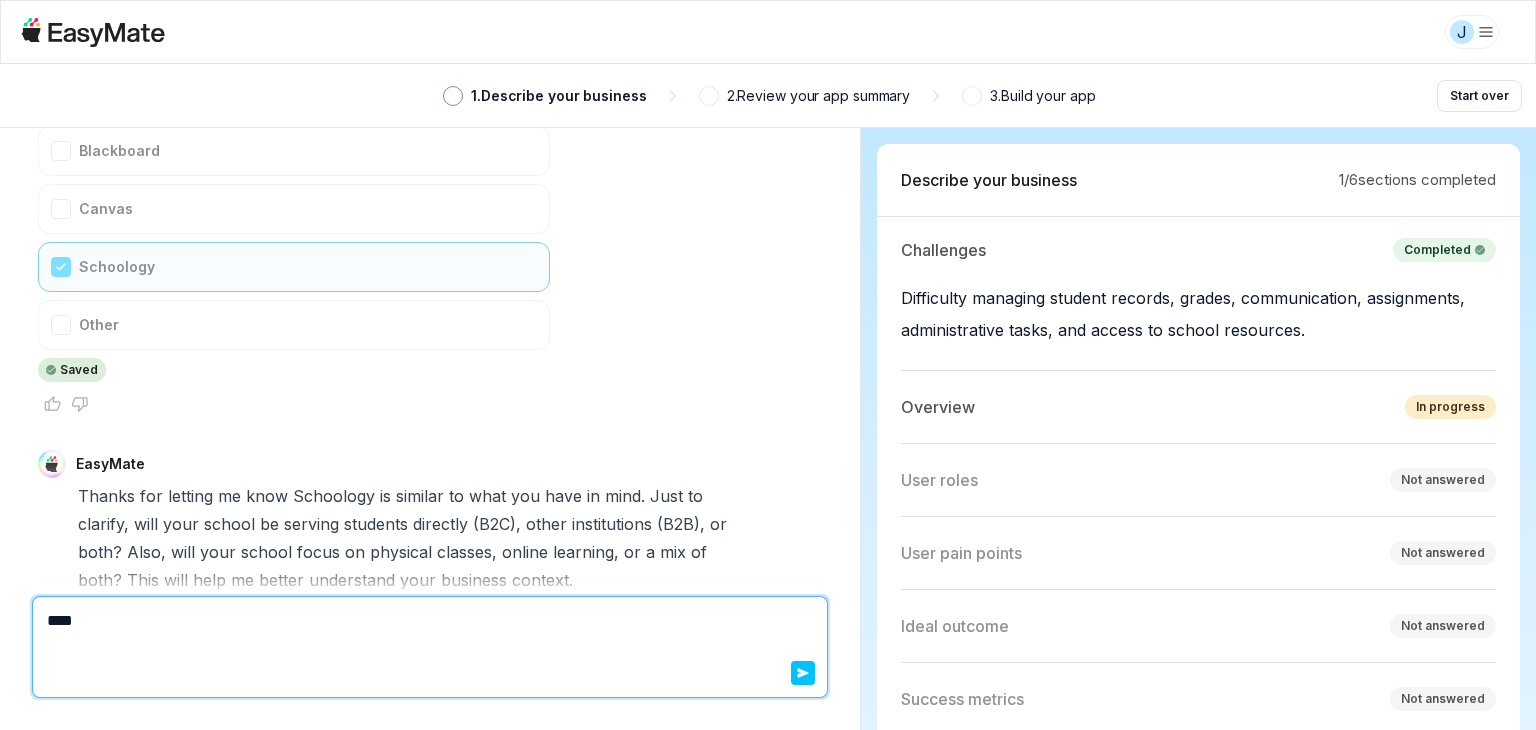 type on "*" 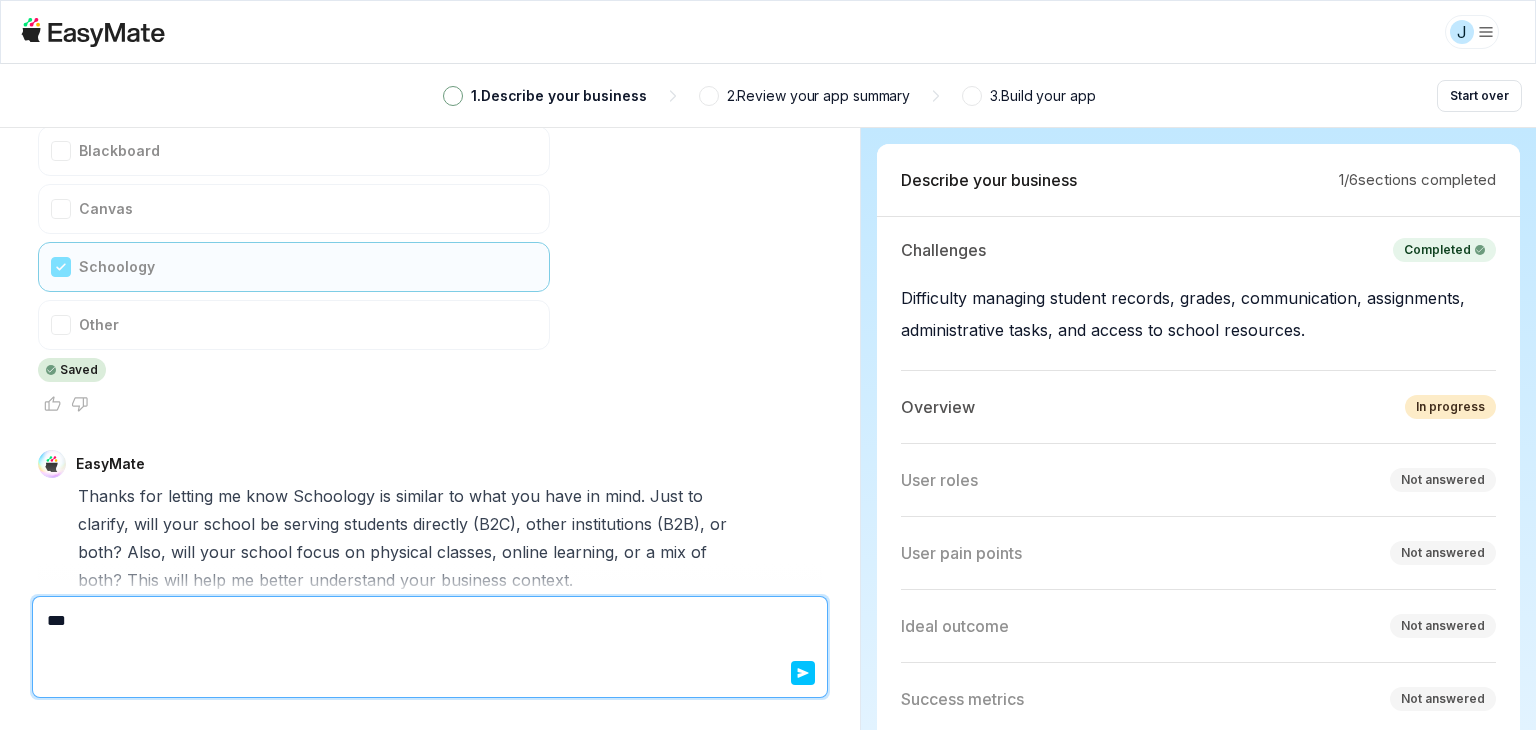 type on "*" 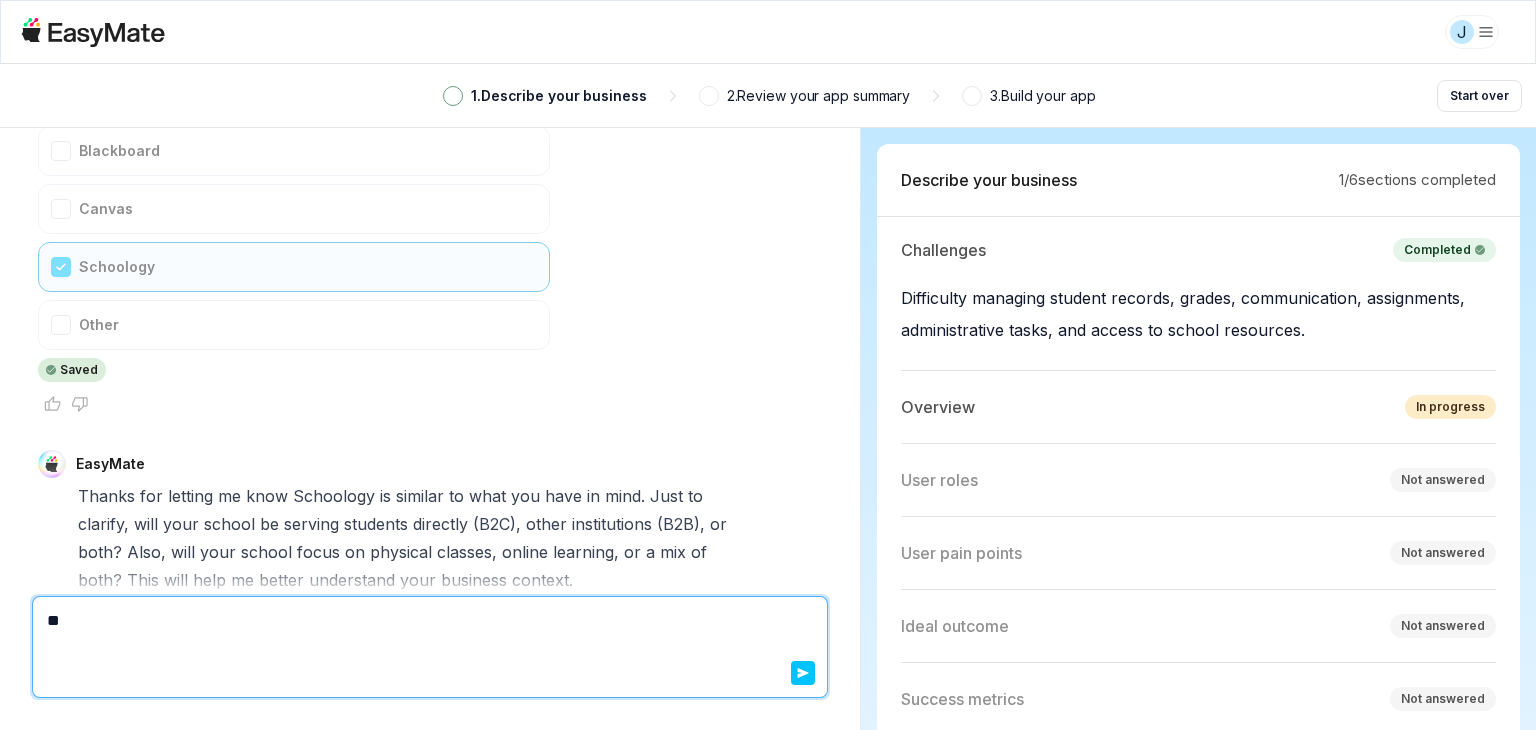 type on "*" 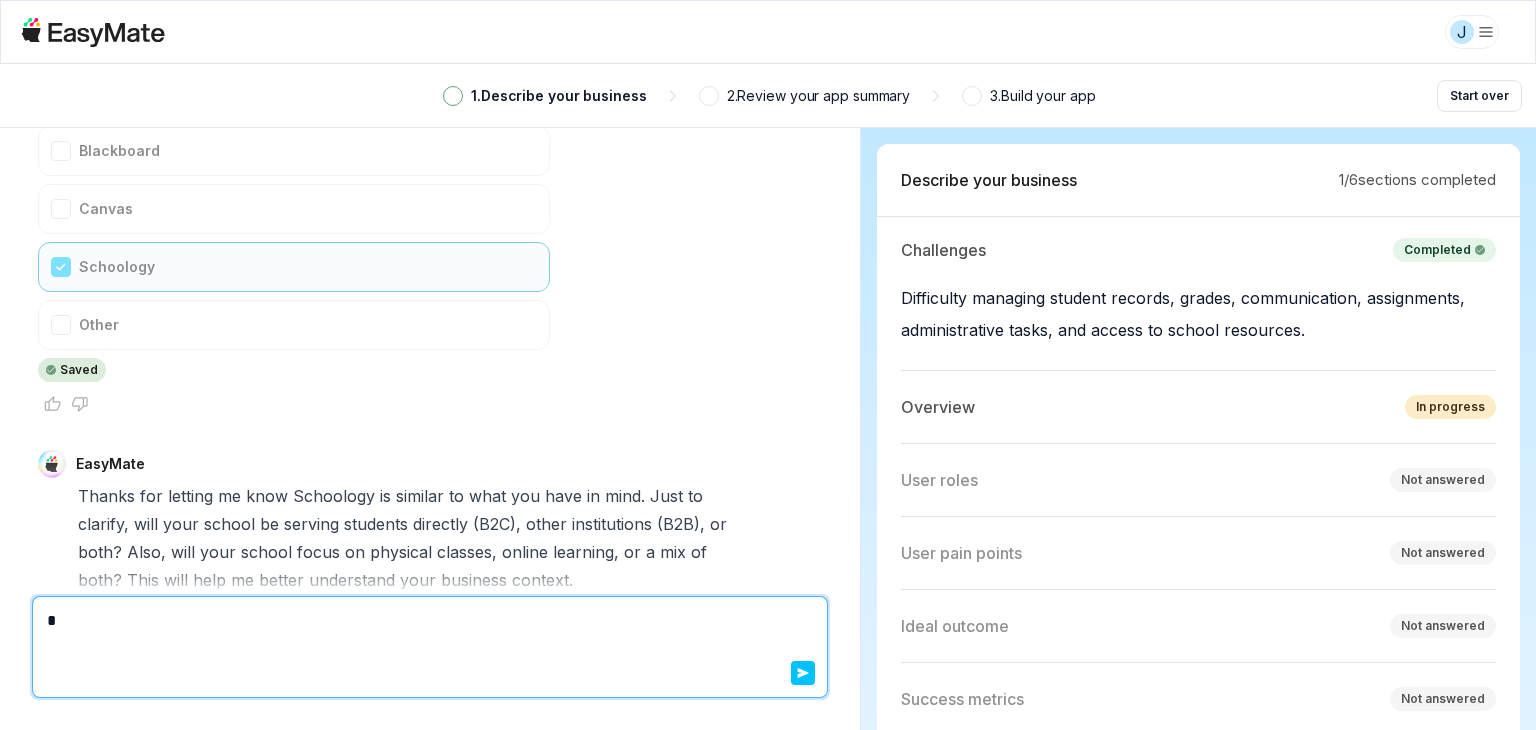 type on "*" 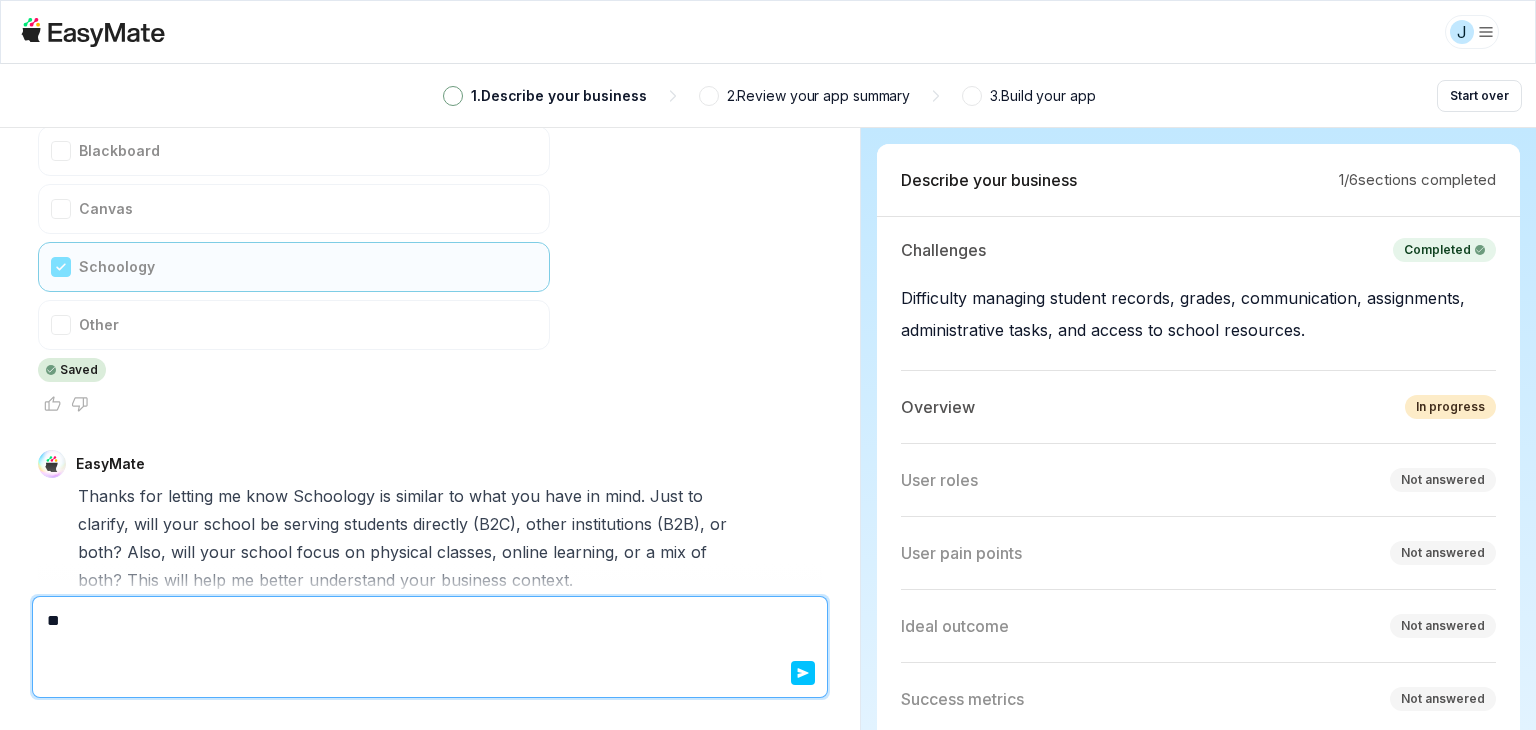 type on "*" 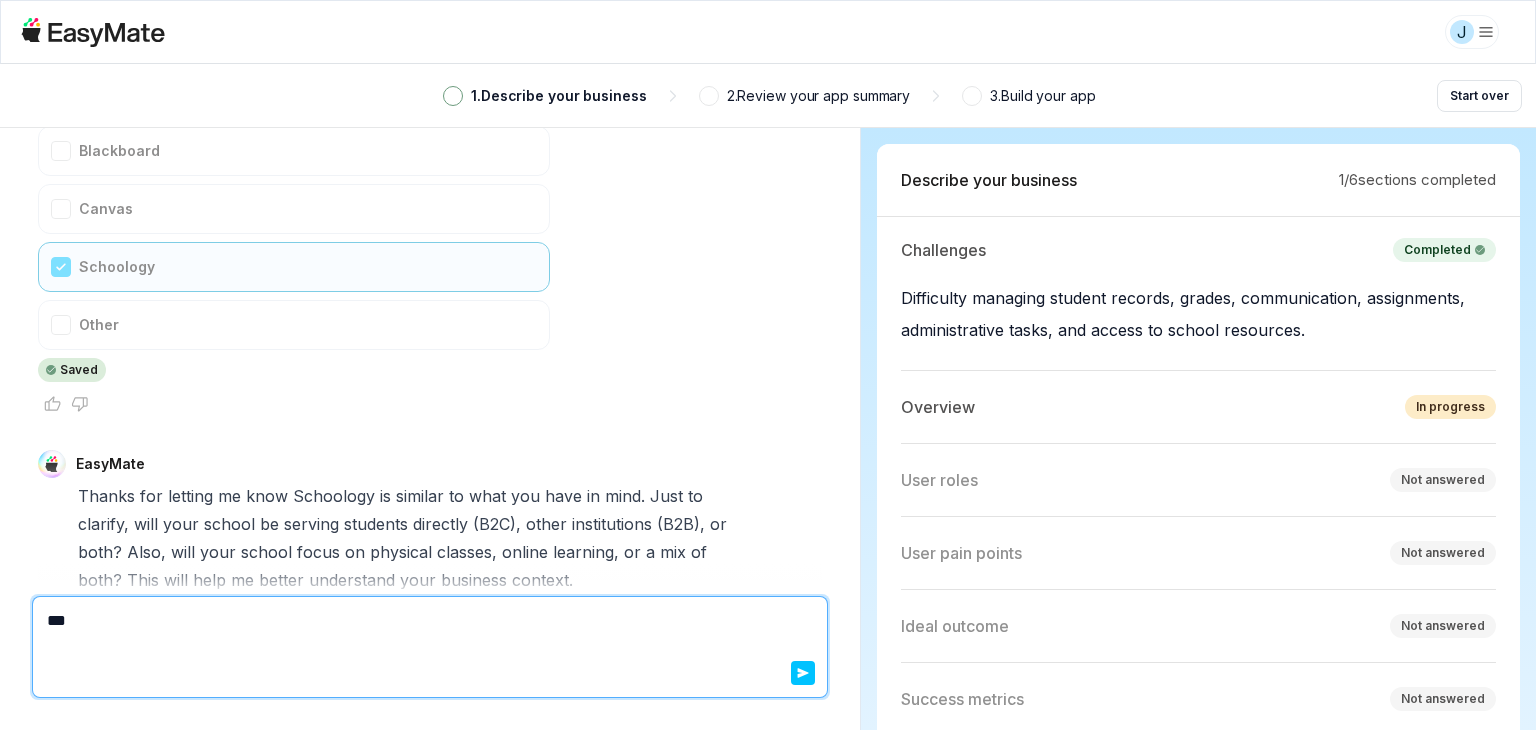 type on "*" 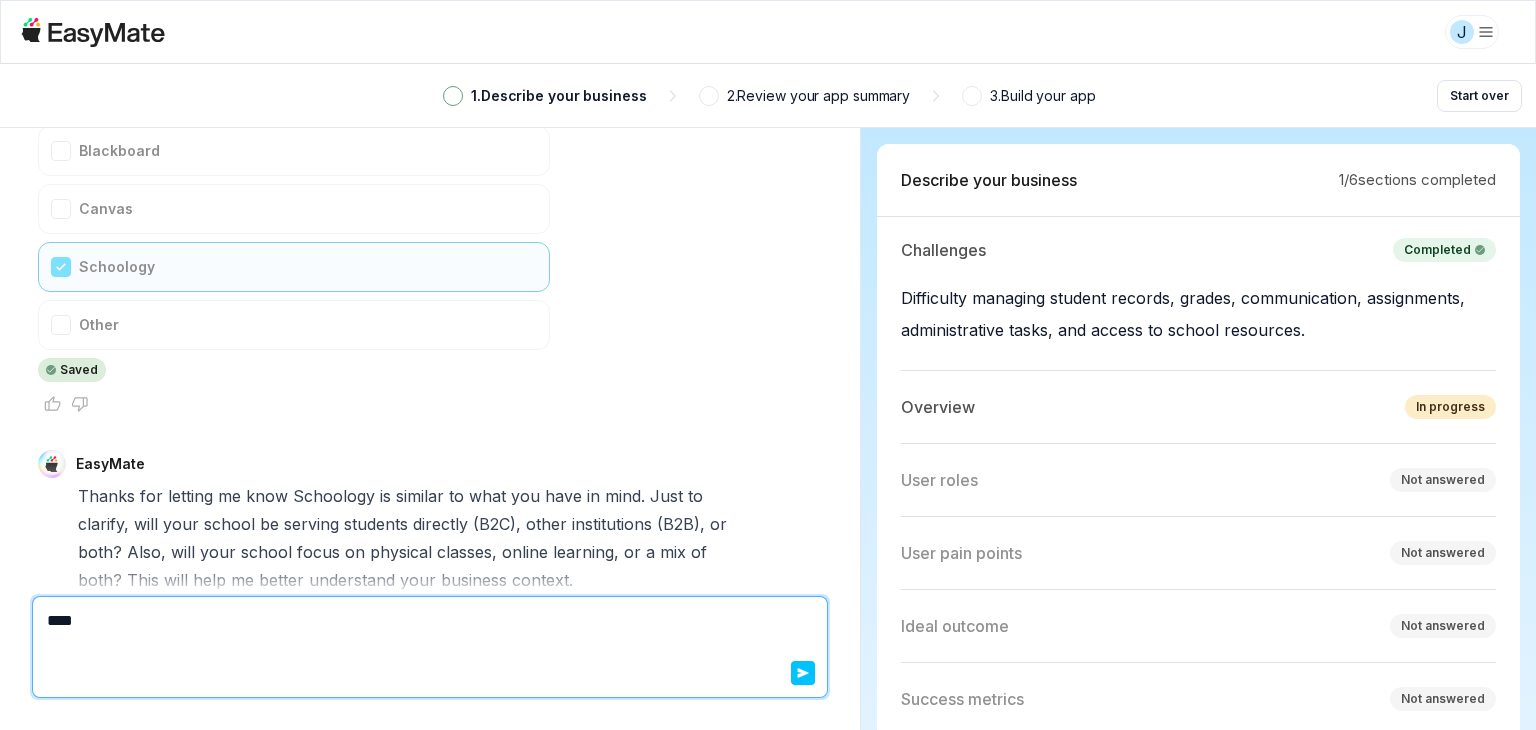 type on "*" 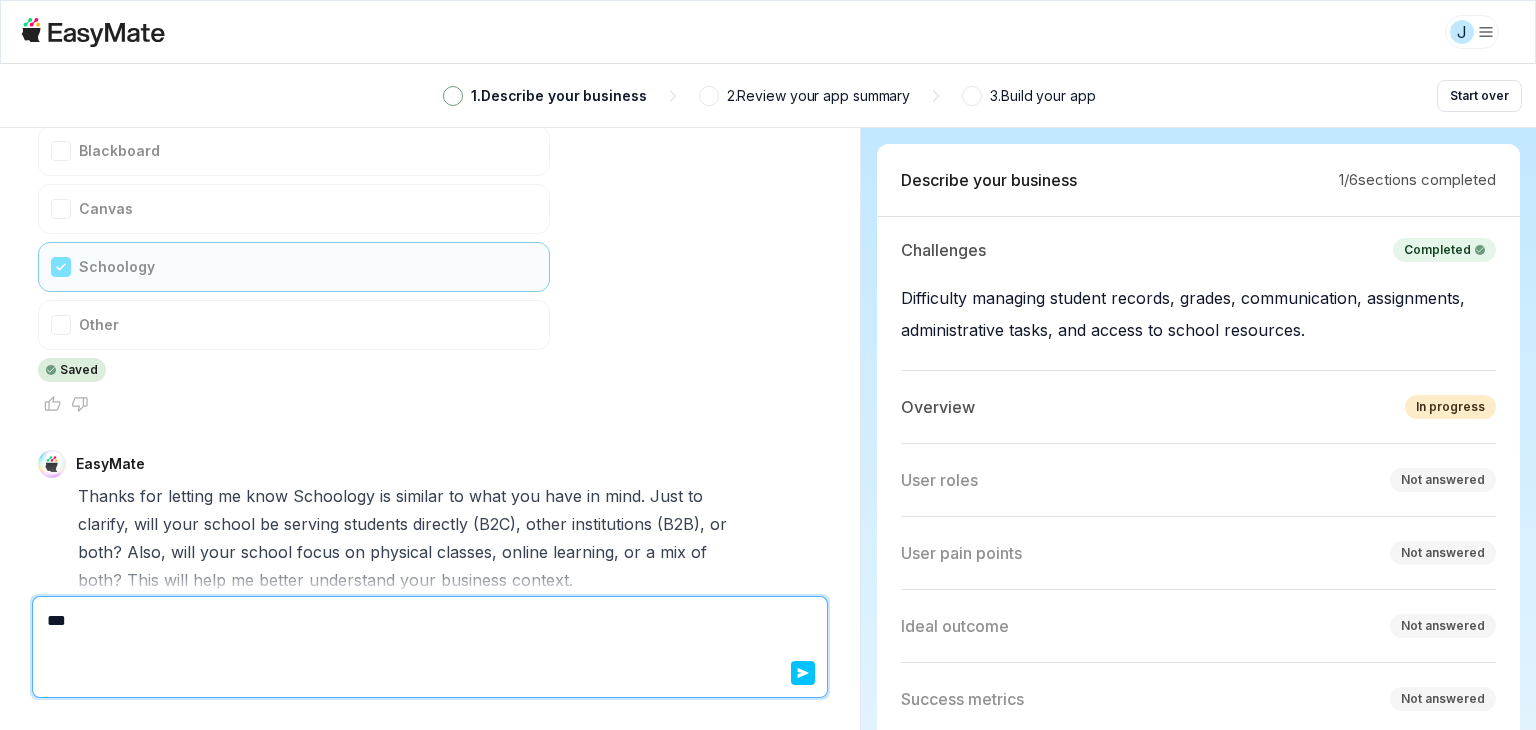 type on "*" 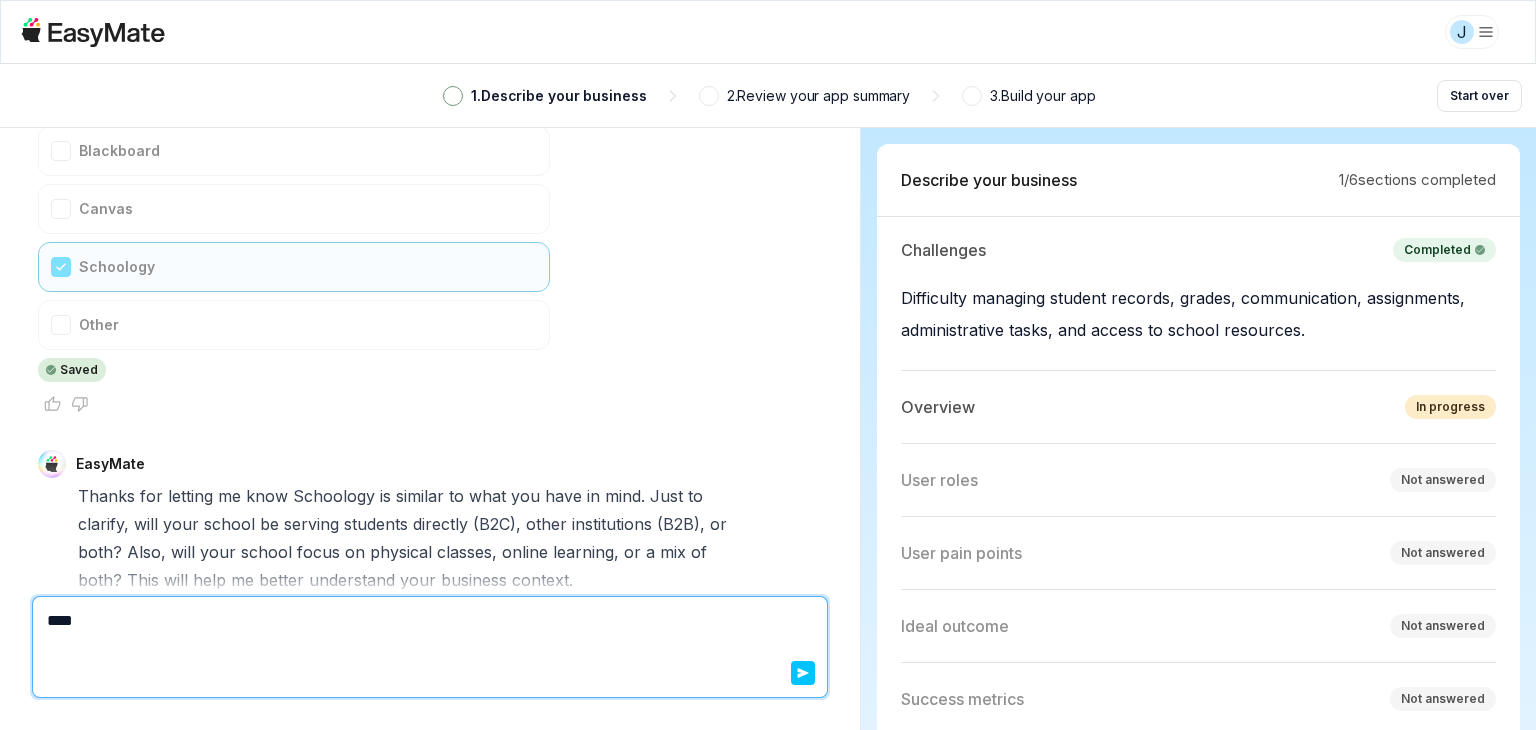 type on "*" 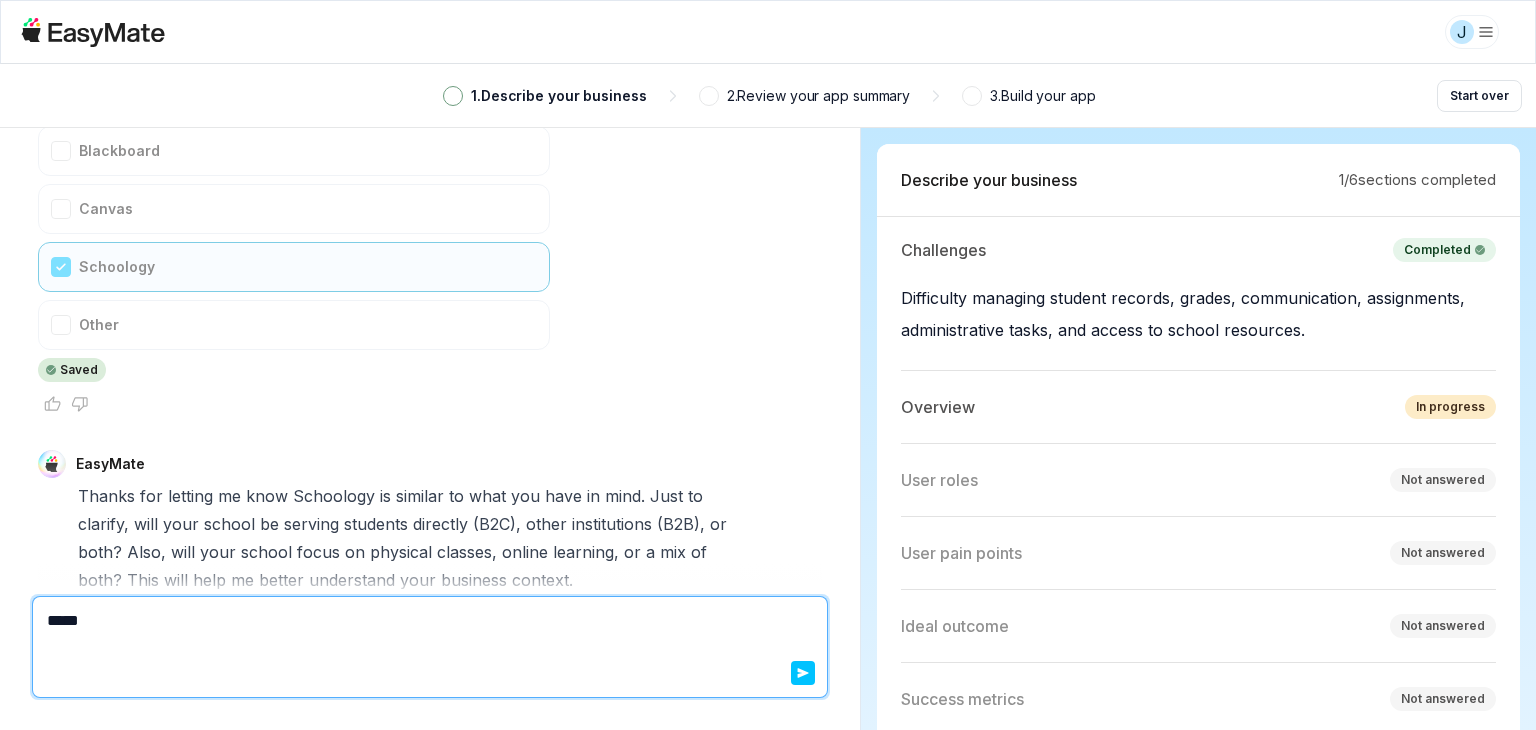 type on "*" 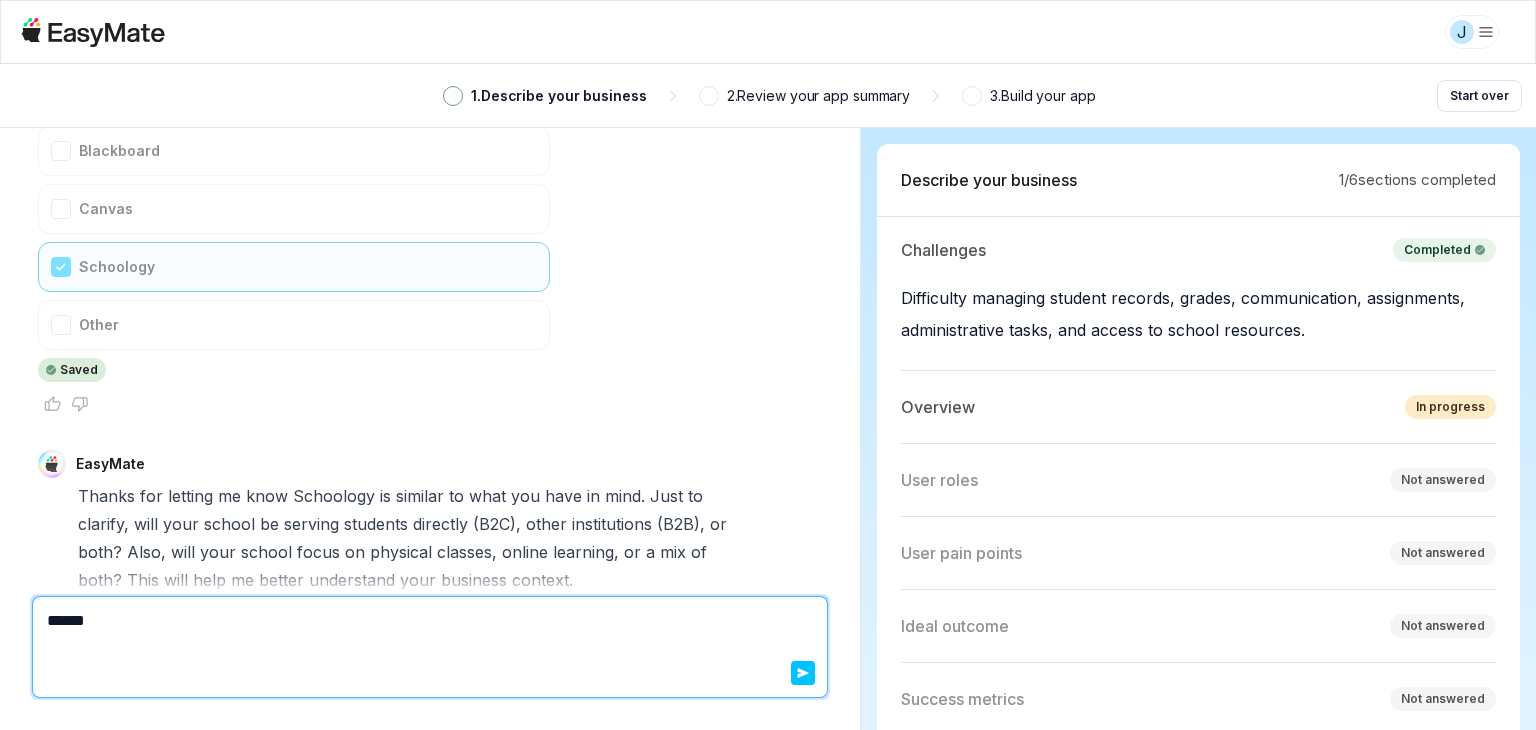 type on "*" 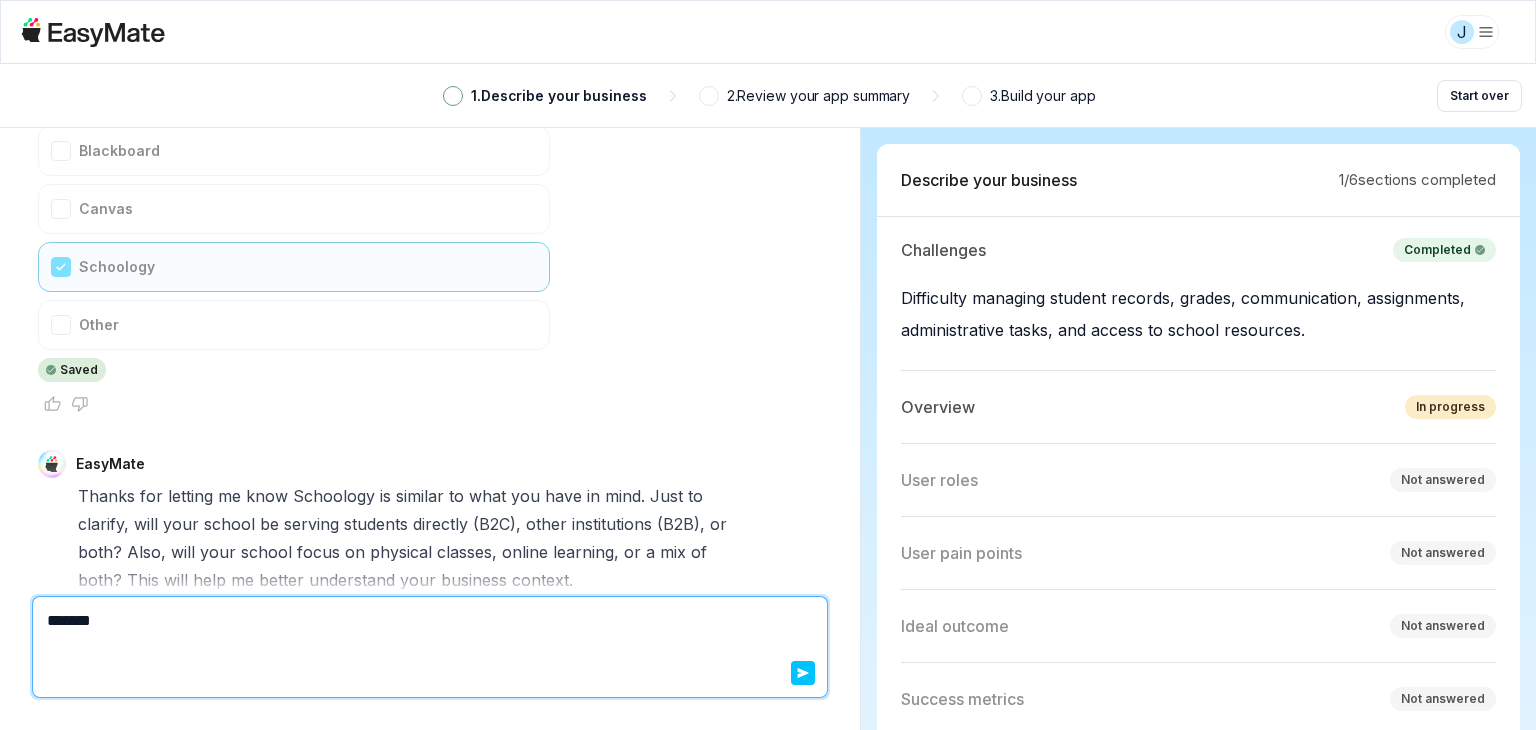type on "*" 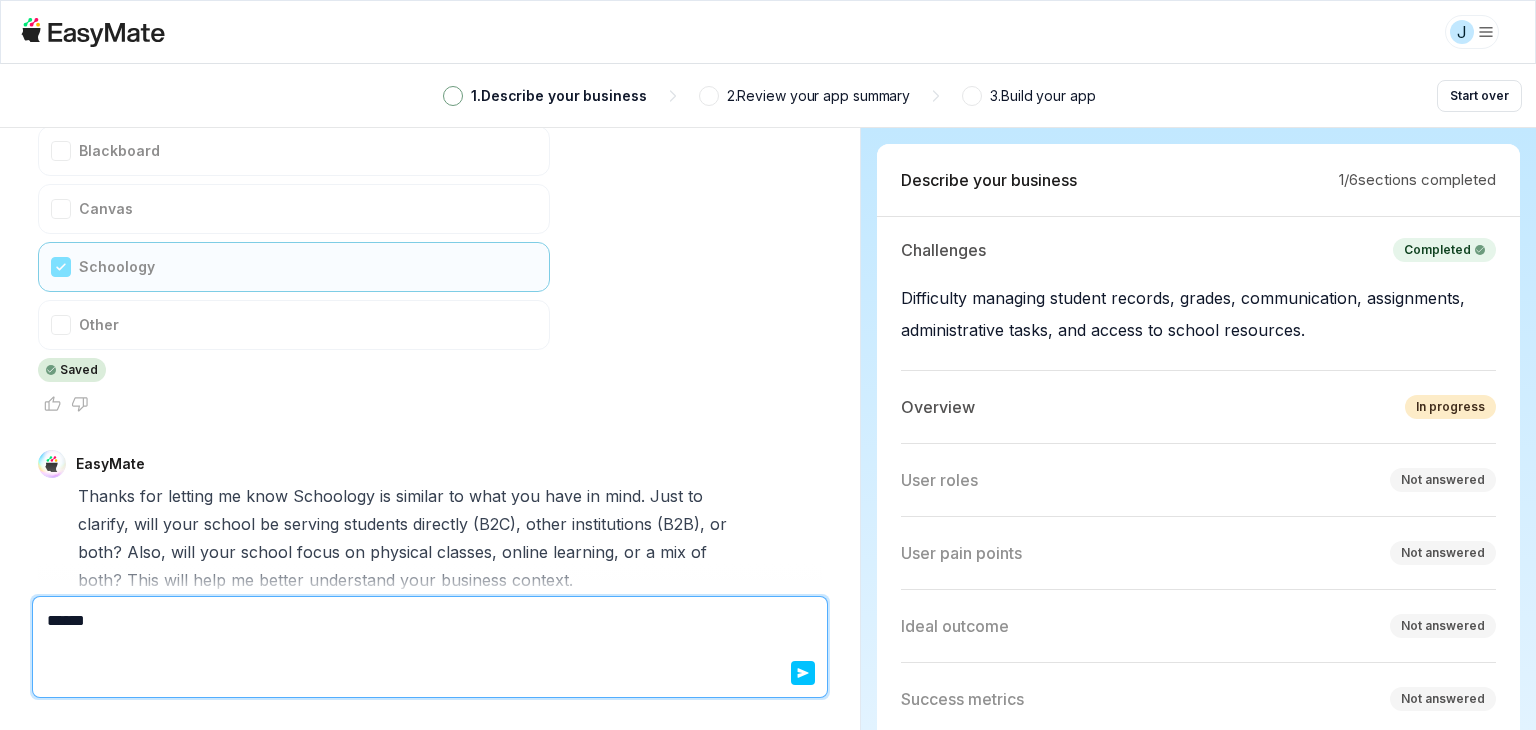 type on "*" 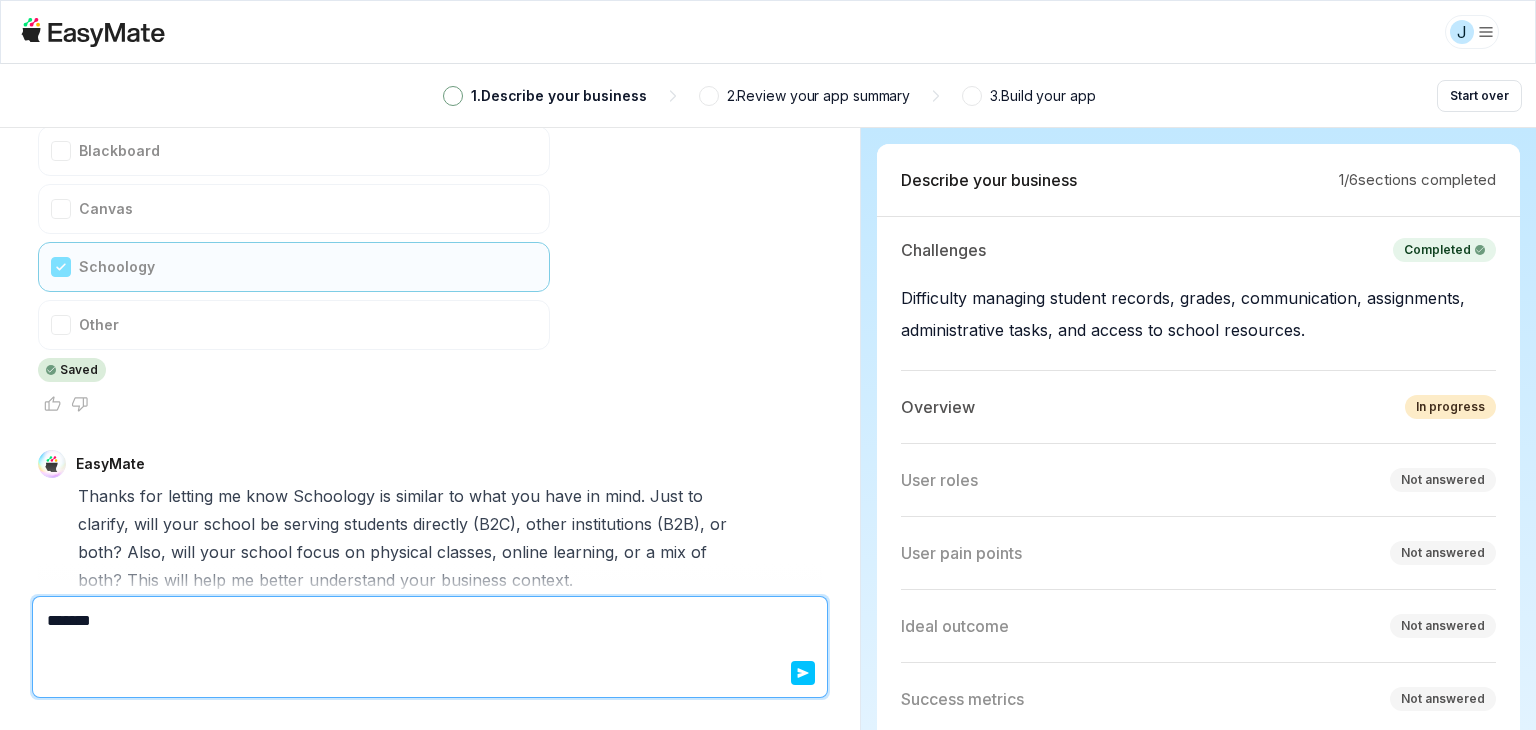 type on "*" 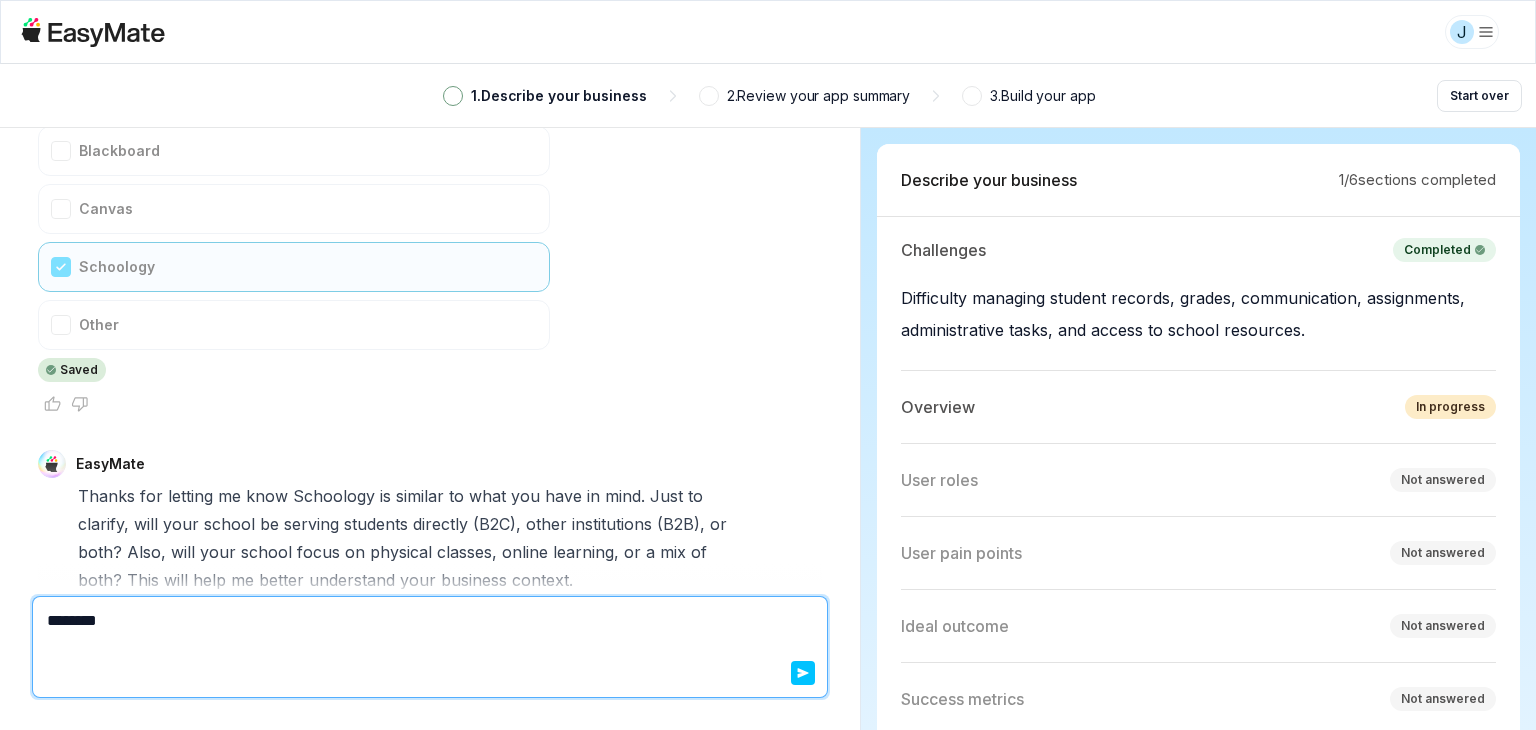 type on "*" 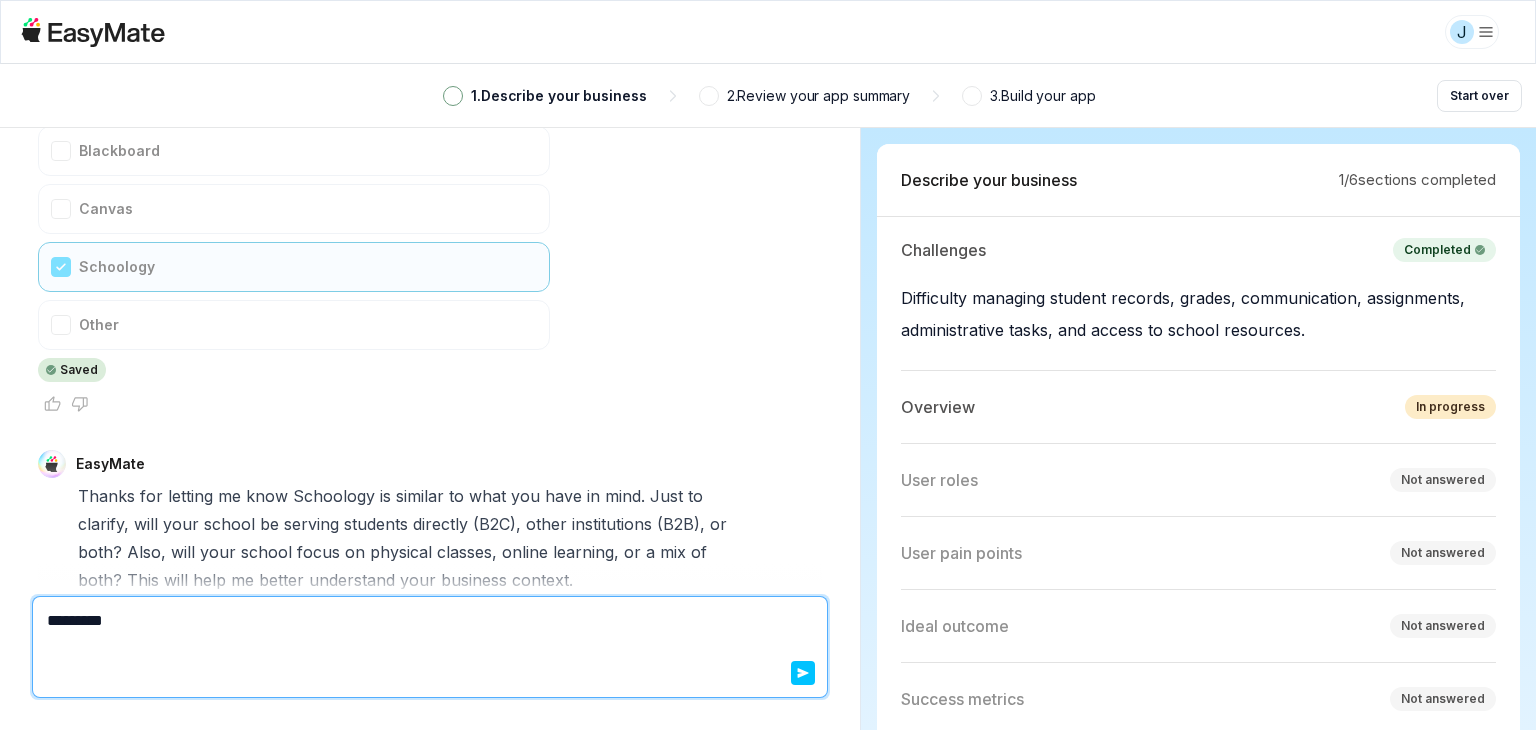 type on "*" 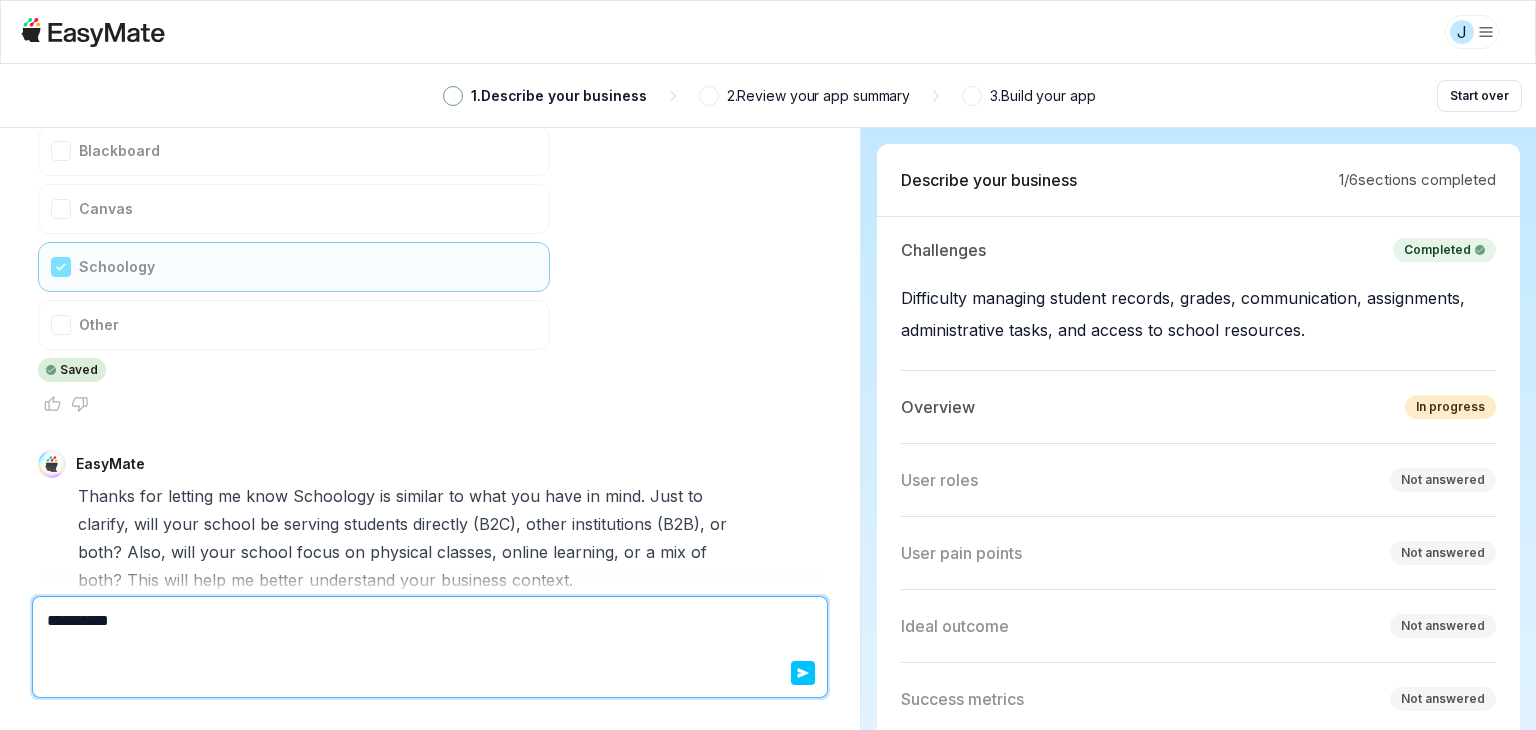type on "*" 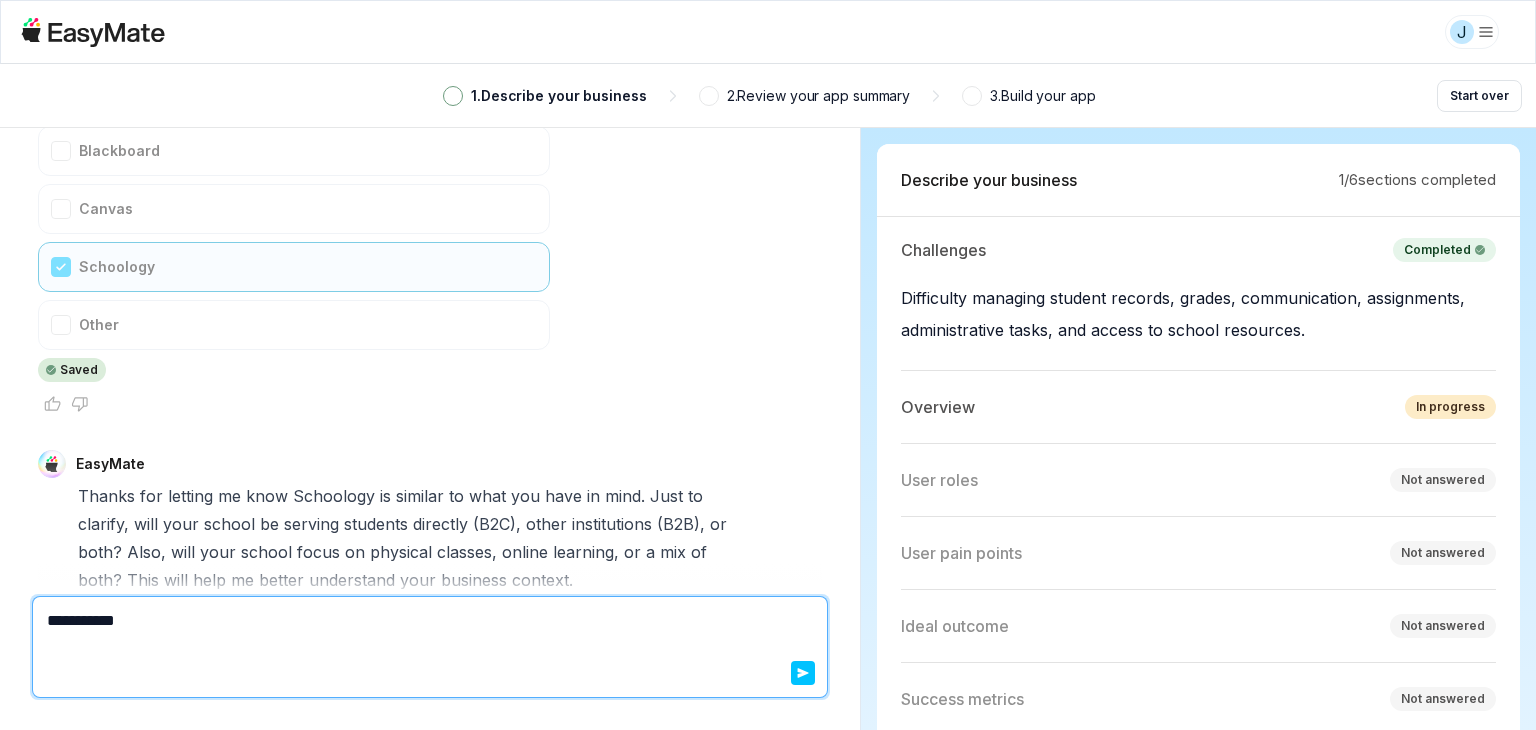 type on "*" 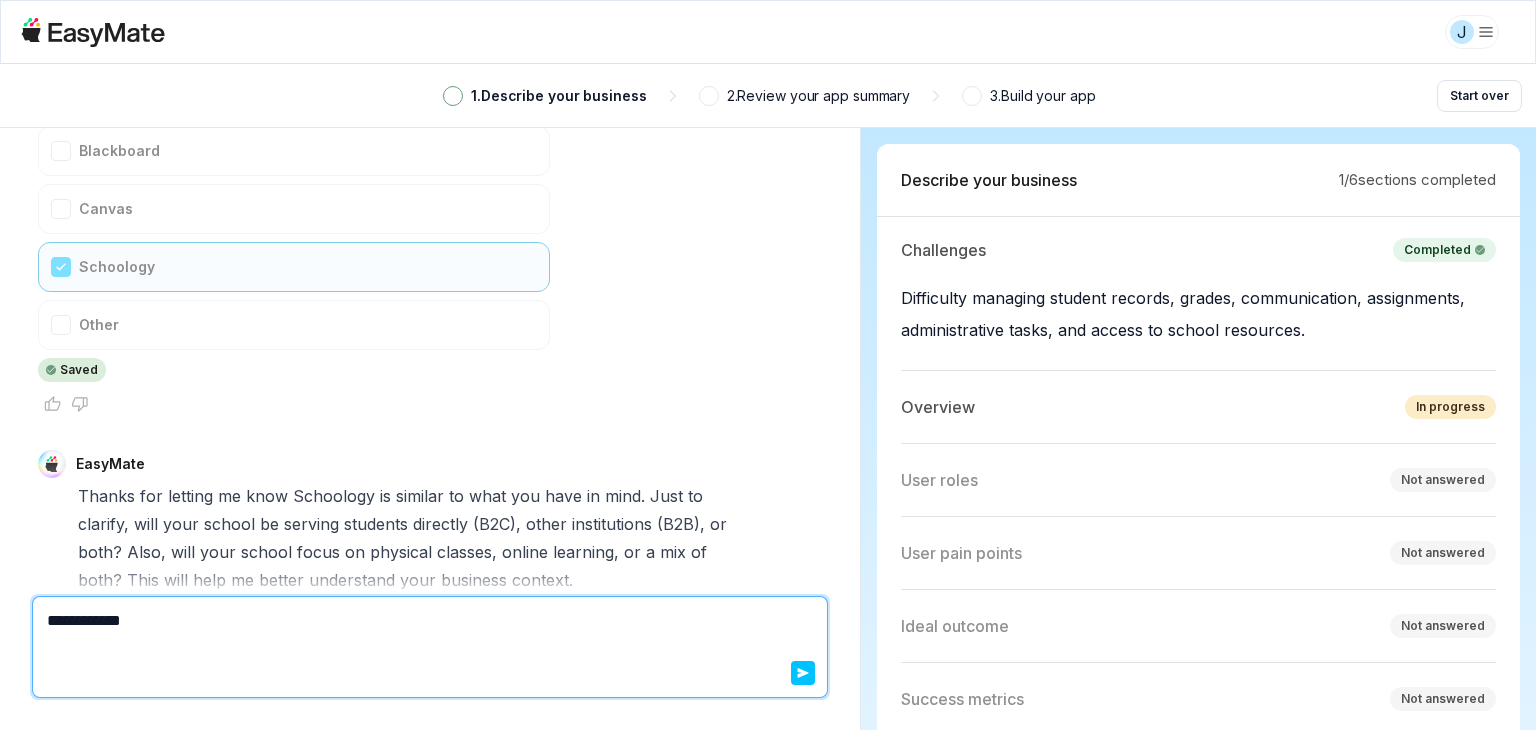 type on "*" 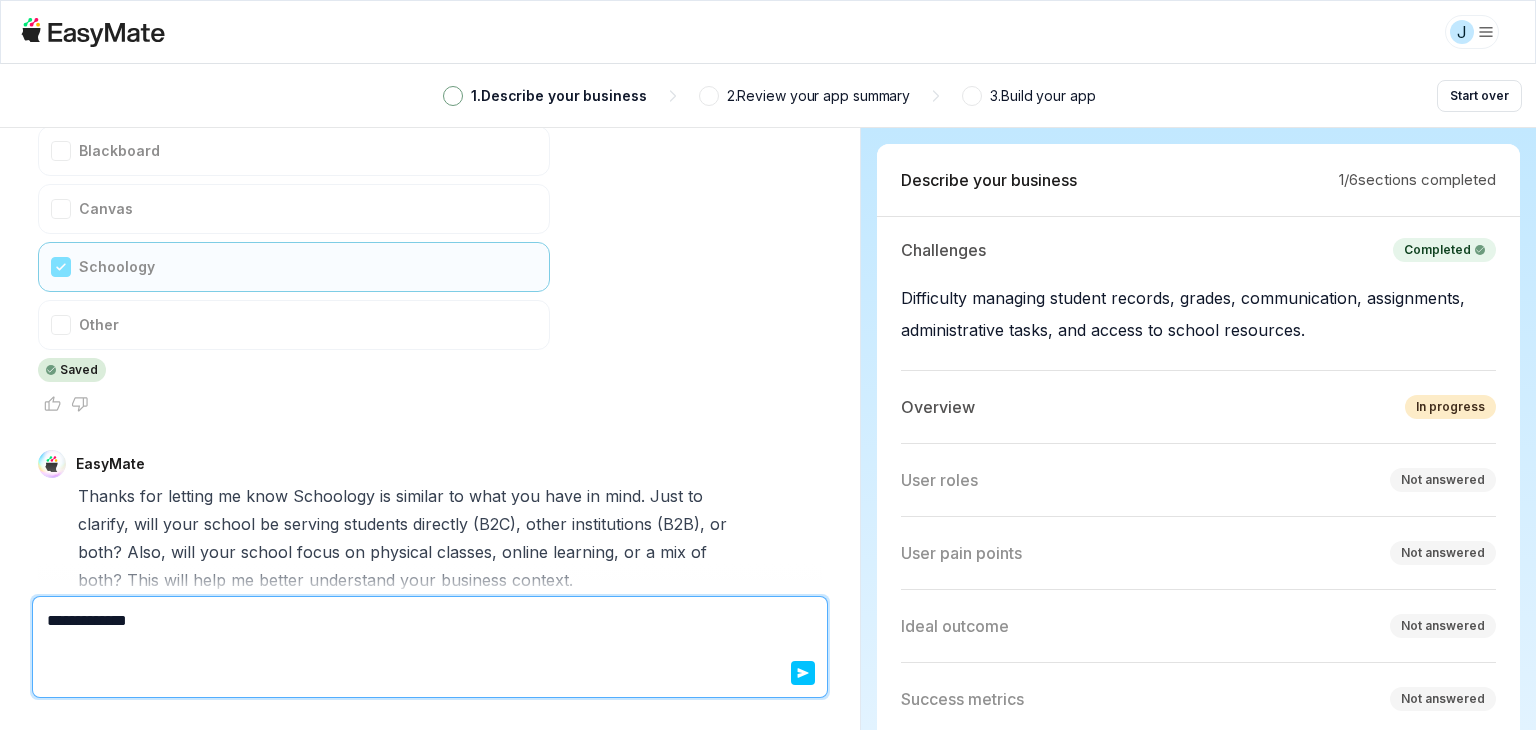 type 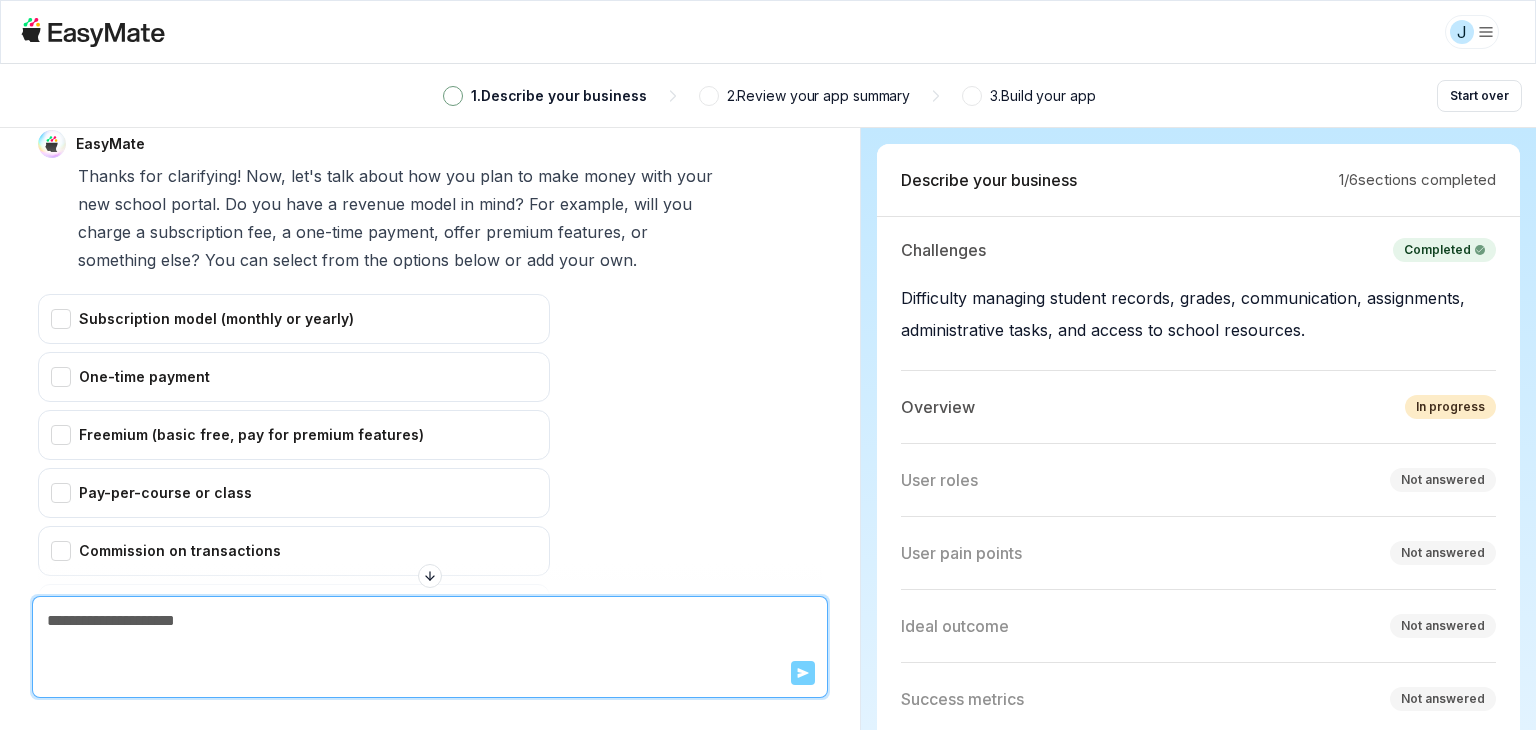 scroll, scrollTop: 2270, scrollLeft: 0, axis: vertical 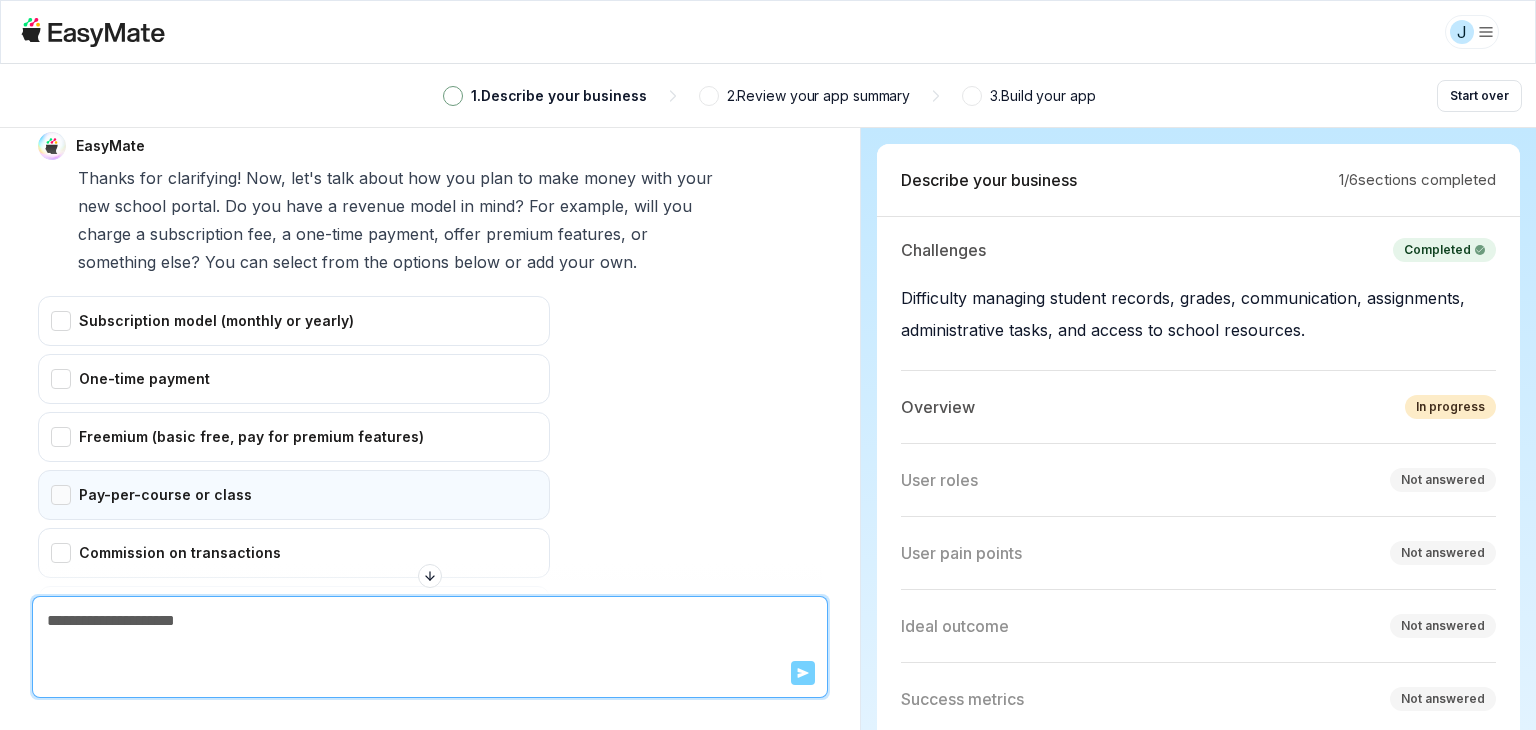 click on "Pay-per-course or class" at bounding box center (294, 495) 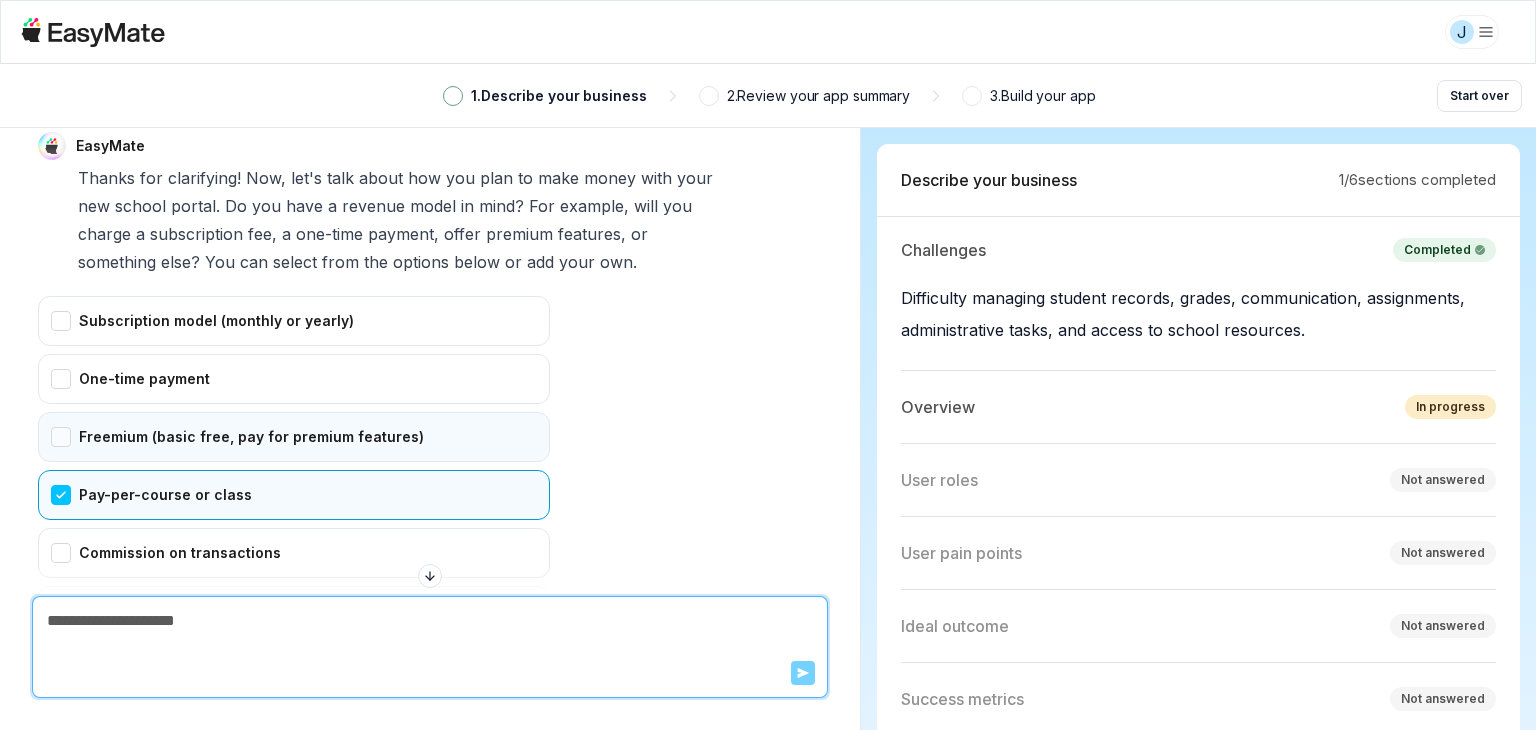 click on "Freemium (basic free, pay for premium features)" at bounding box center (294, 437) 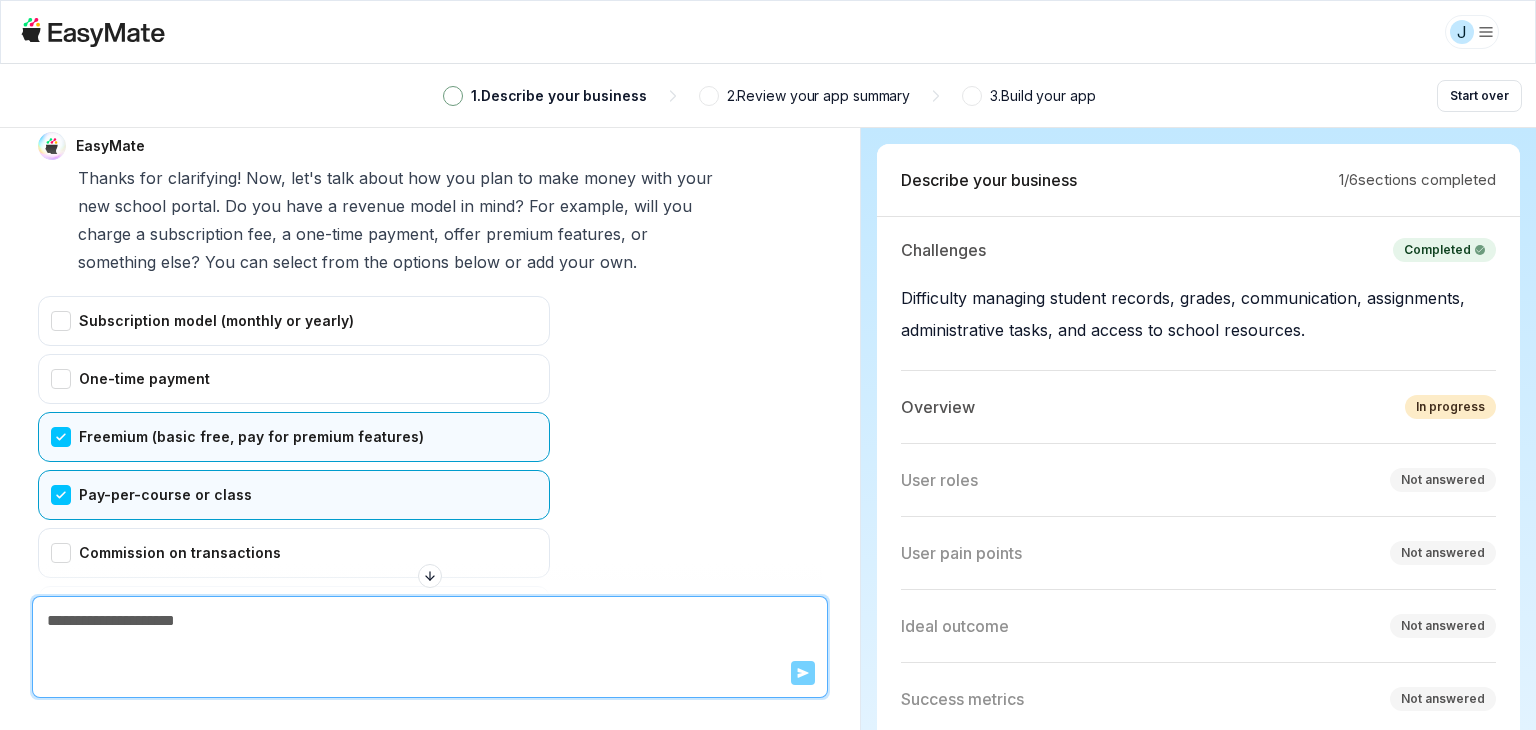 click on "Pay-per-course or class" at bounding box center (294, 495) 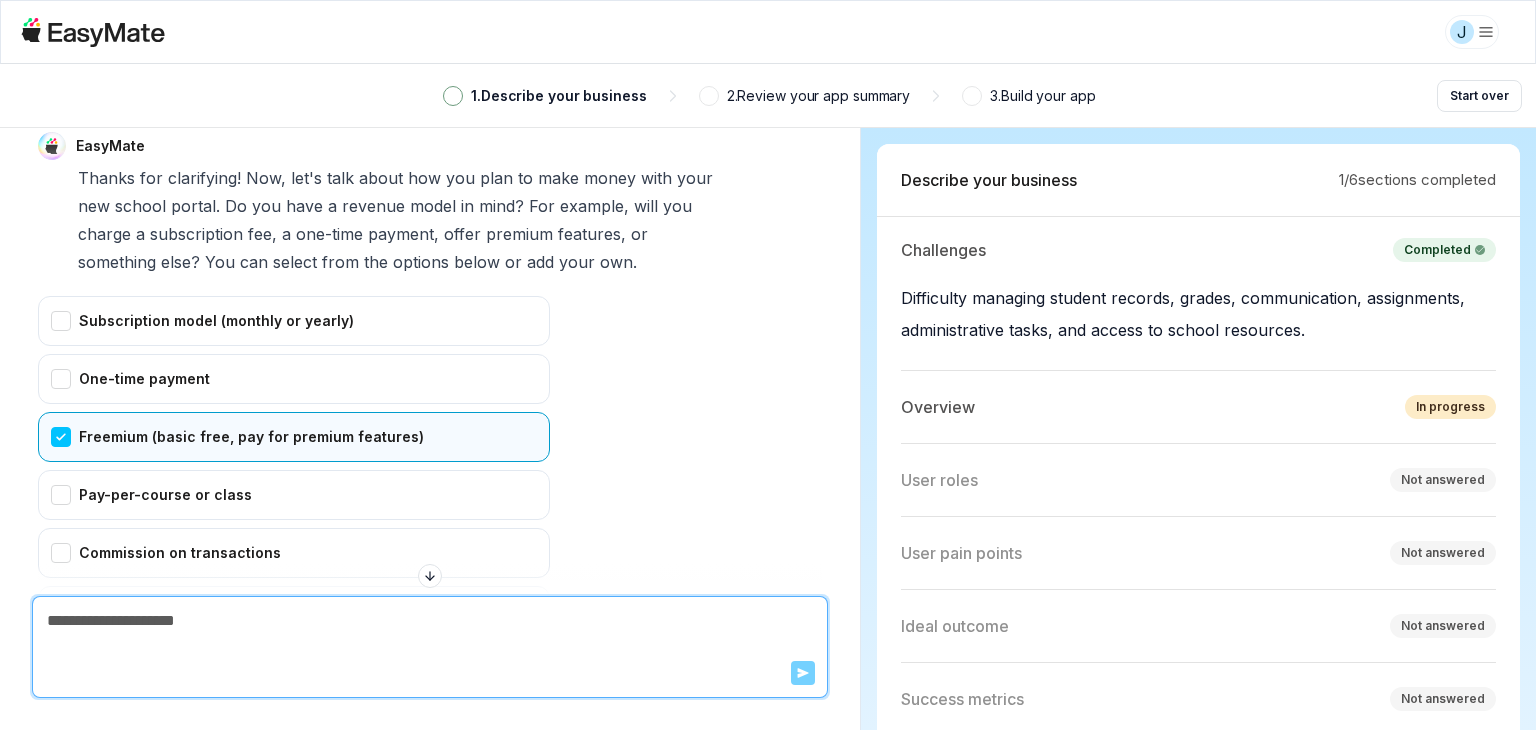 click on "Freemium (basic free, pay for premium features)" at bounding box center [294, 437] 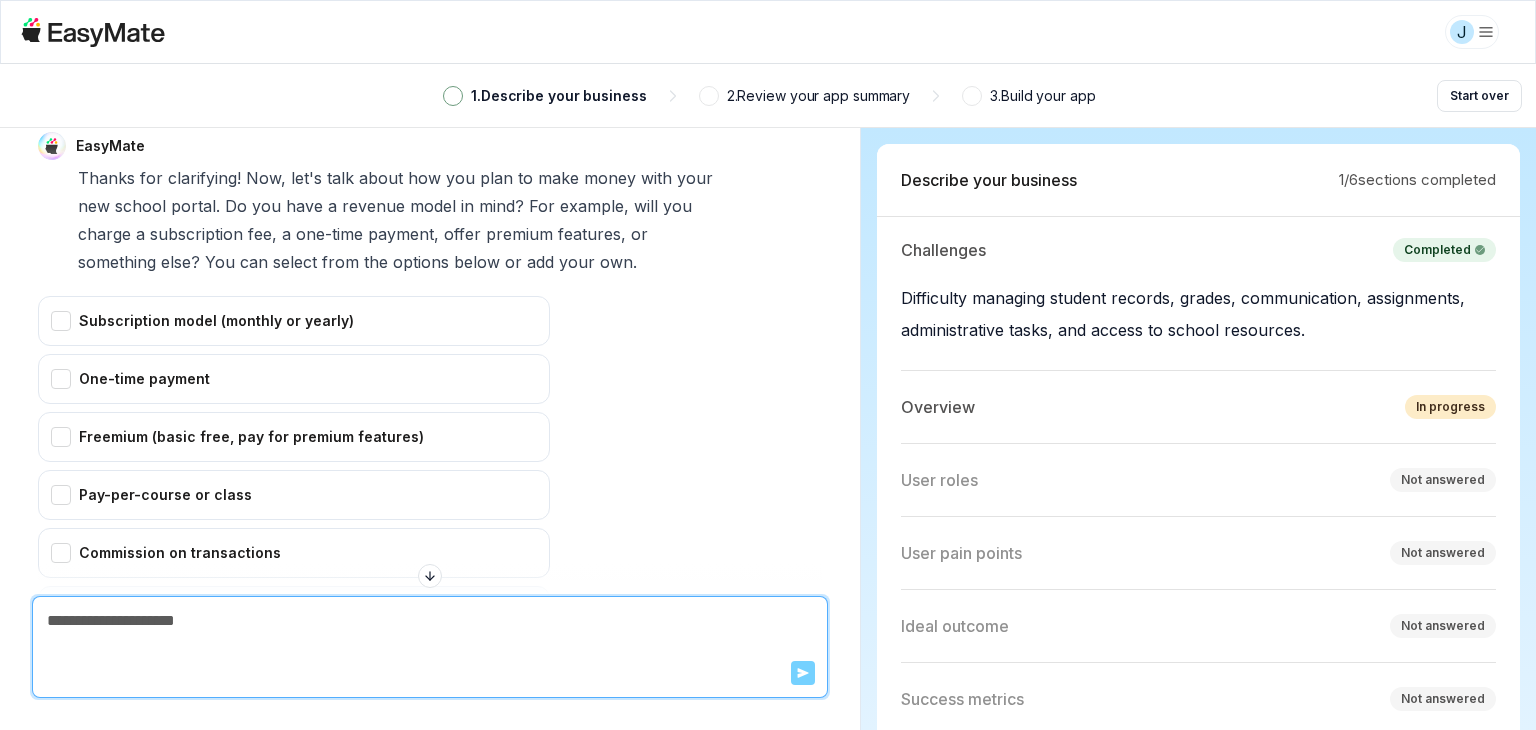 click on "Other" at bounding box center [294, 611] 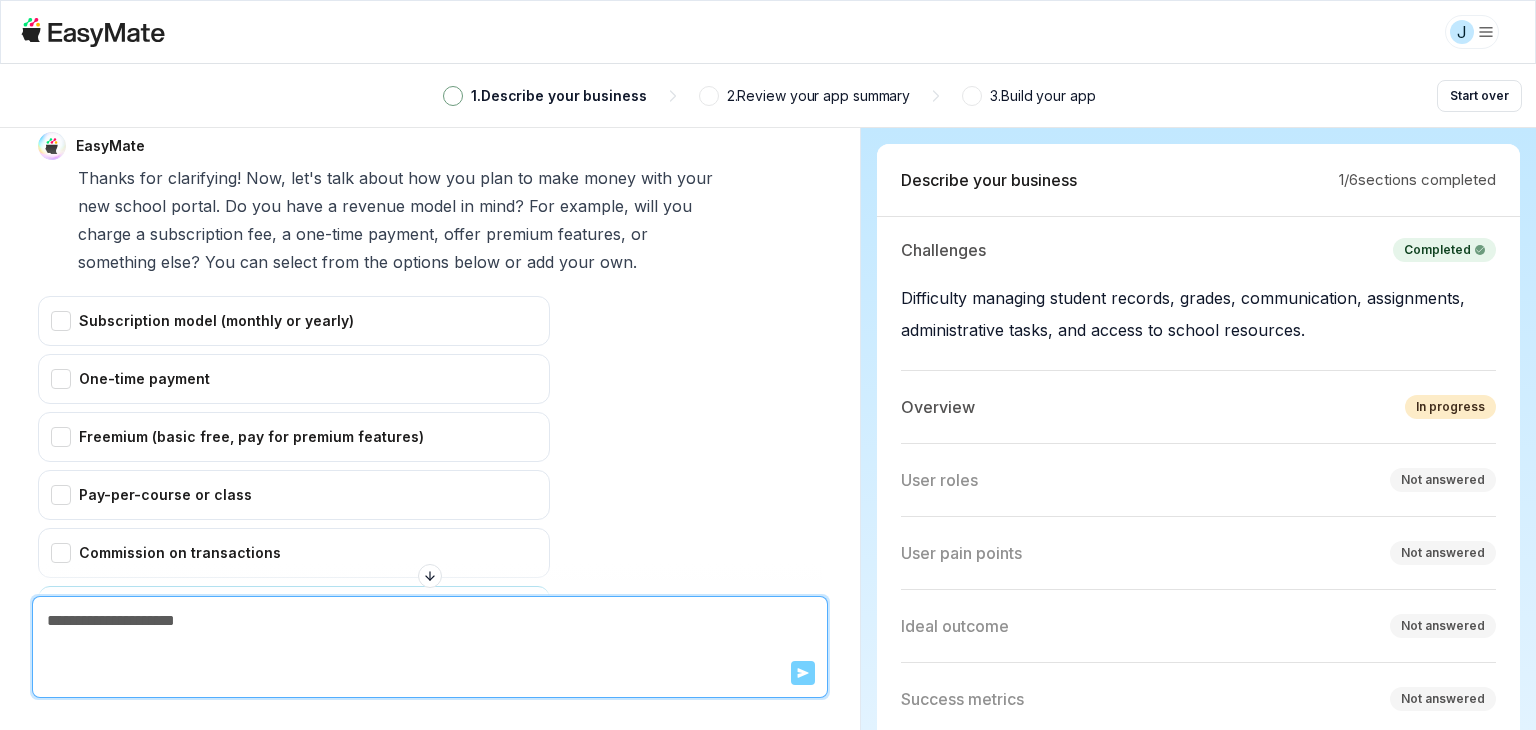 click on "Other" at bounding box center (294, 611) 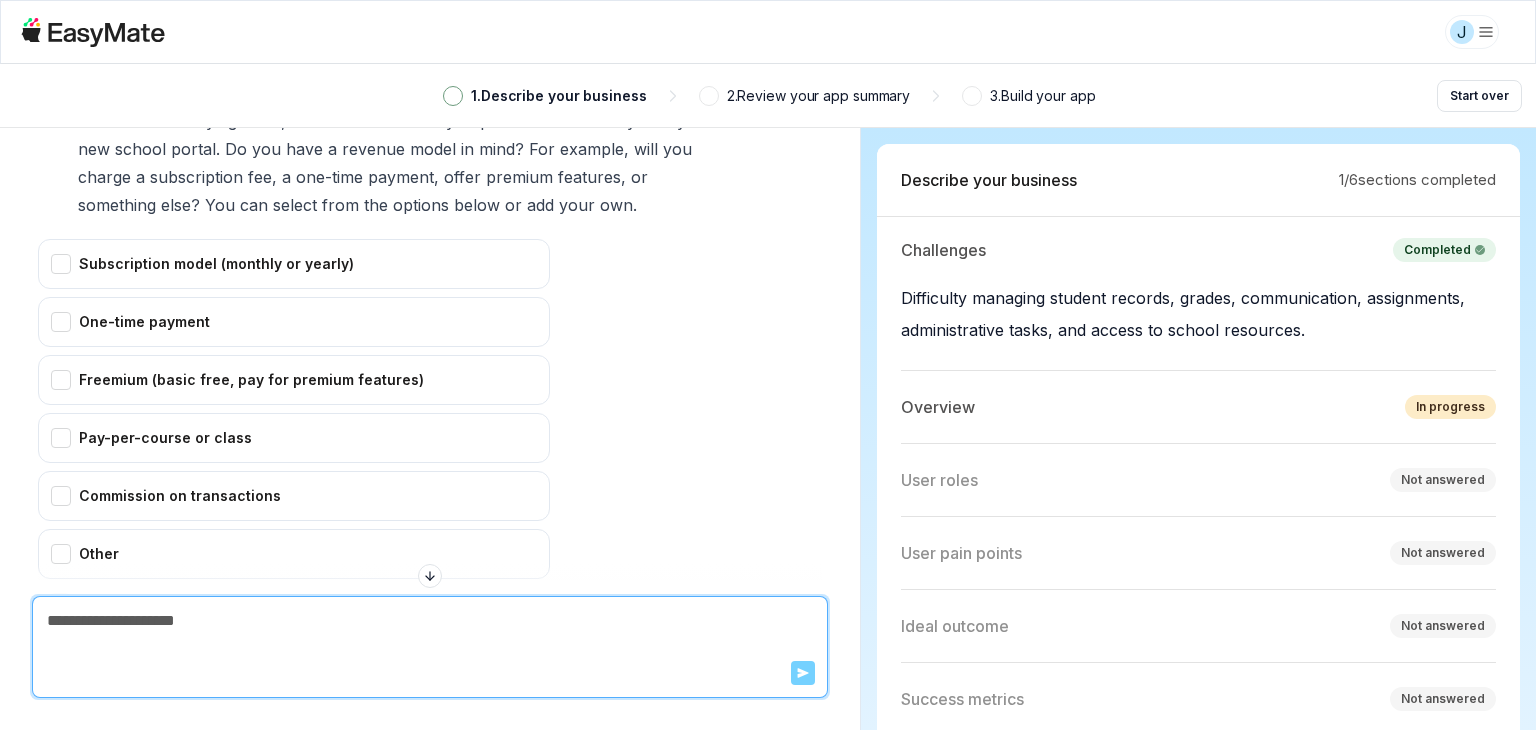 scroll, scrollTop: 2370, scrollLeft: 0, axis: vertical 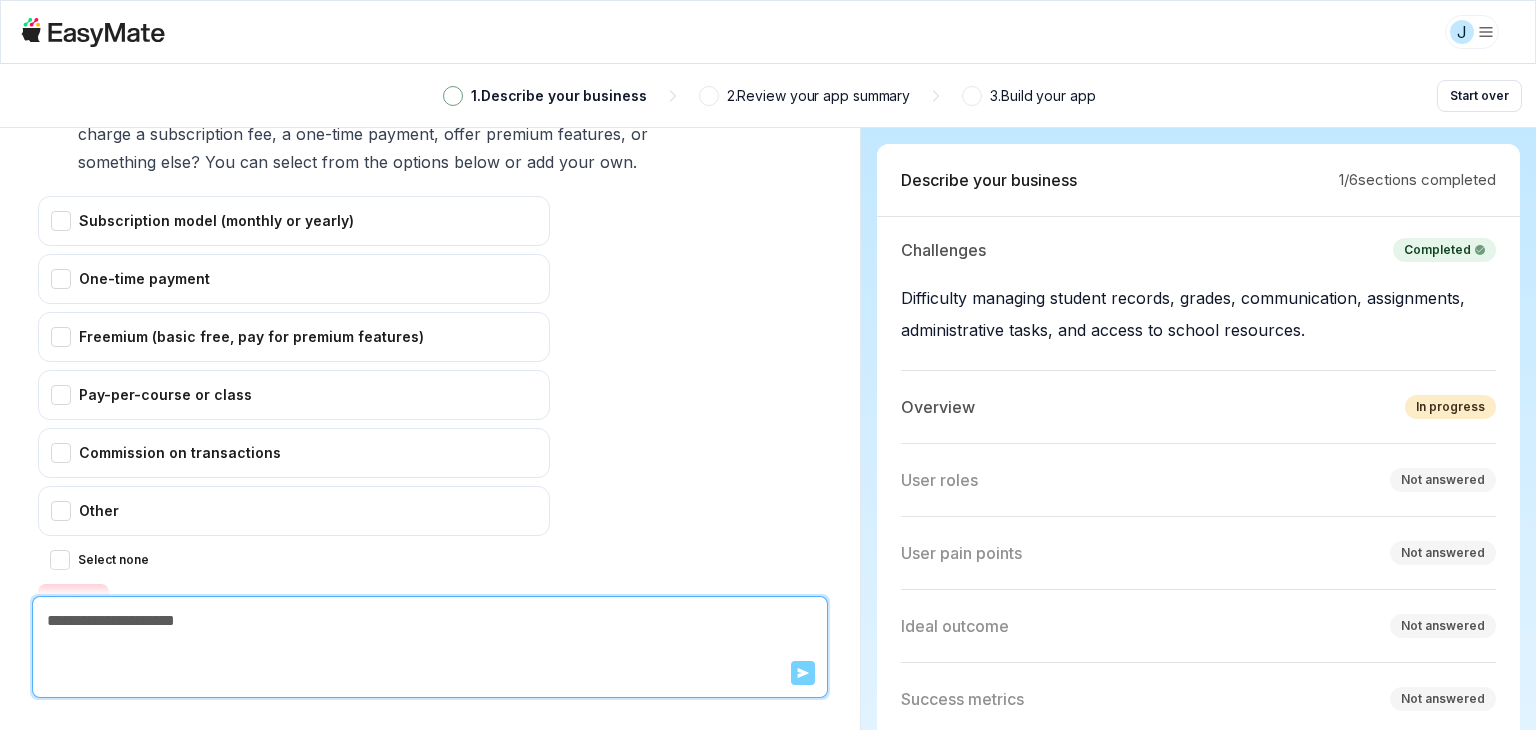 click on "Subscription model (monthly or yearly) One-time payment Freemium (basic free, pay for premium features) Pay-per-course or class Commission on transactions Other Select none Confirm" at bounding box center (294, 406) 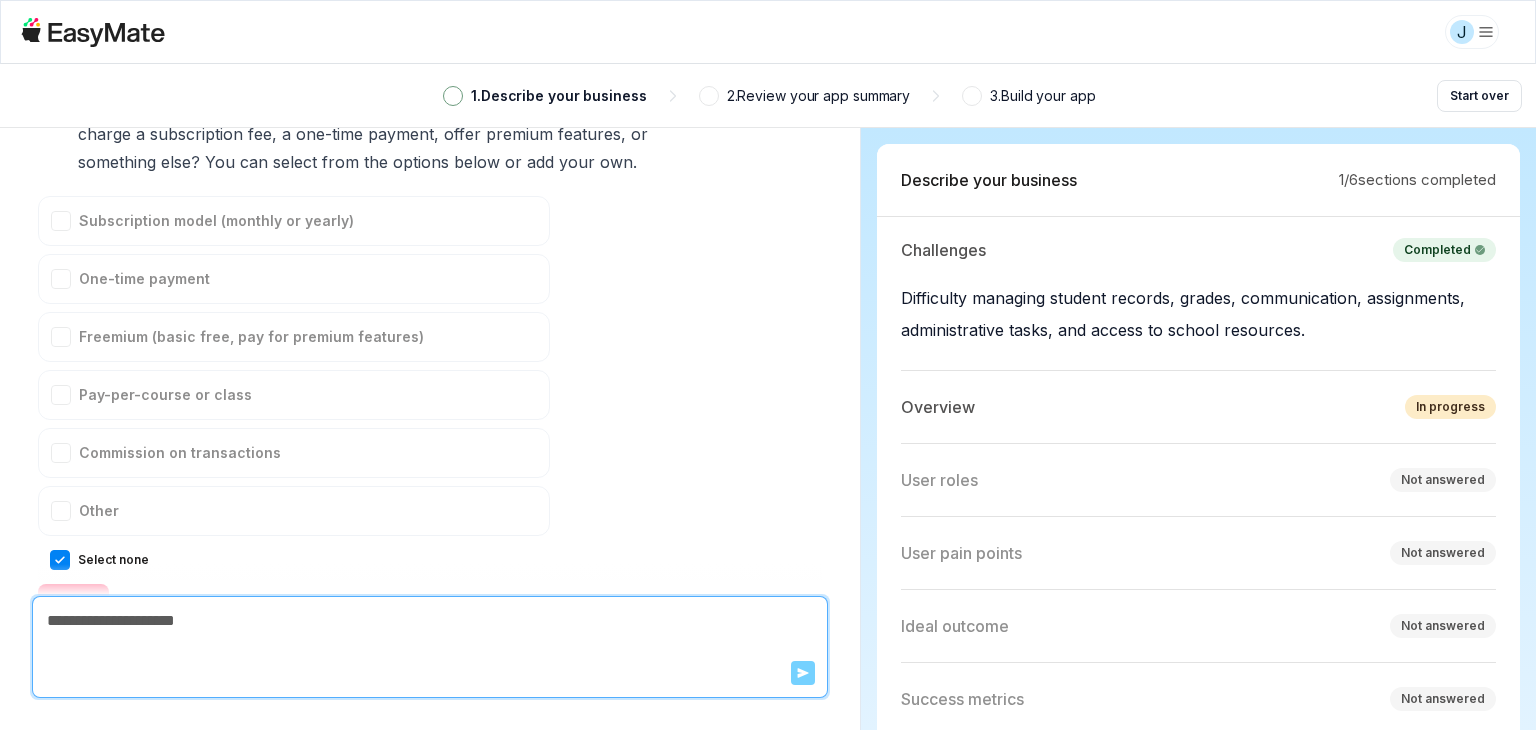 click on "Confirm" at bounding box center (73, 600) 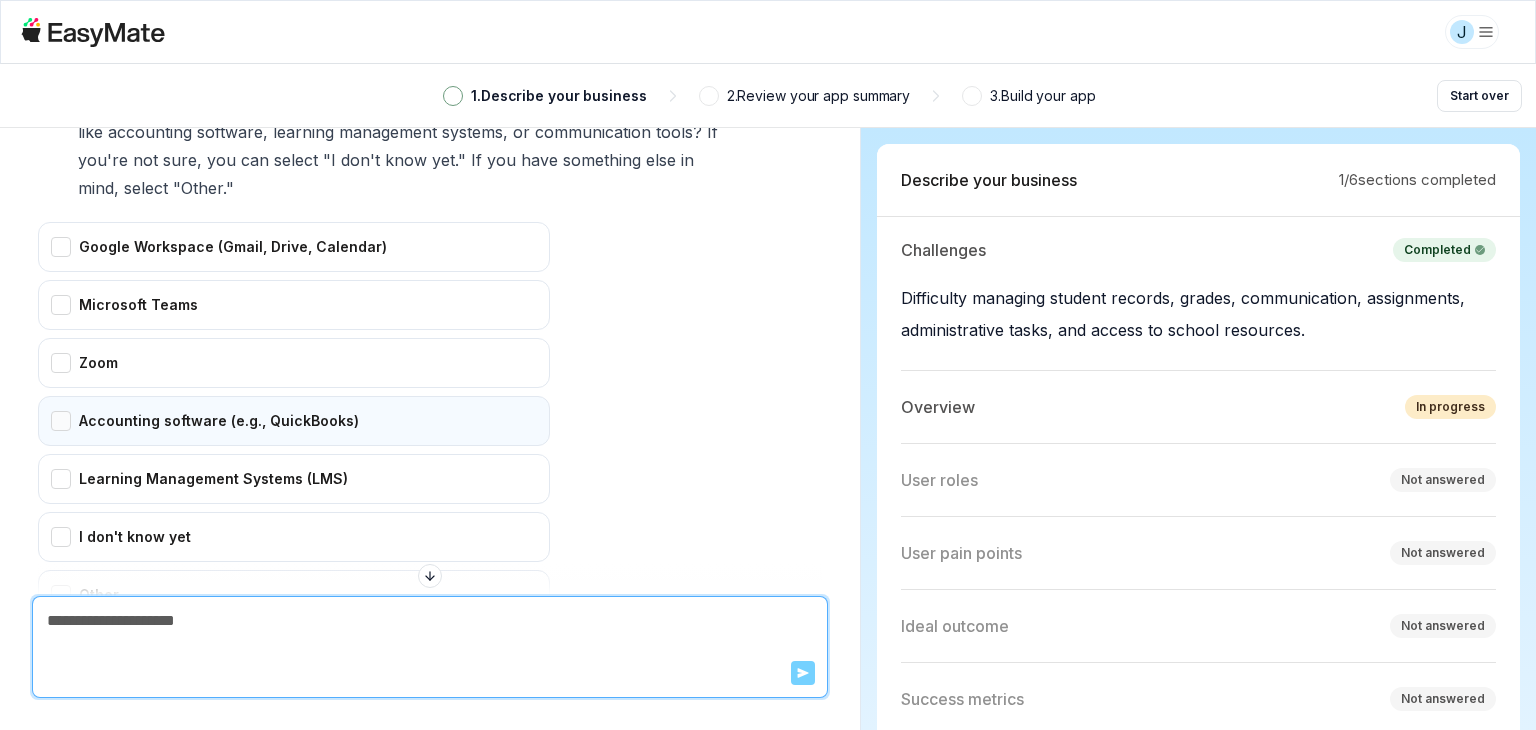 scroll, scrollTop: 3033, scrollLeft: 0, axis: vertical 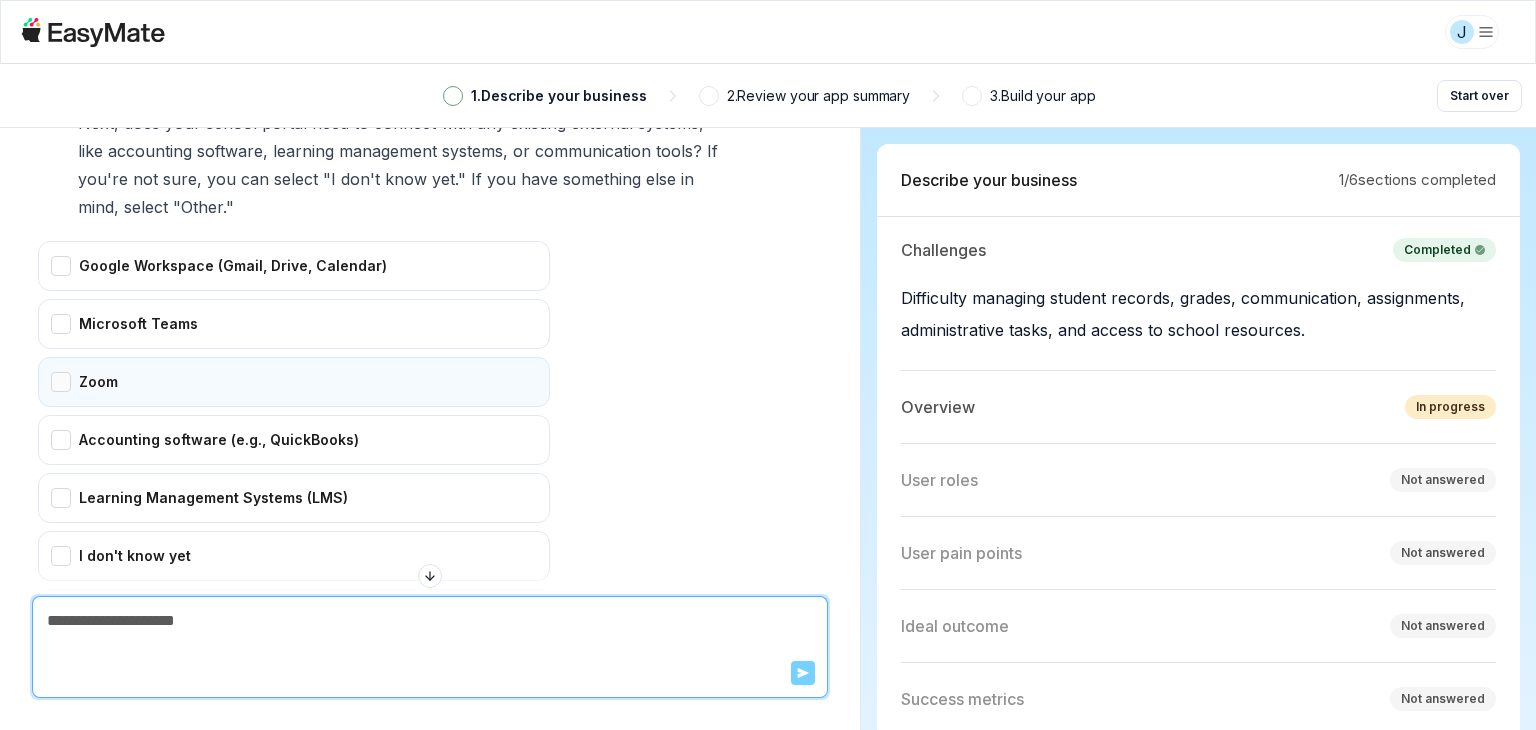 click on "Zoom" at bounding box center [294, 382] 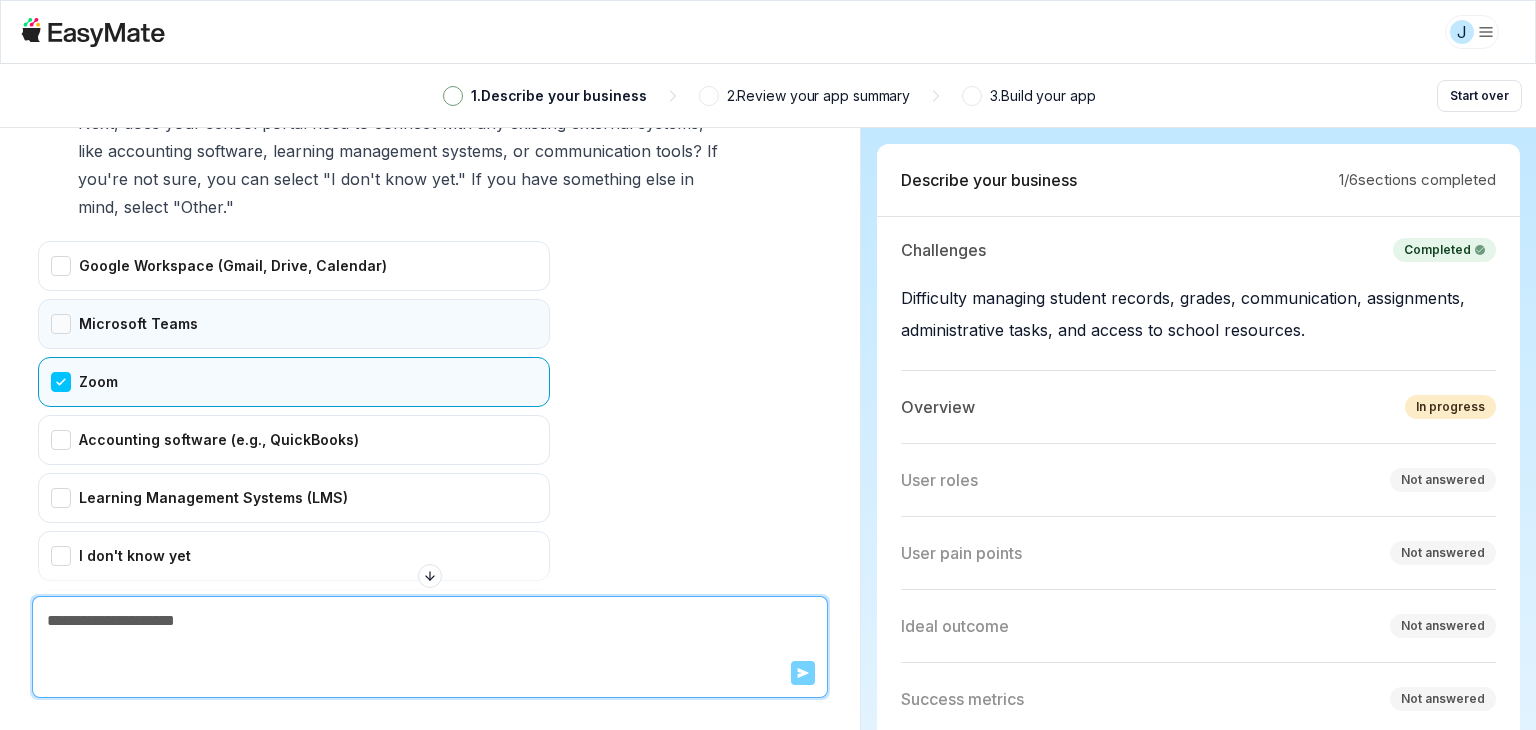 click on "Microsoft Teams" at bounding box center [294, 324] 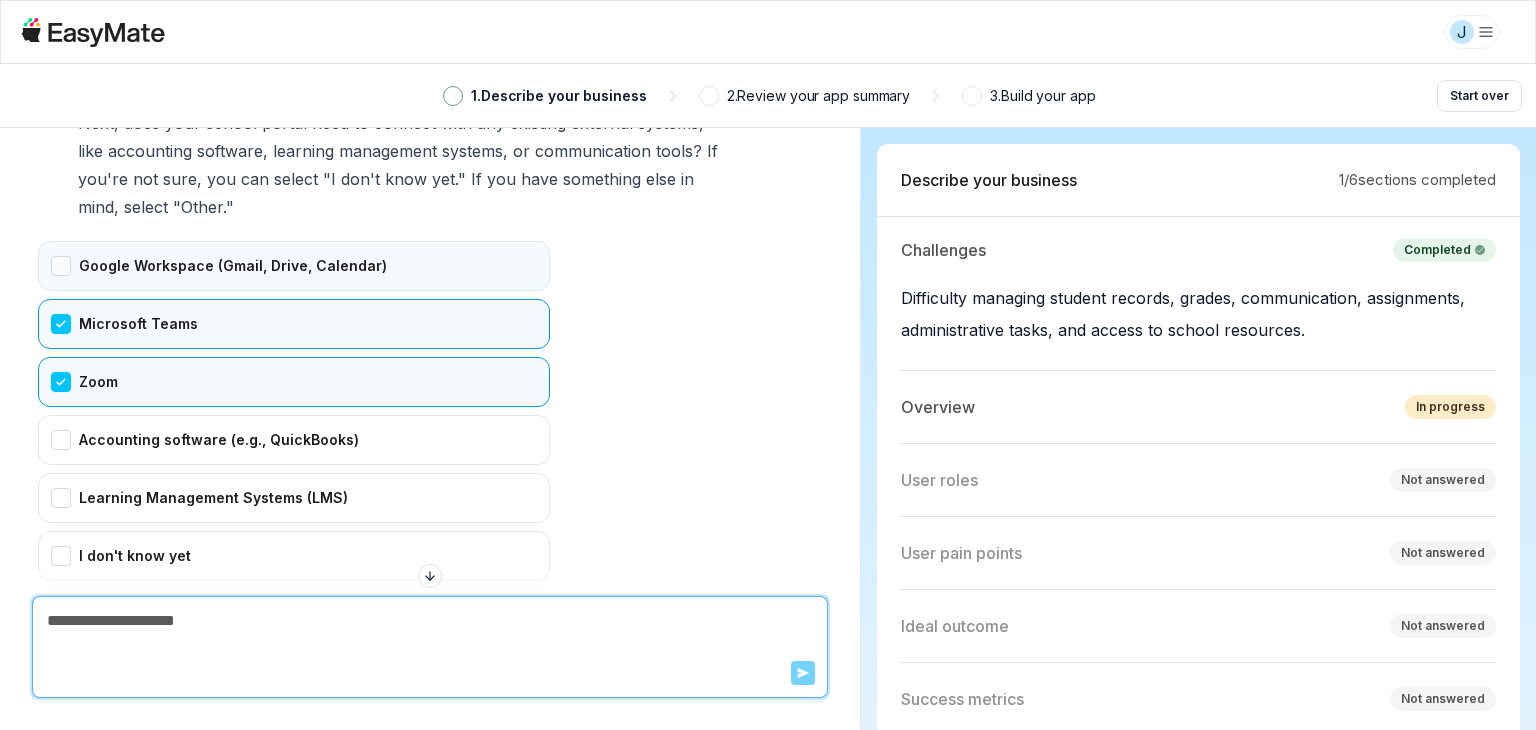 click on "Google Workspace (Gmail, Drive, Calendar)" at bounding box center (294, 266) 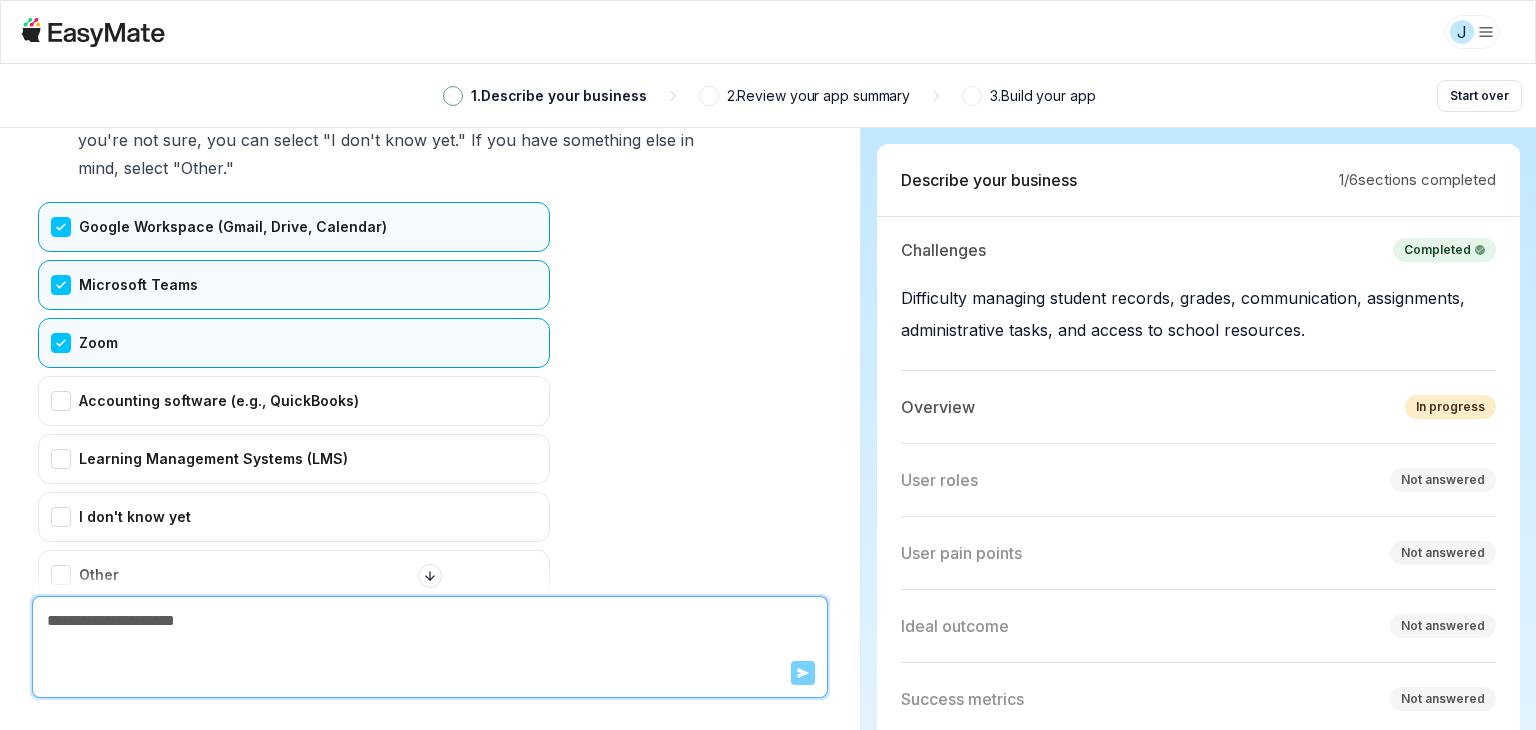 scroll, scrollTop: 3133, scrollLeft: 0, axis: vertical 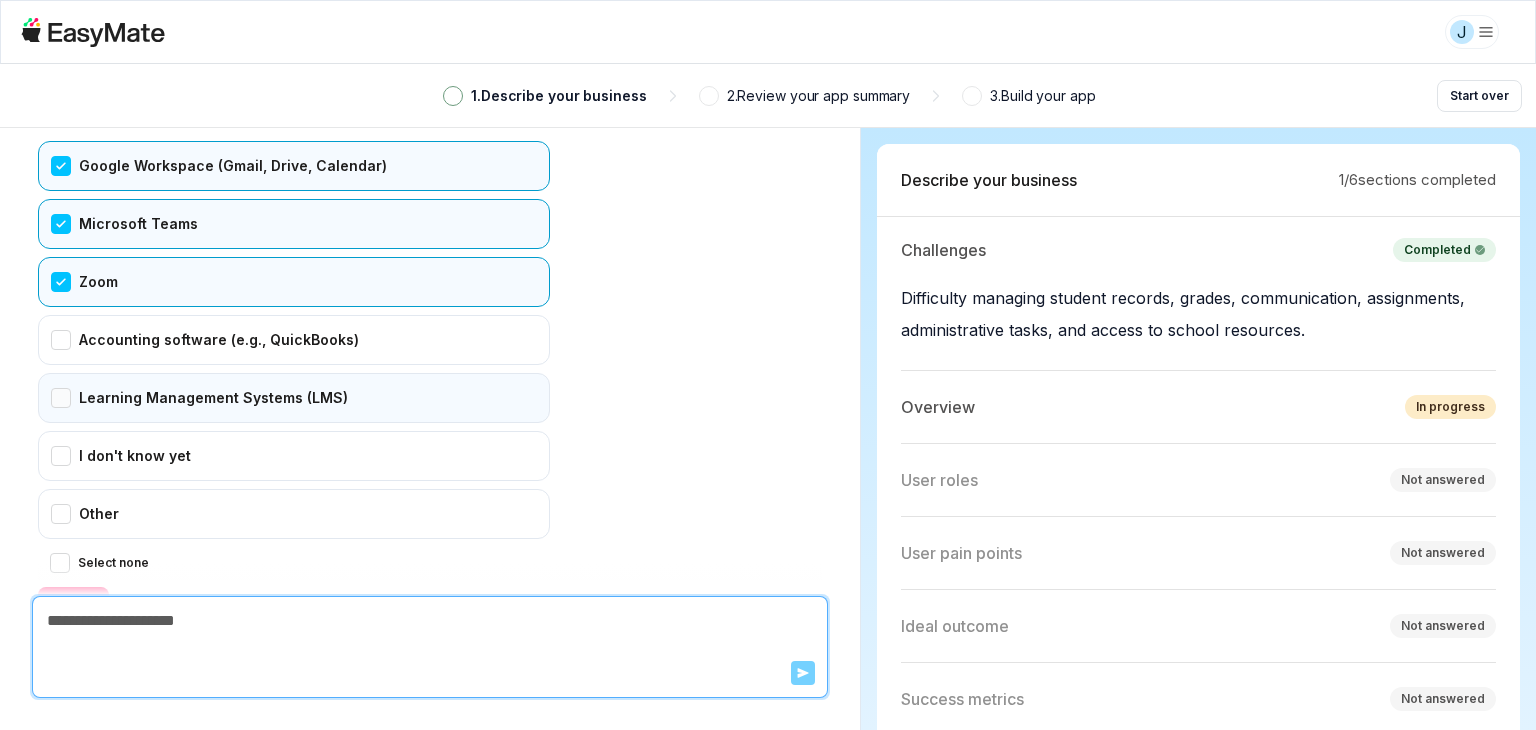 click on "Learning Management Systems (LMS)" at bounding box center [294, 398] 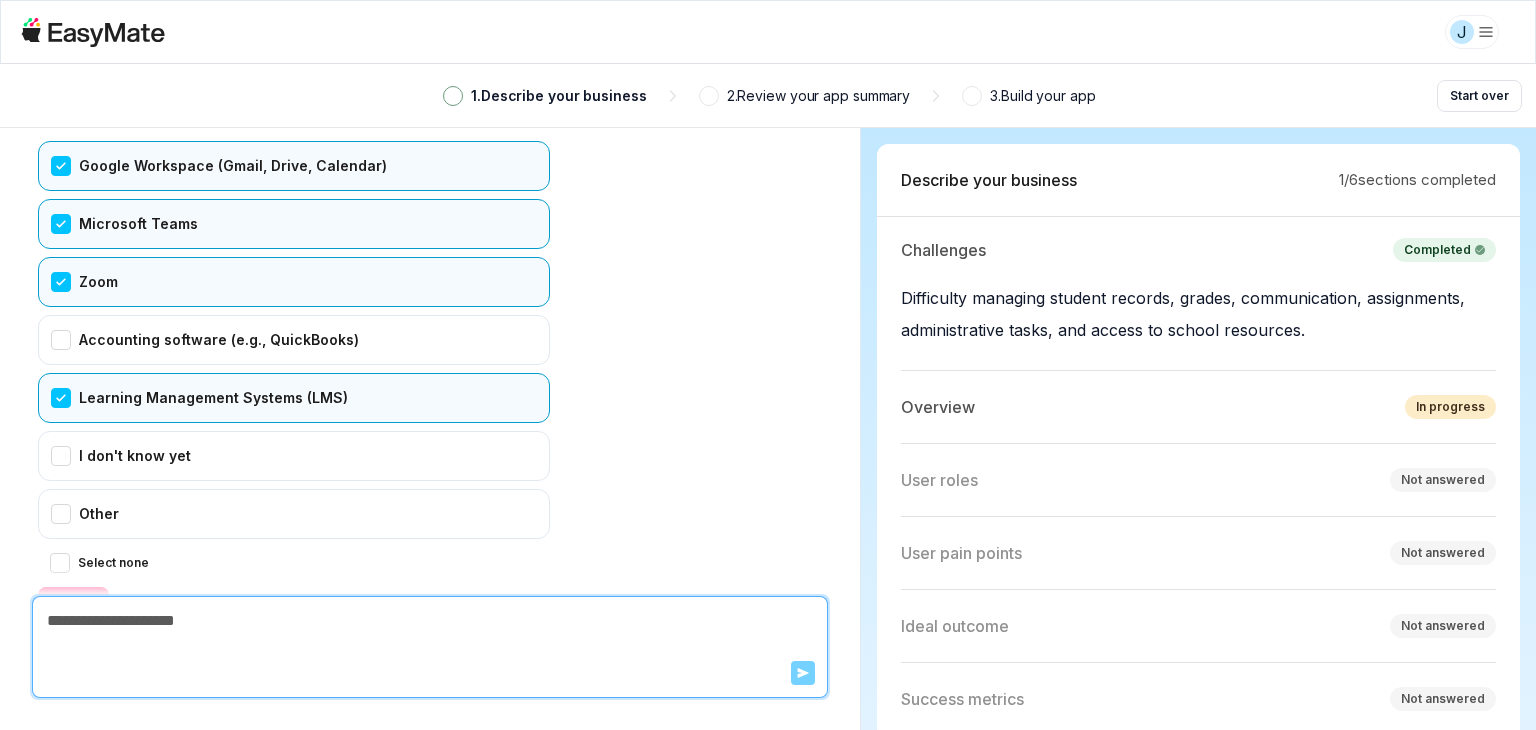 click on "Select none Confirm" at bounding box center (294, 585) 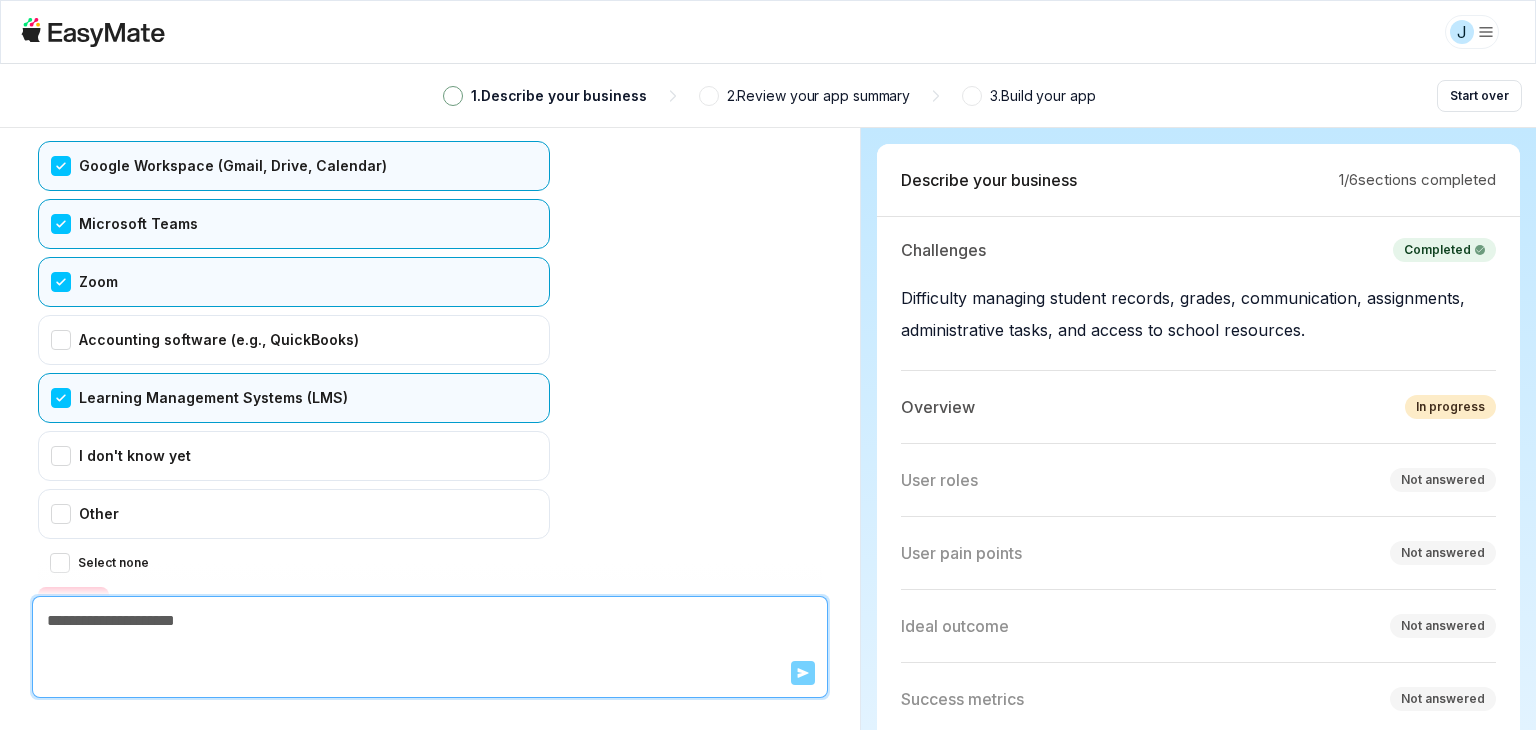 click on "Confirm" at bounding box center [73, 603] 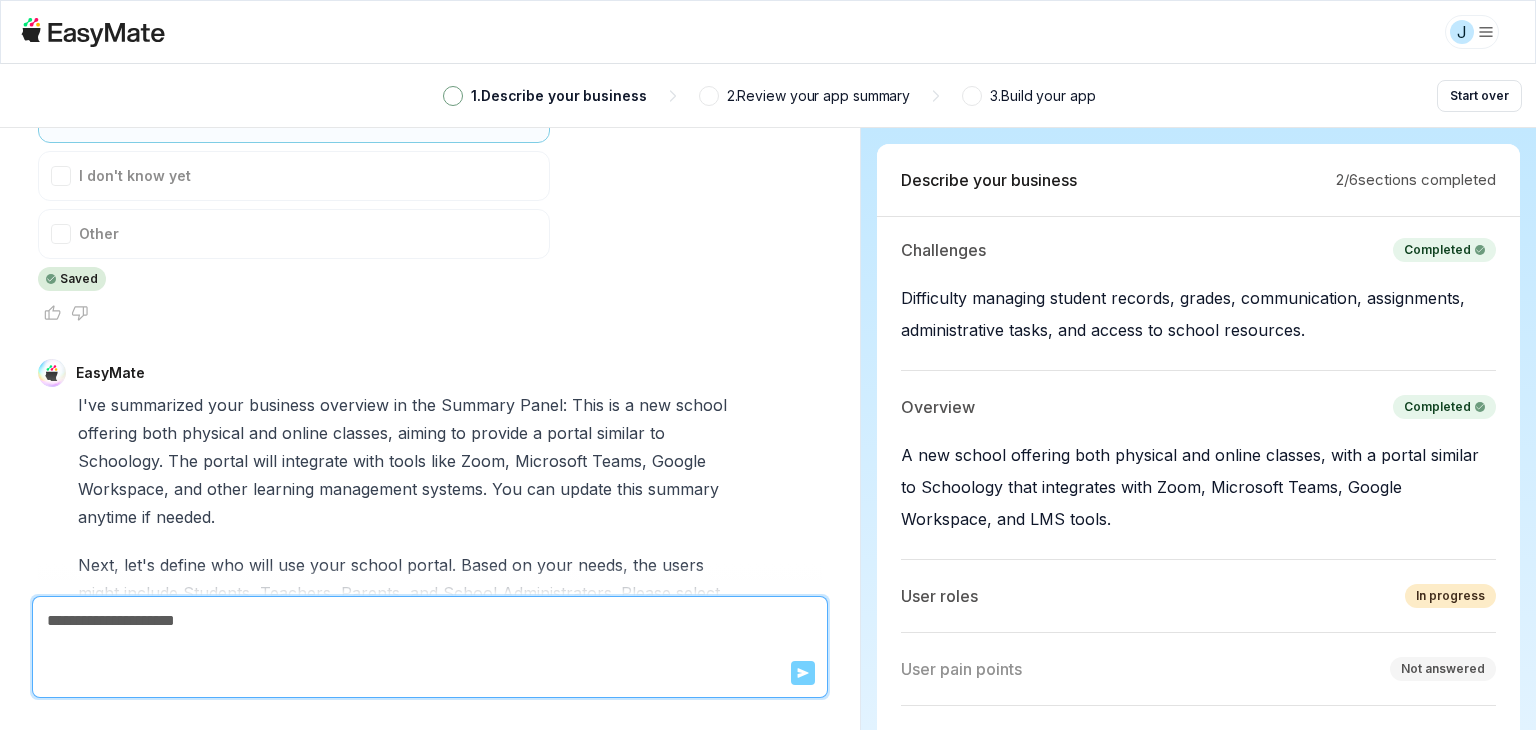 scroll, scrollTop: 3809, scrollLeft: 0, axis: vertical 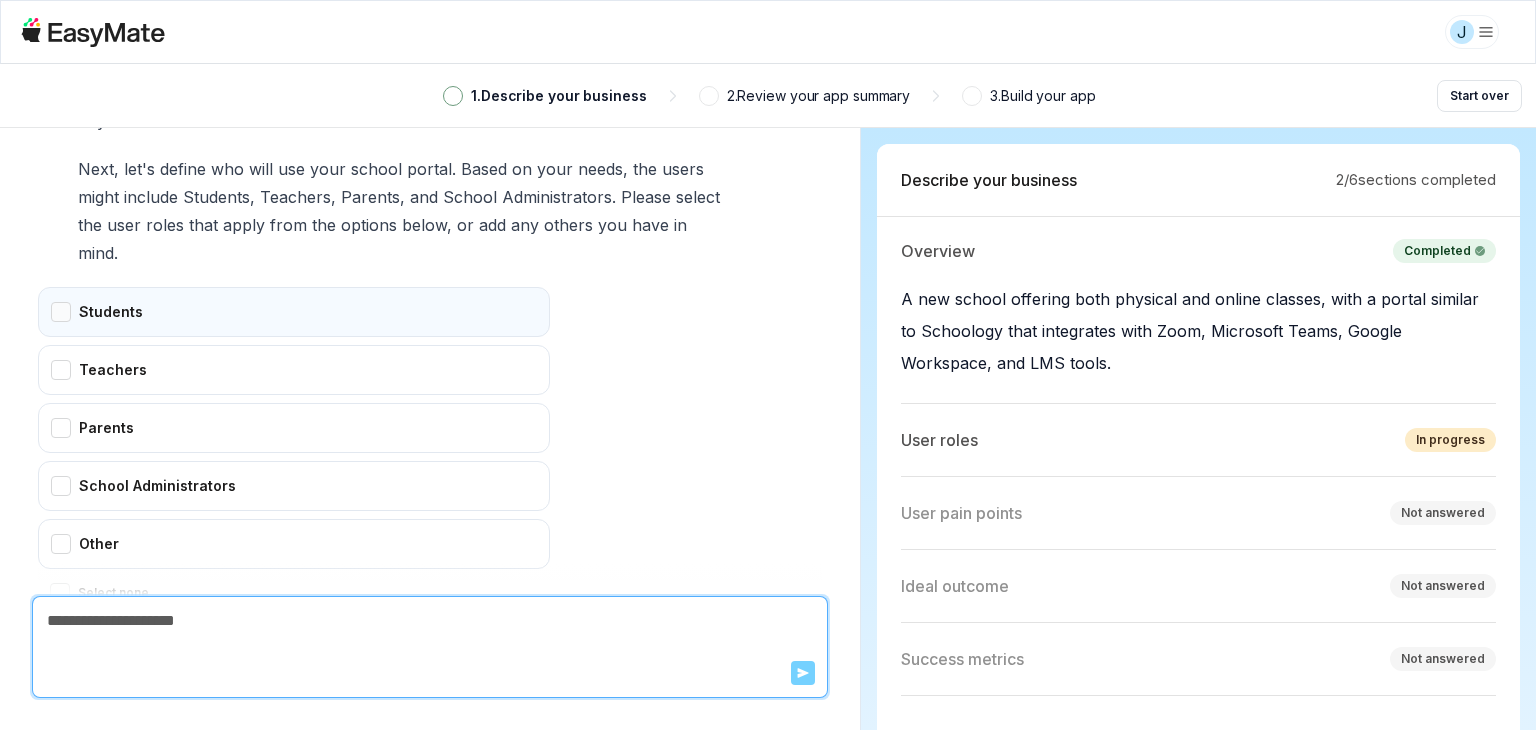 click on "Students" at bounding box center [294, 312] 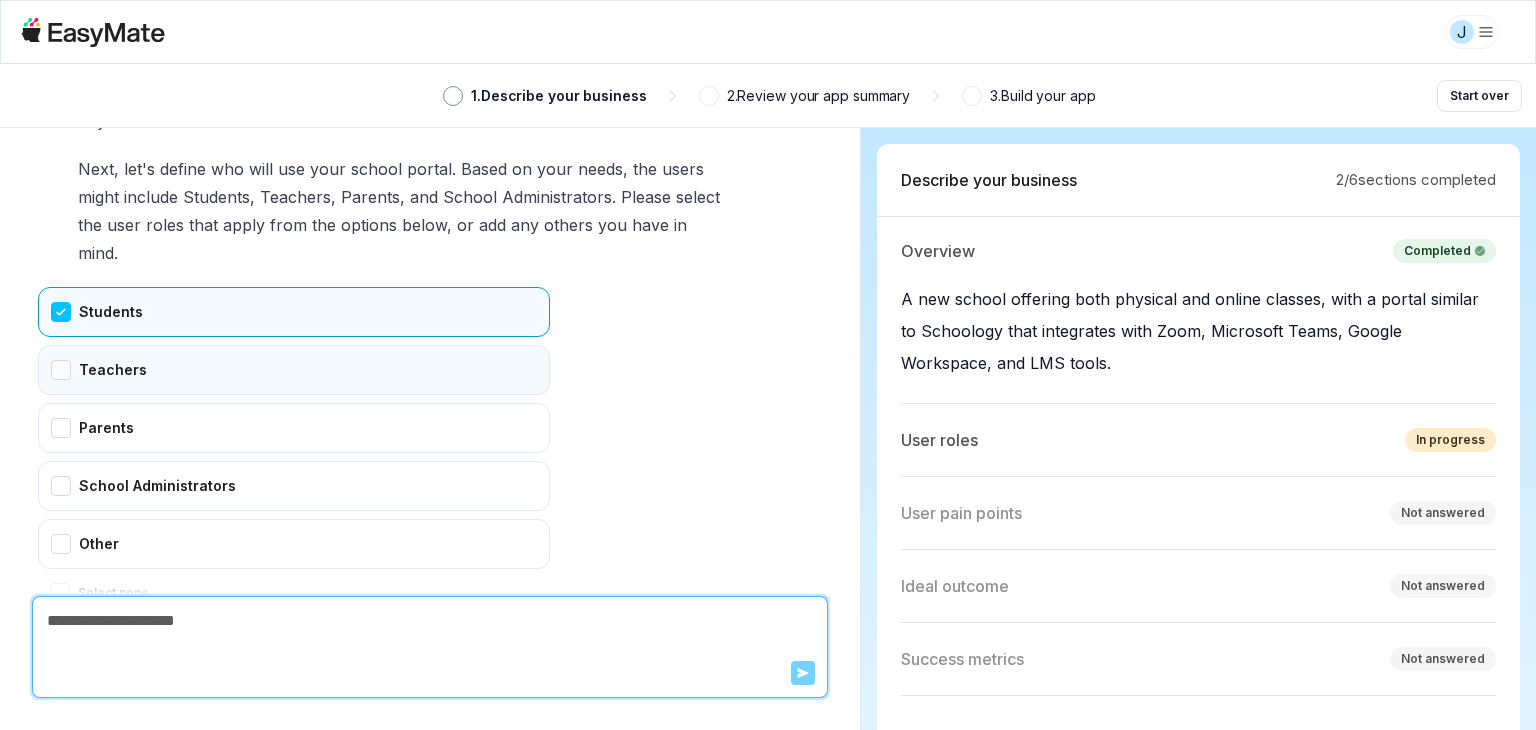 click on "Teachers" at bounding box center [294, 370] 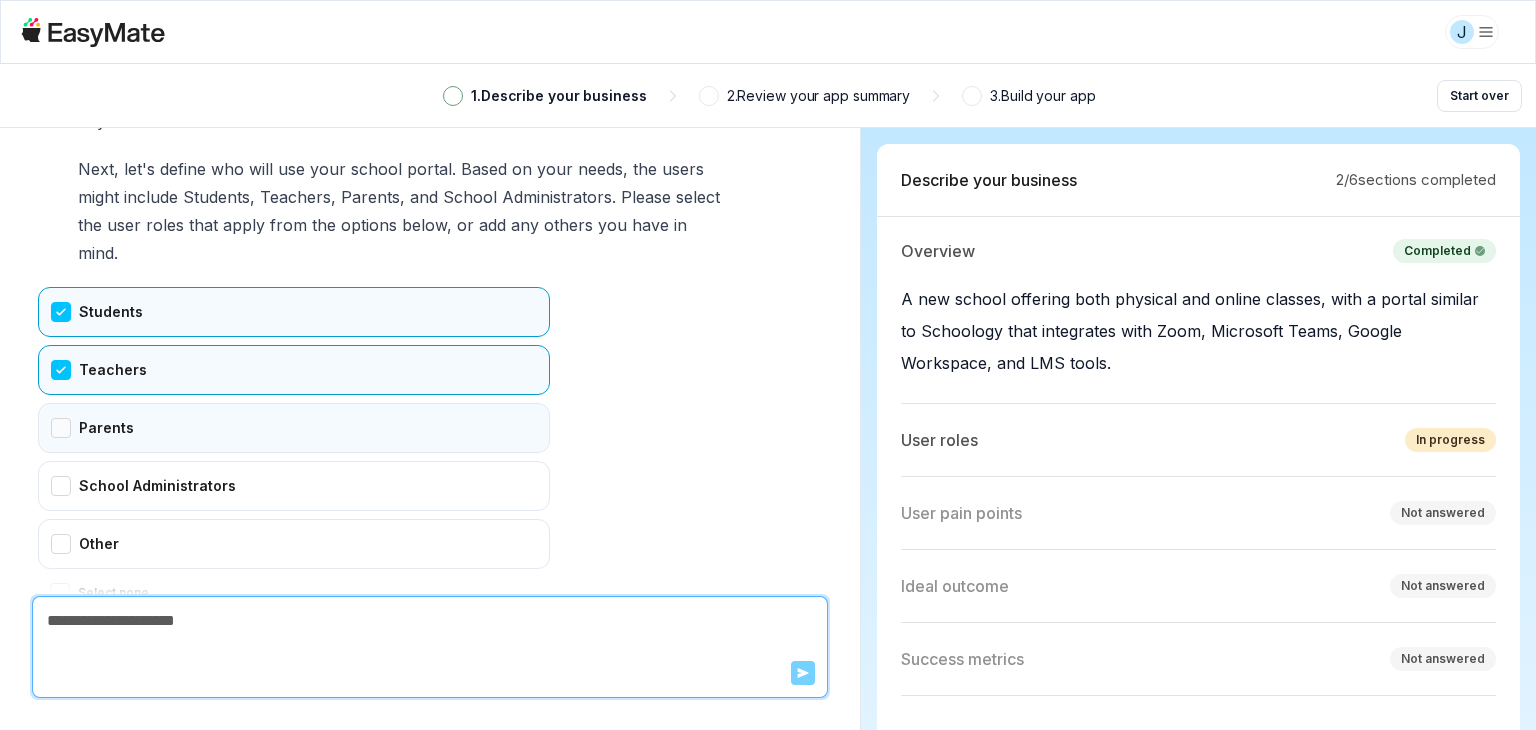 click on "Parents" at bounding box center (294, 428) 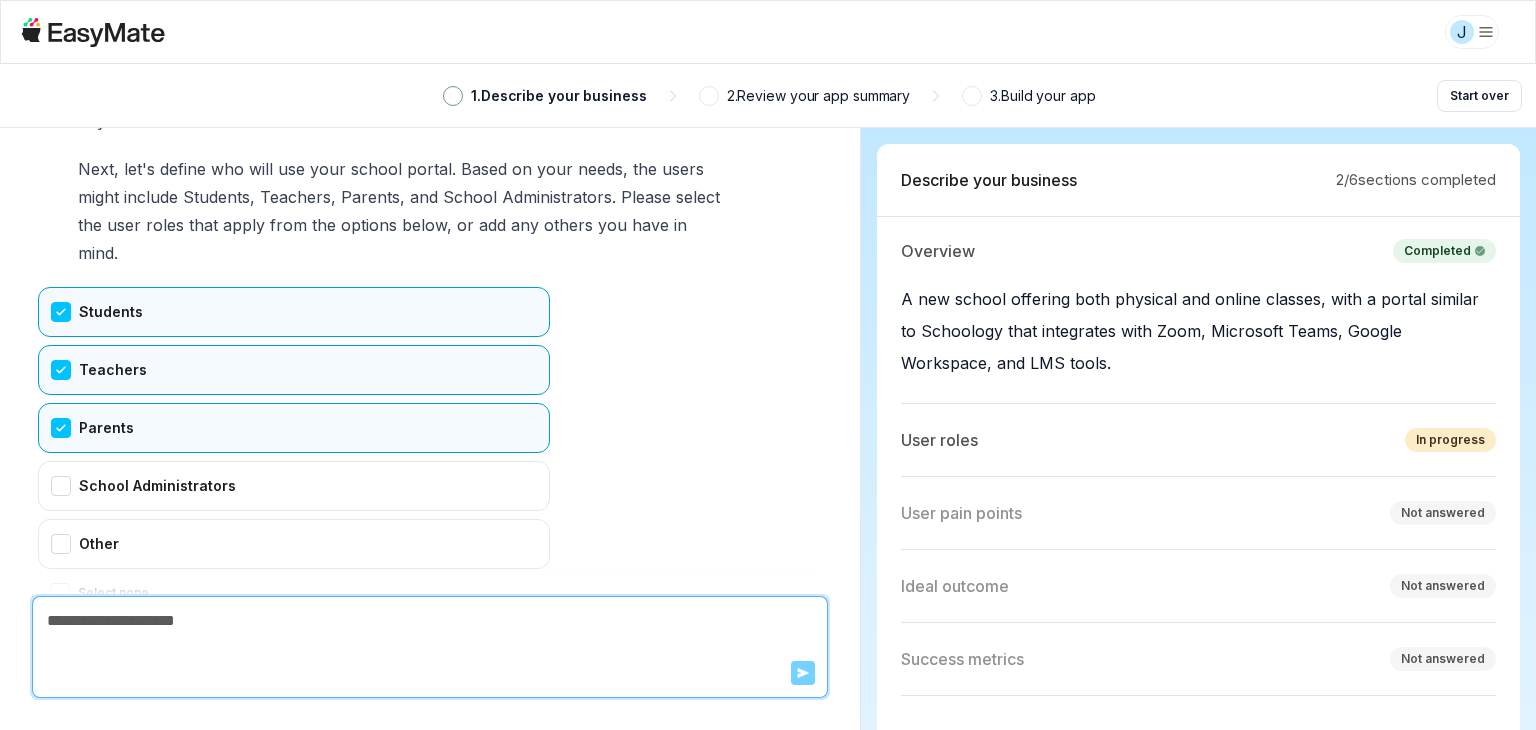 click on "Students Teachers Parents School Administrators Other Select none Confirm" at bounding box center [294, 468] 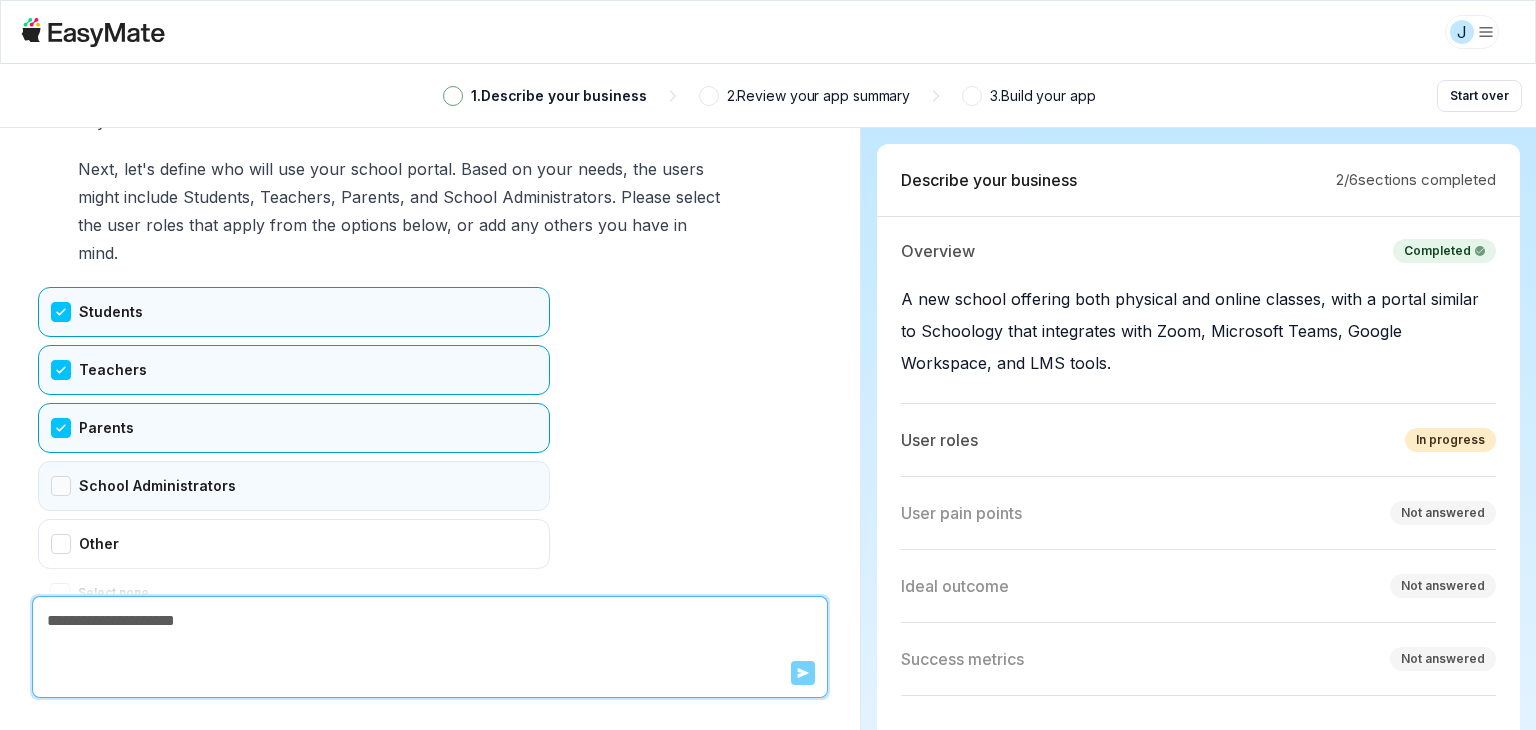 click on "School Administrators" at bounding box center (294, 486) 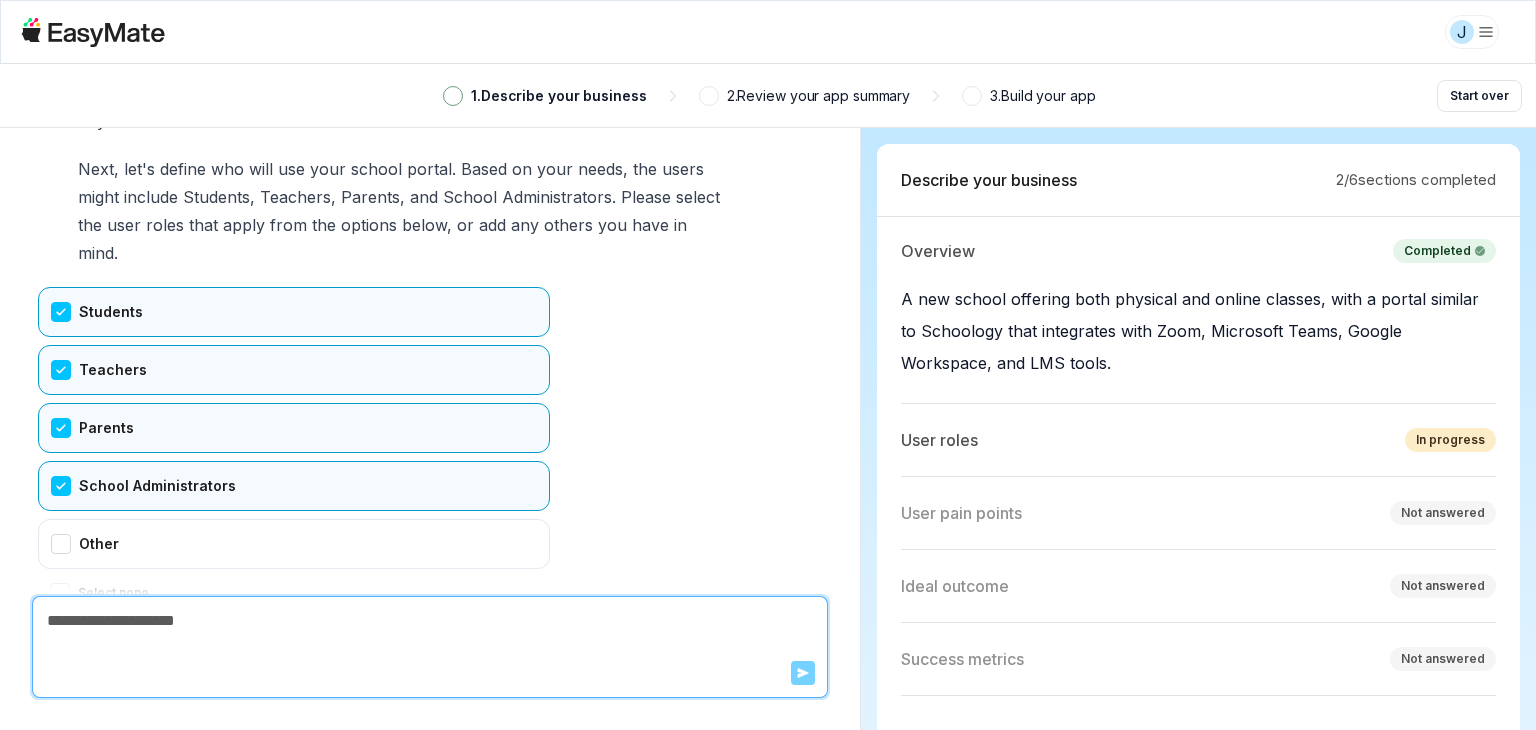 click on "Confirm" at bounding box center [73, 633] 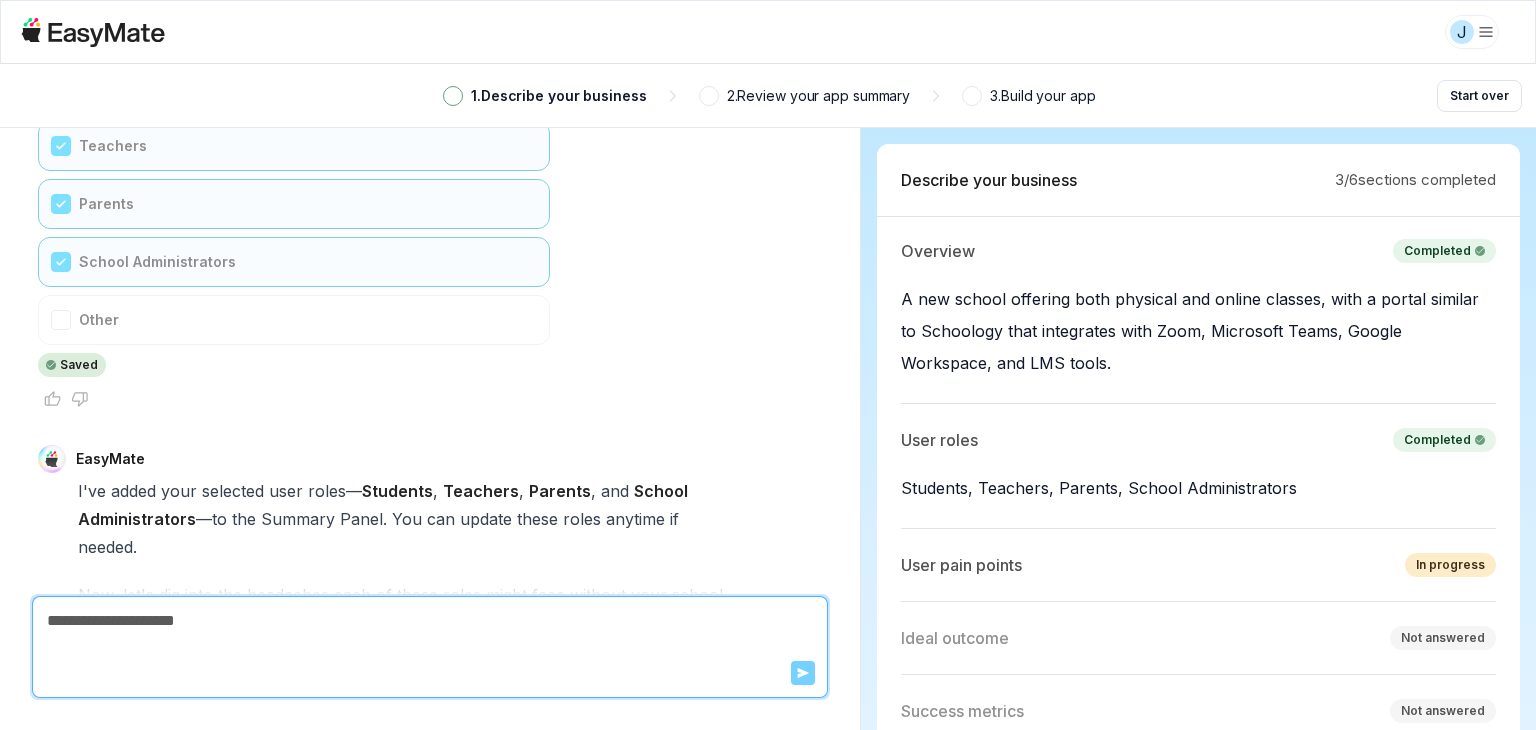 scroll, scrollTop: 4429, scrollLeft: 0, axis: vertical 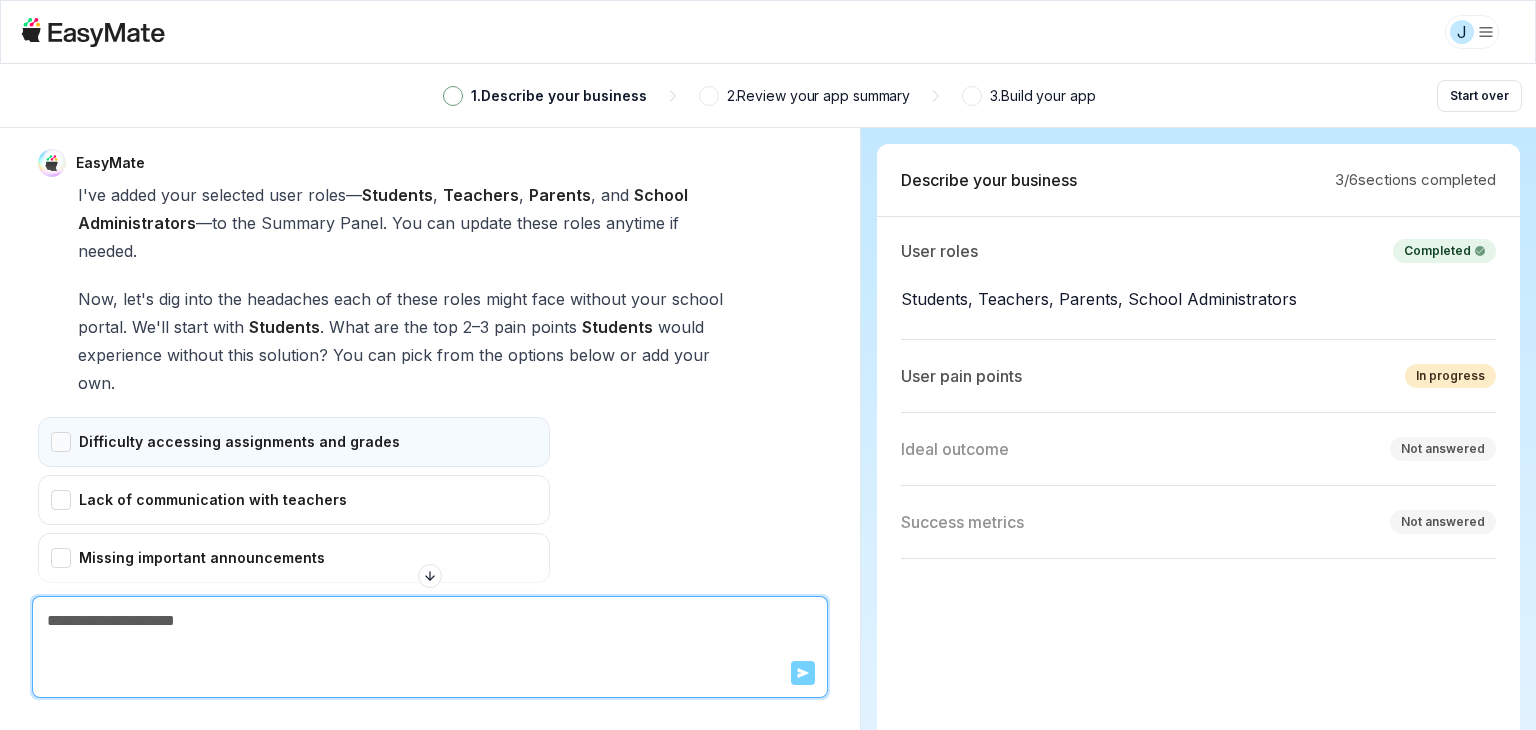 click on "Difficulty accessing assignments and grades" at bounding box center (294, 442) 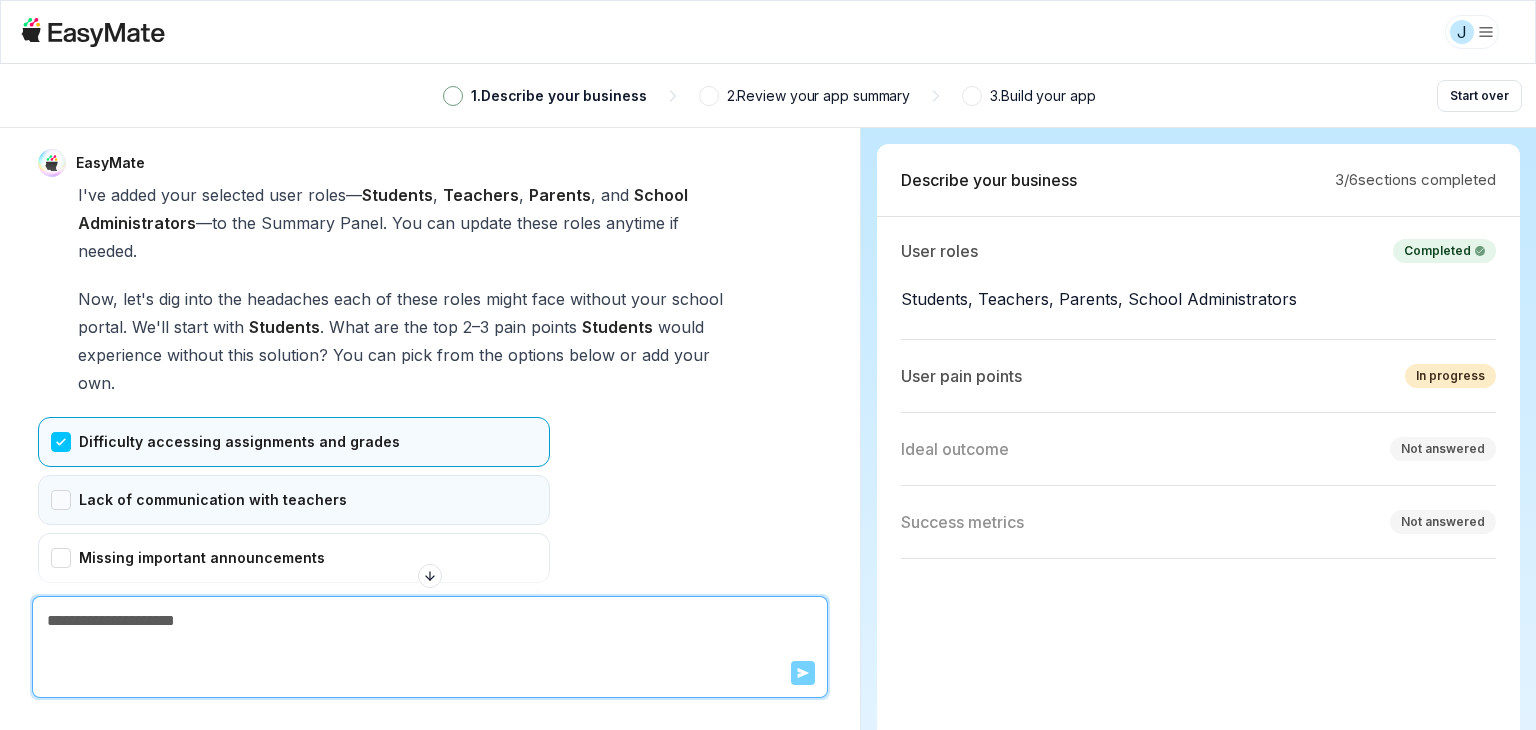 click on "Lack of communication with teachers" at bounding box center [294, 500] 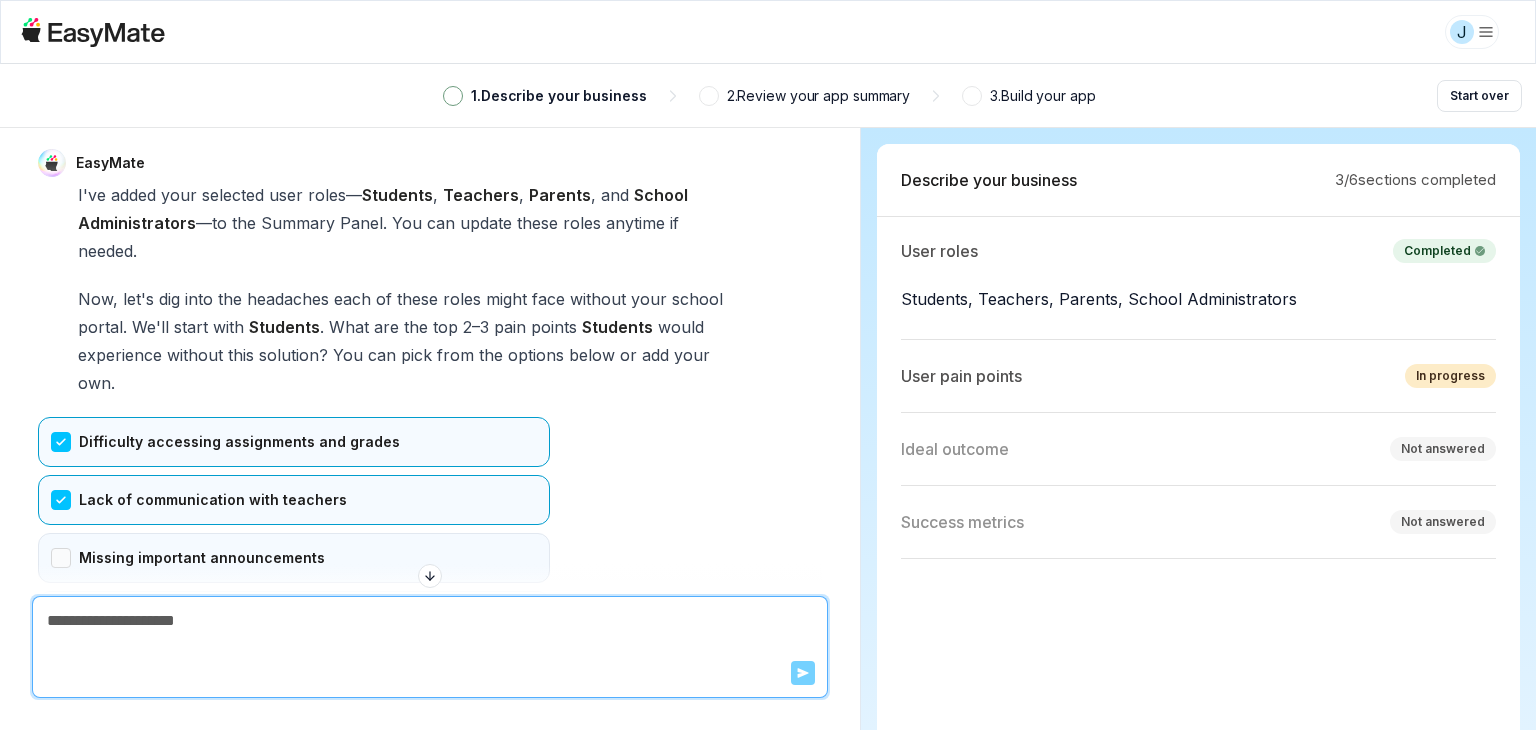 click on "Missing important announcements" at bounding box center (294, 558) 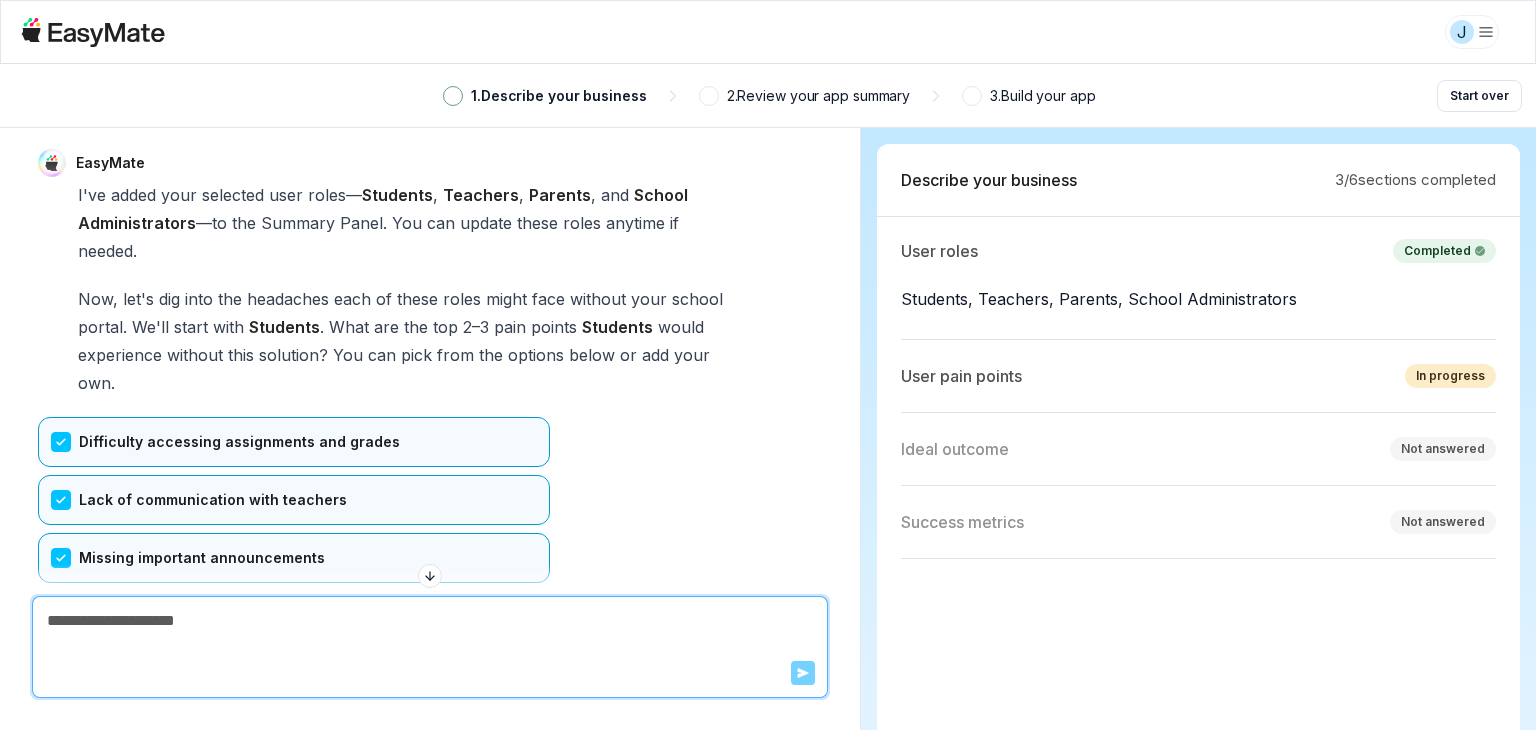 drag, startPoint x: 122, startPoint y: 468, endPoint x: 127, endPoint y: 477, distance: 10.29563 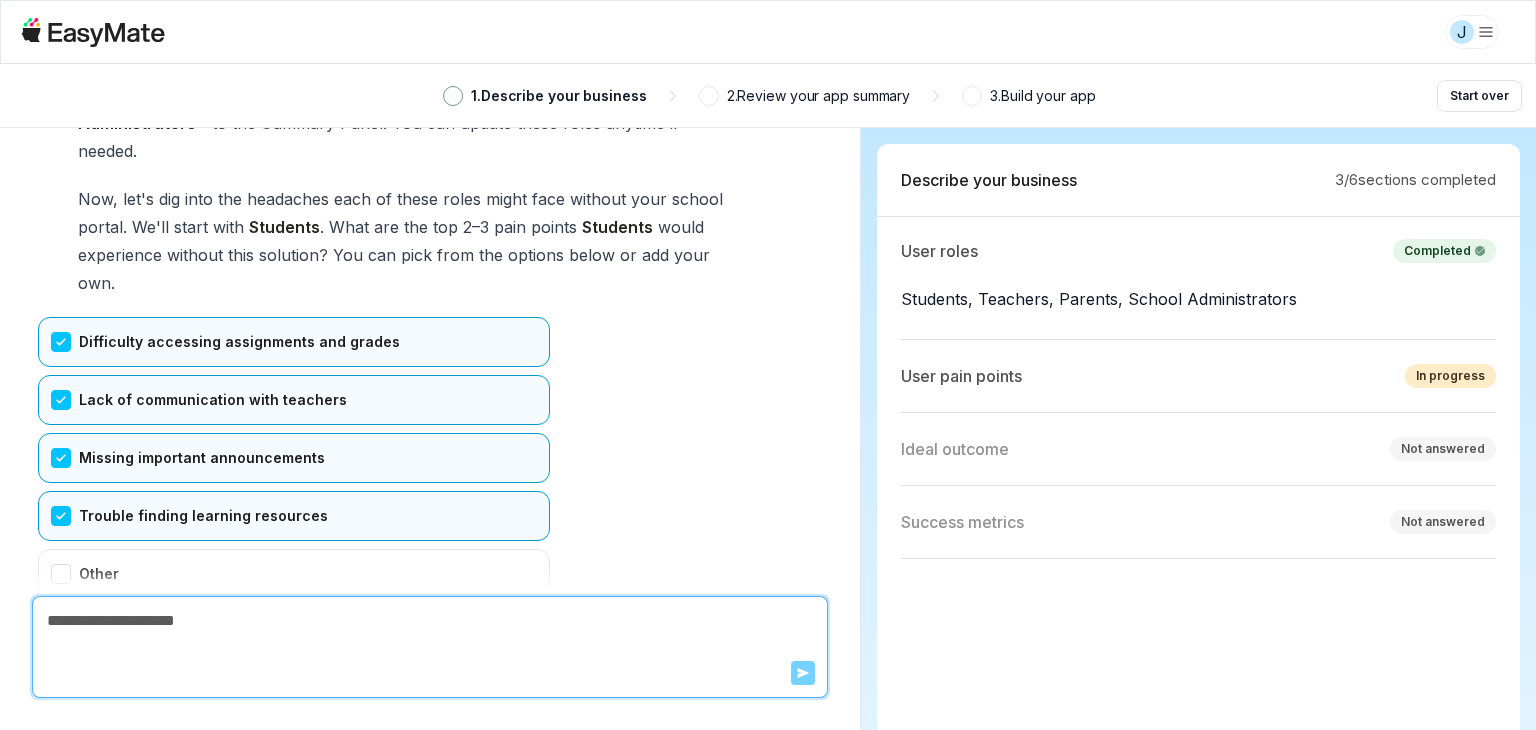 click on "Confirm" at bounding box center (73, 663) 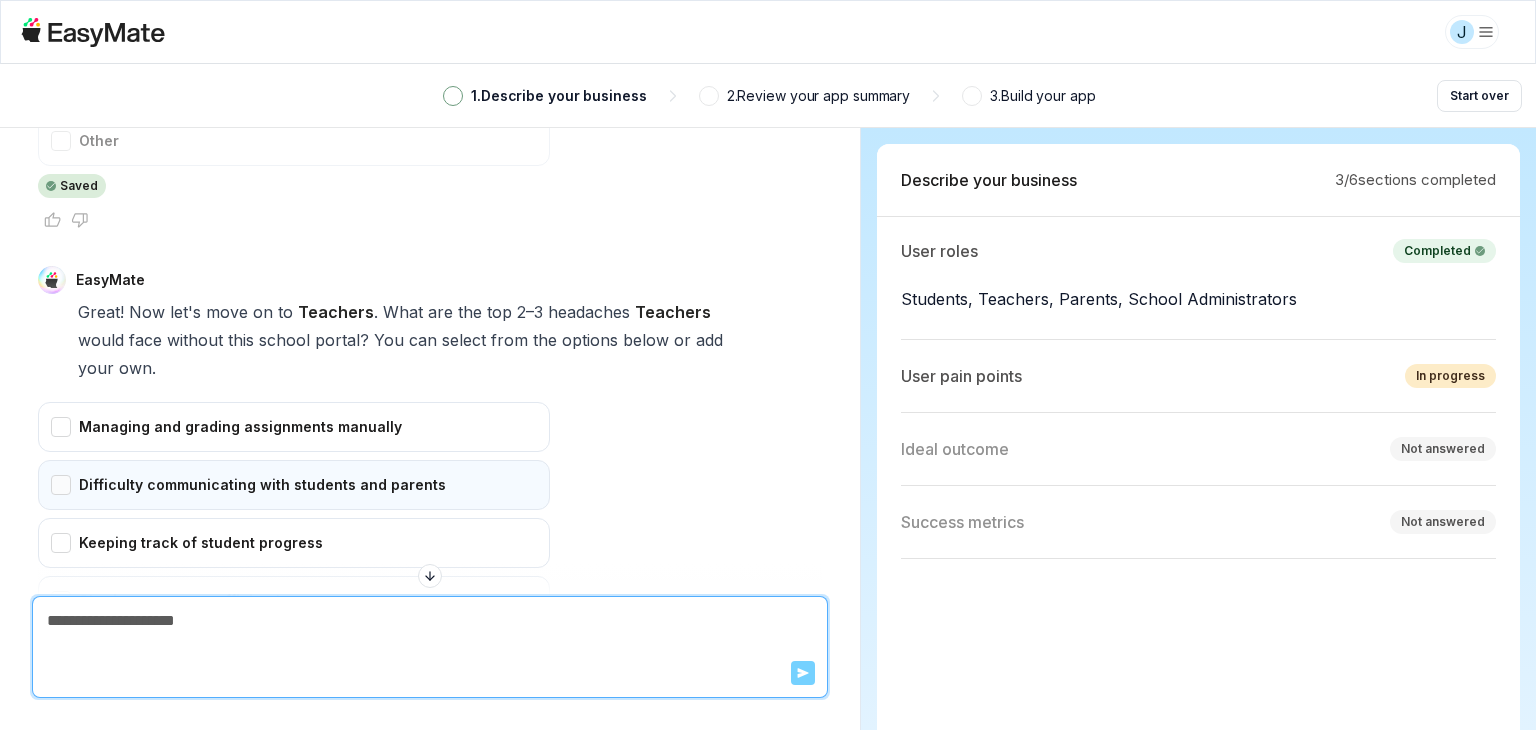 scroll, scrollTop: 4845, scrollLeft: 0, axis: vertical 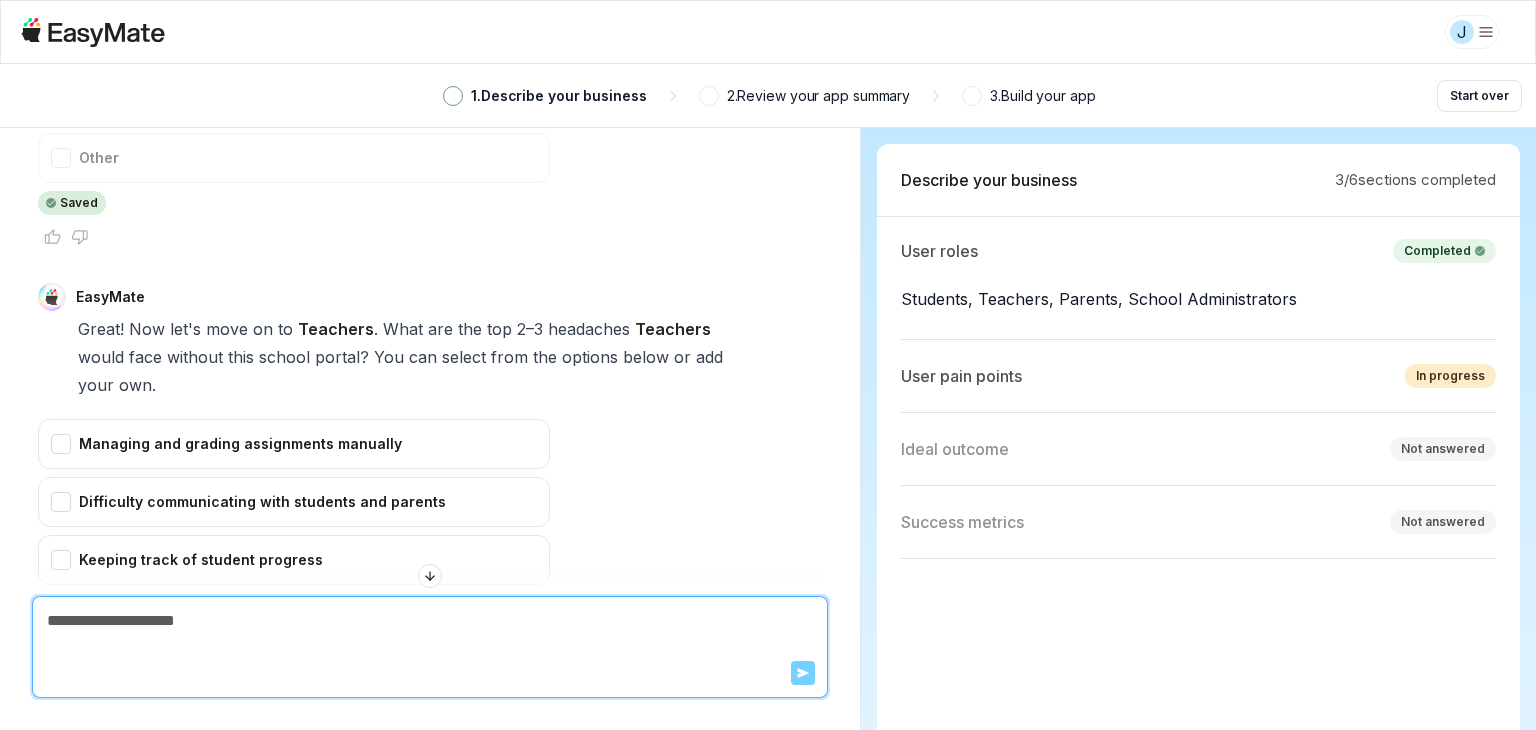 click on "Managing and grading assignments manually Difficulty communicating with students and parents Keeping track of student progress Sharing resources efficiently Other Select none Confirm" at bounding box center (294, 600) 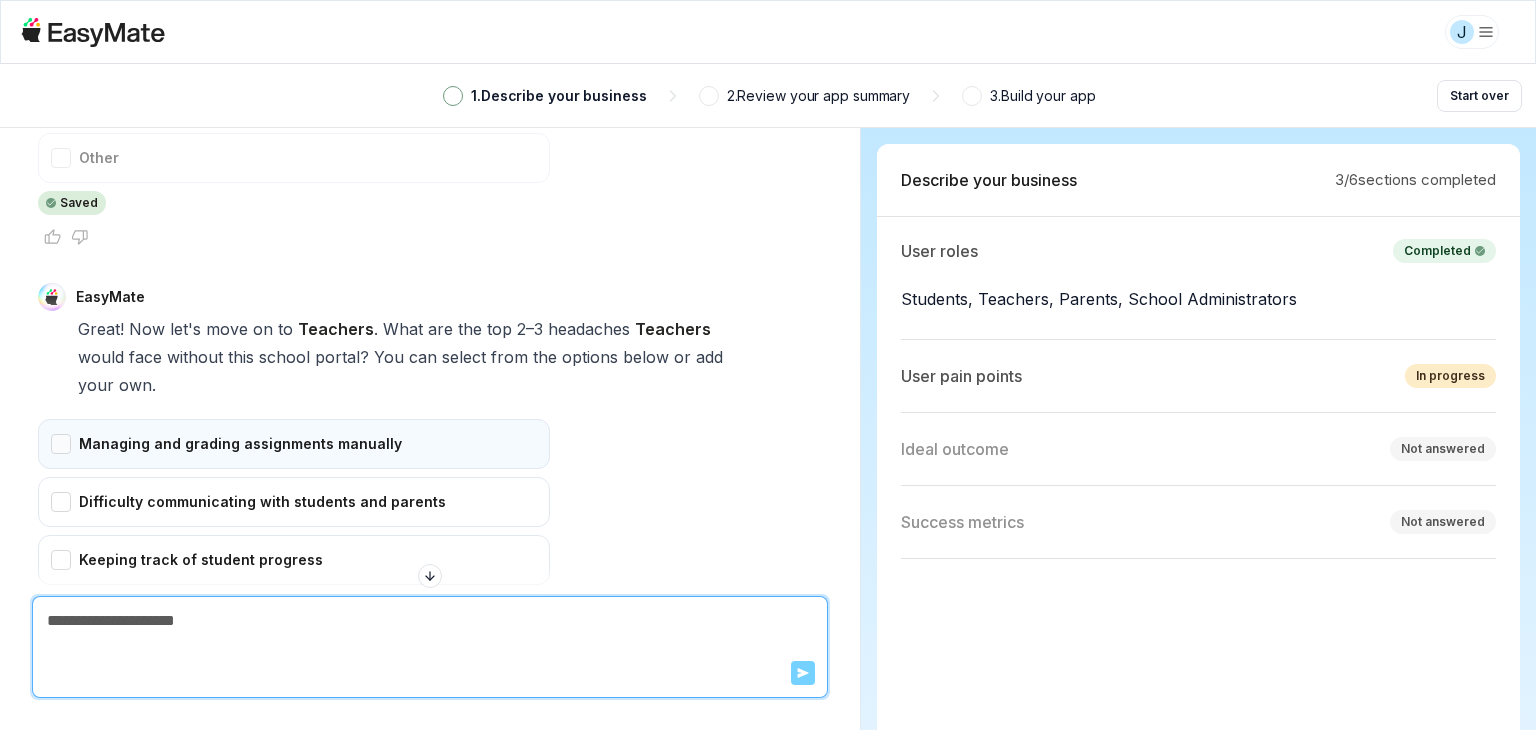 click on "Managing and grading assignments manually" at bounding box center [294, 444] 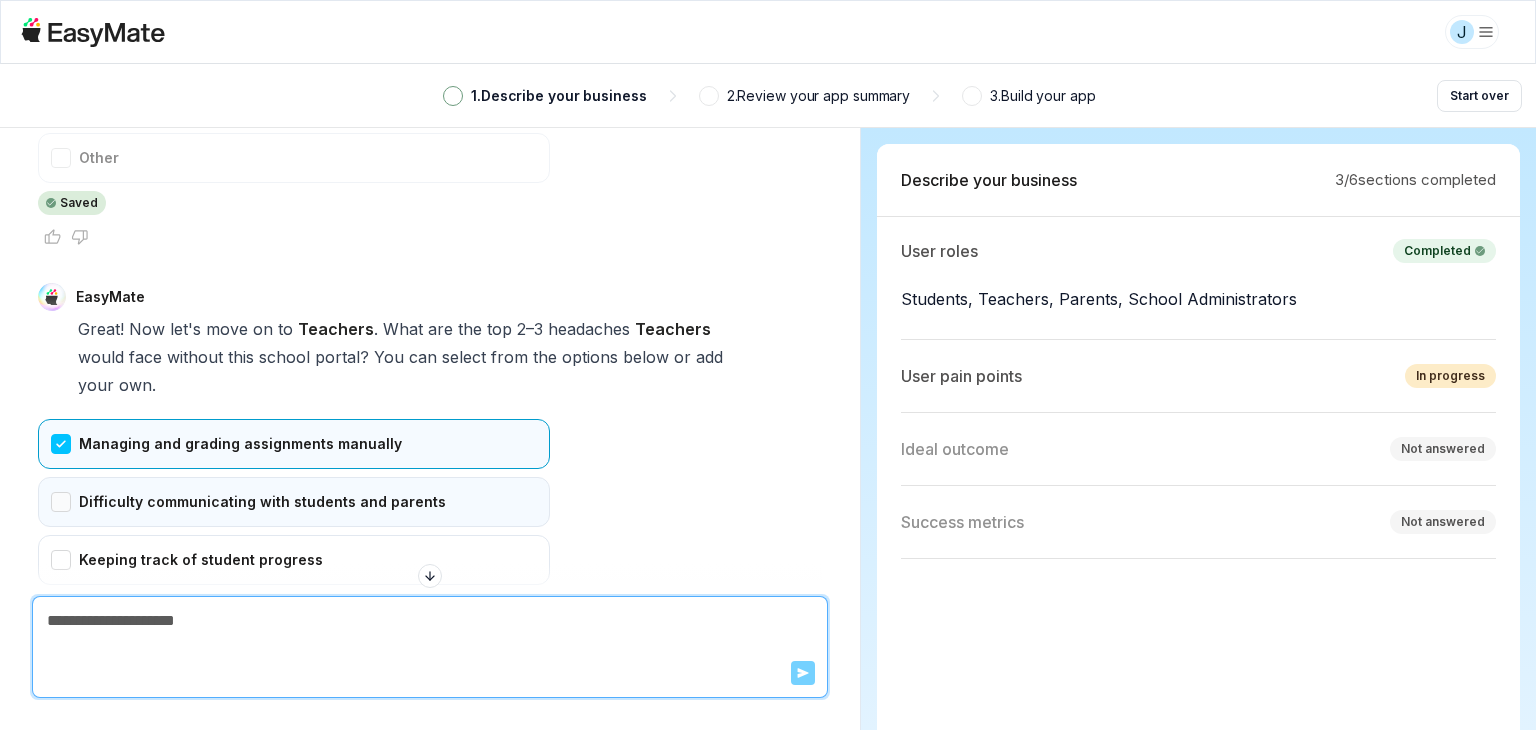 click on "Difficulty communicating with students and parents" at bounding box center (294, 502) 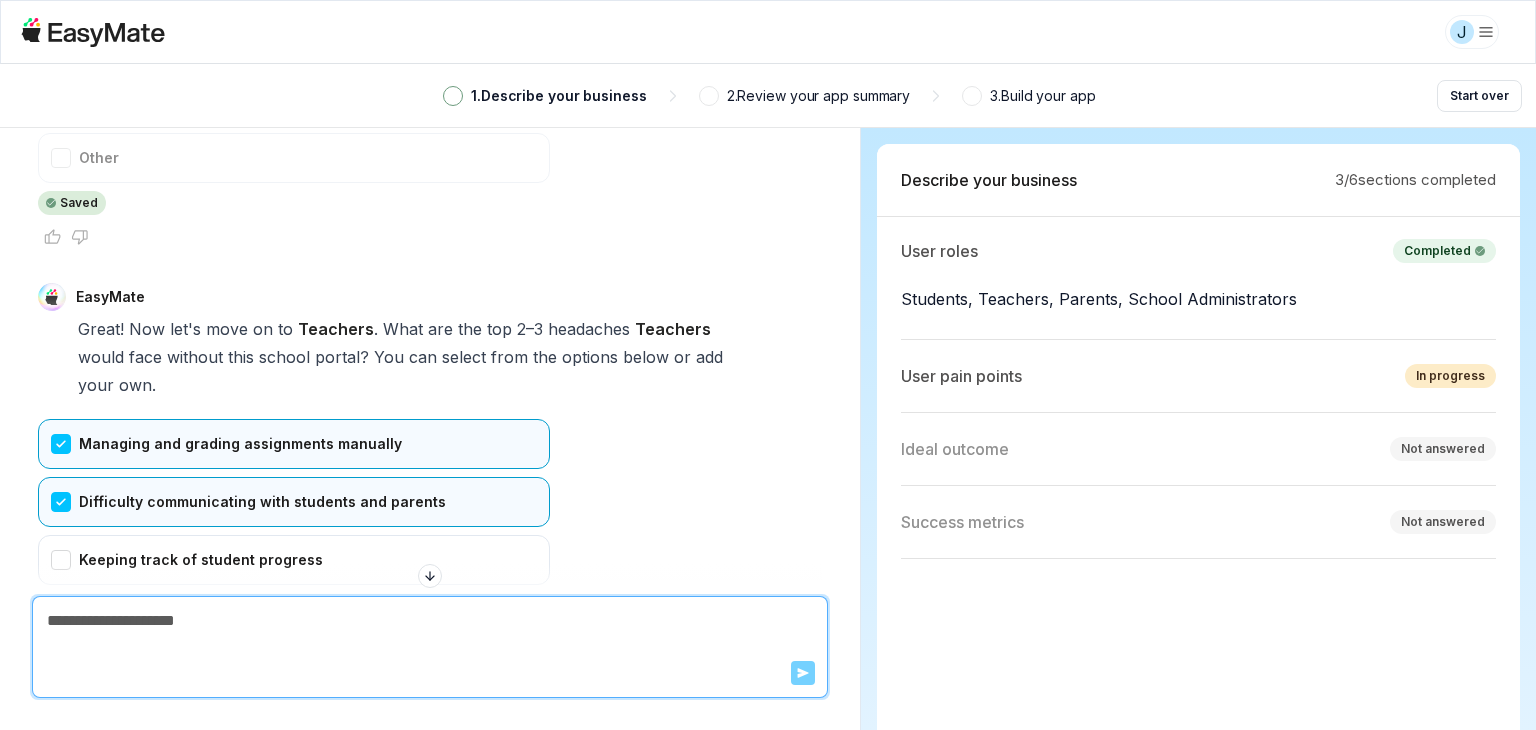 click on "Difficulty communicating with students and parents" at bounding box center (294, 502) 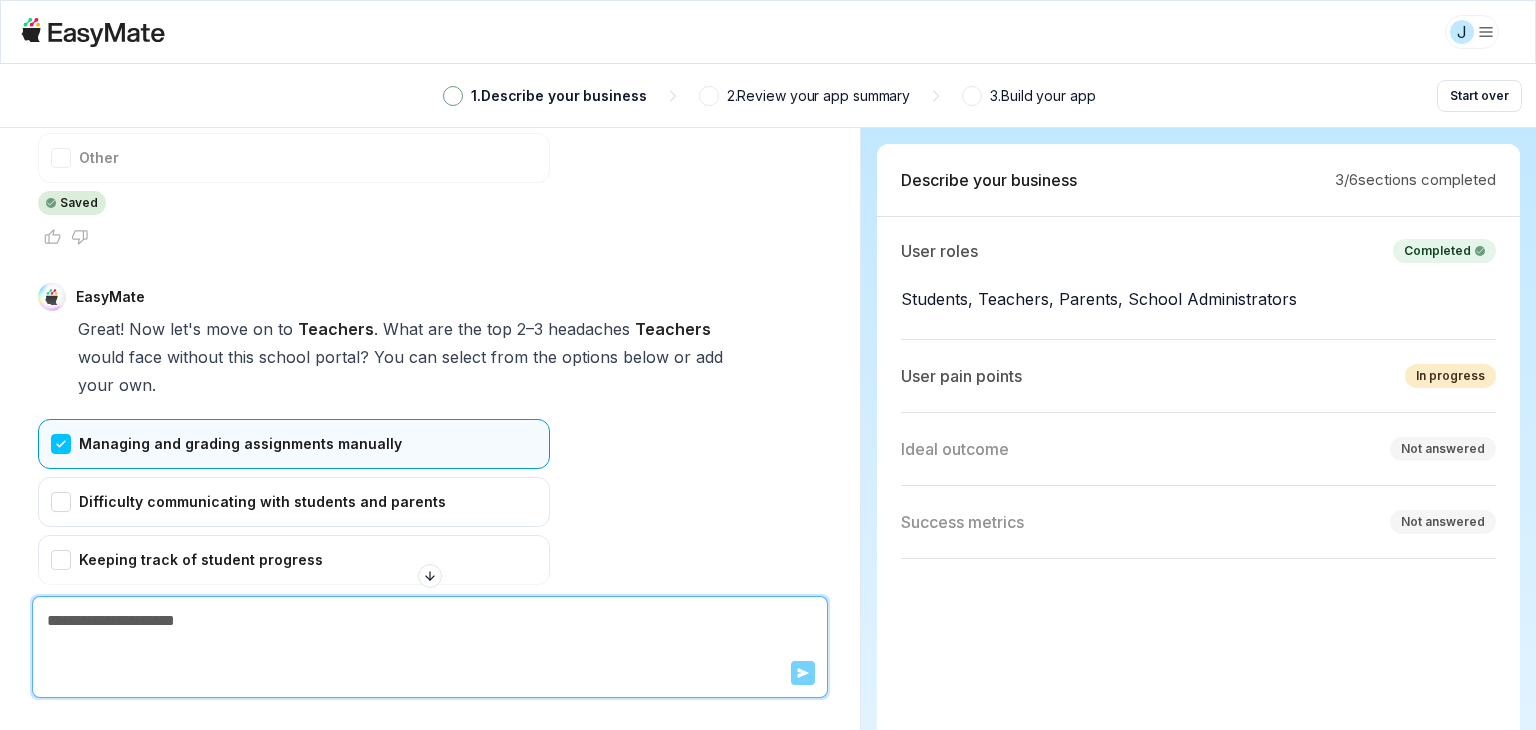 click on "Managing and grading assignments manually" at bounding box center [294, 444] 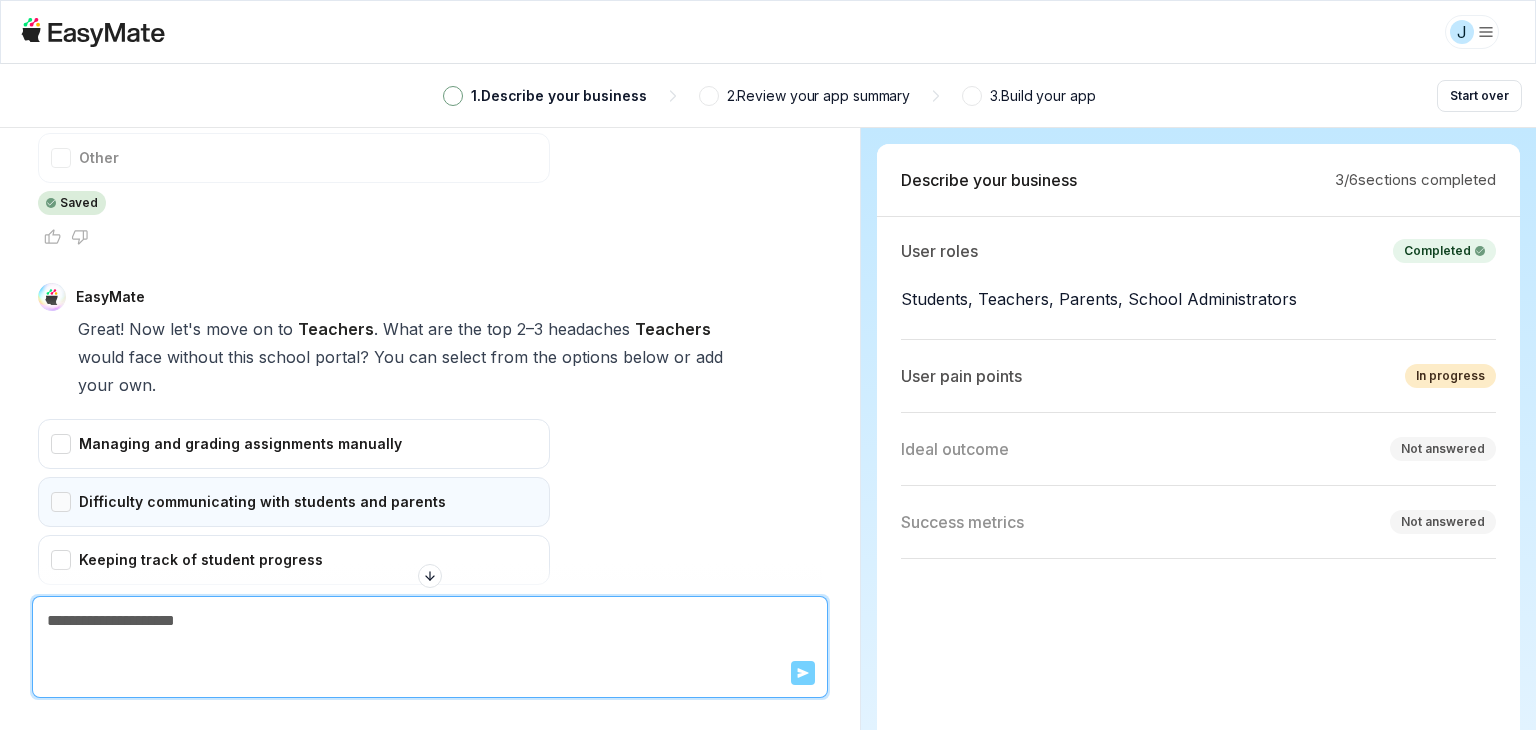 click on "Difficulty communicating with students and parents" at bounding box center (294, 502) 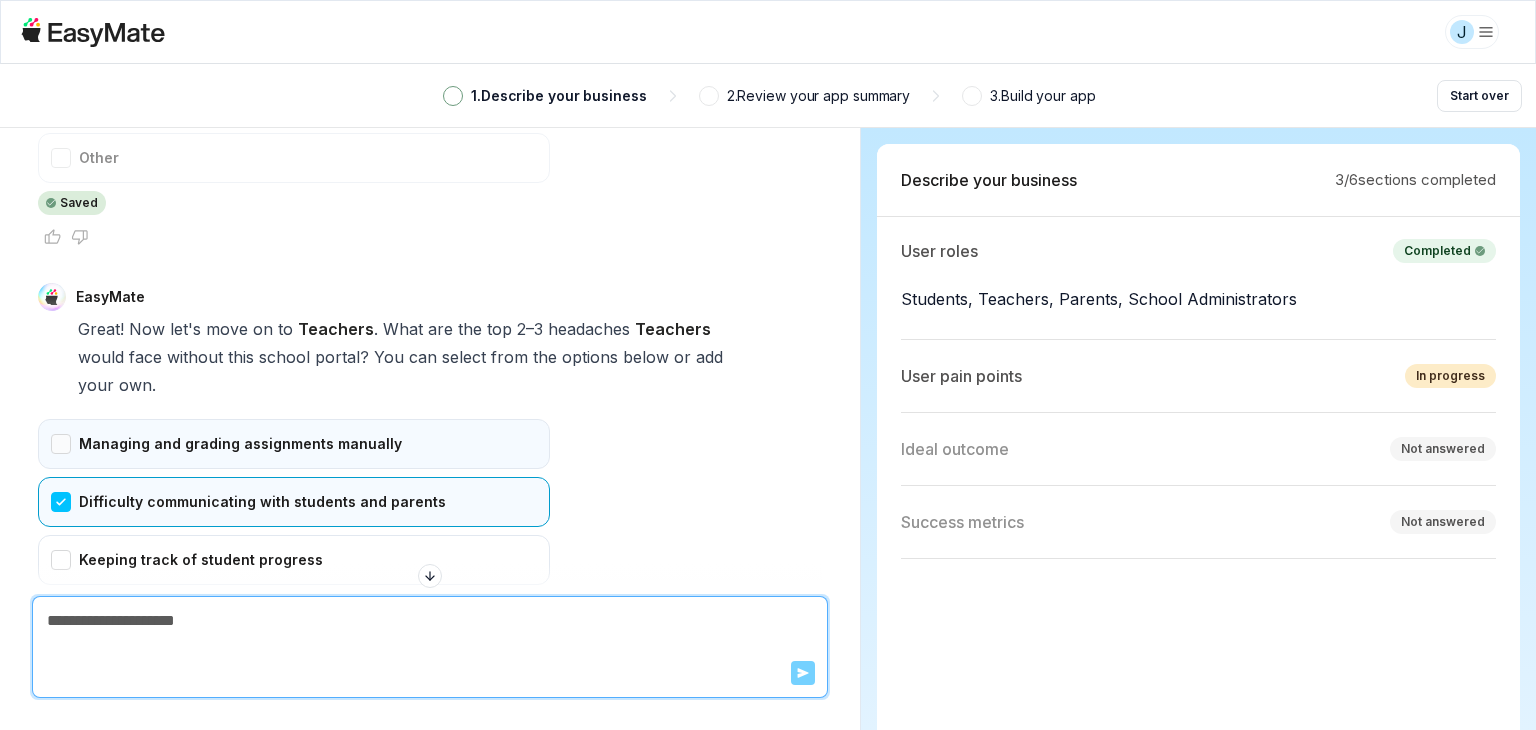 click on "Managing and grading assignments manually" at bounding box center [294, 444] 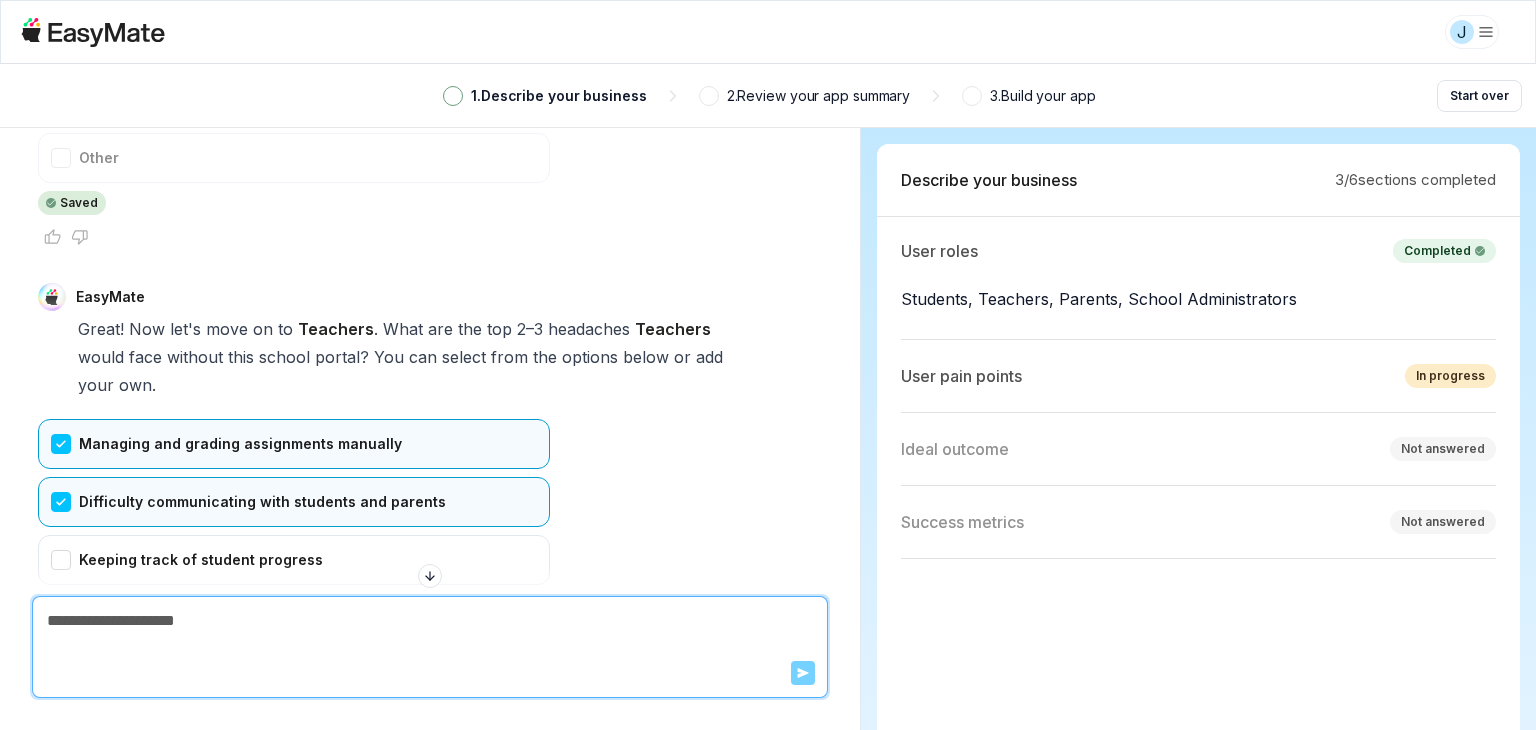 click on "Managing and grading assignments manually Difficulty communicating with students and parents Keeping track of student progress Sharing resources efficiently Other Select none Confirm" at bounding box center (294, 600) 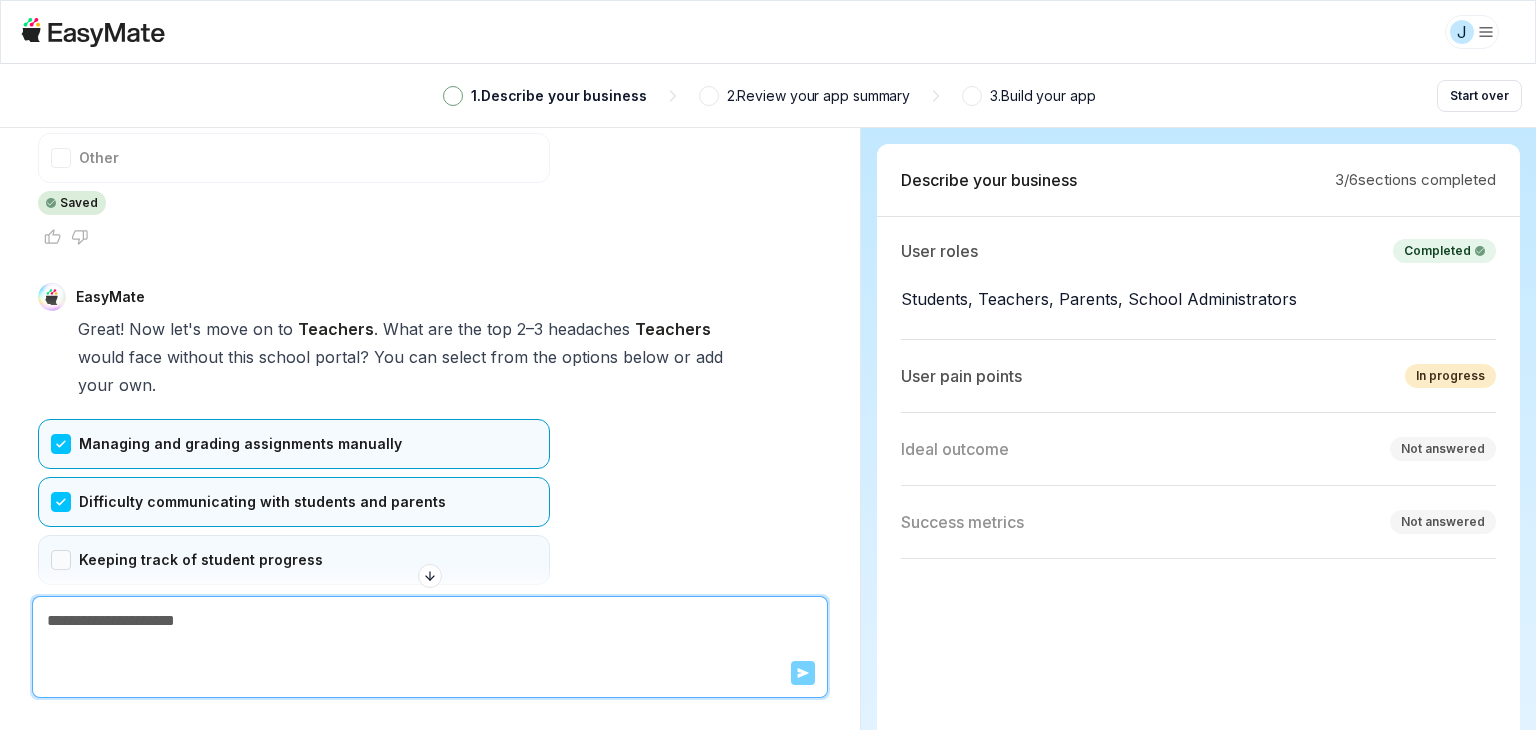 click on "Keeping track of student progress" at bounding box center [294, 560] 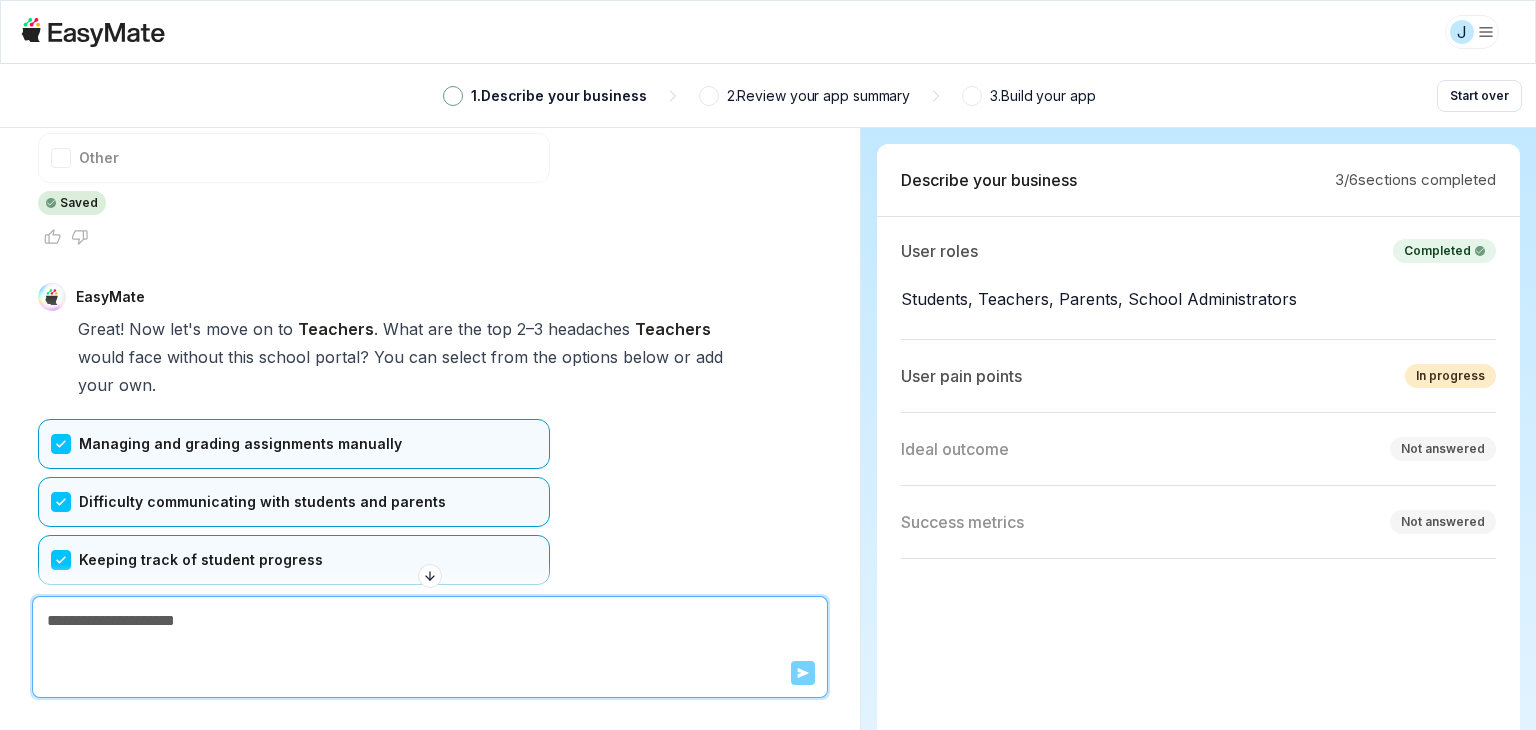 click on "Sharing resources efficiently" at bounding box center (294, 618) 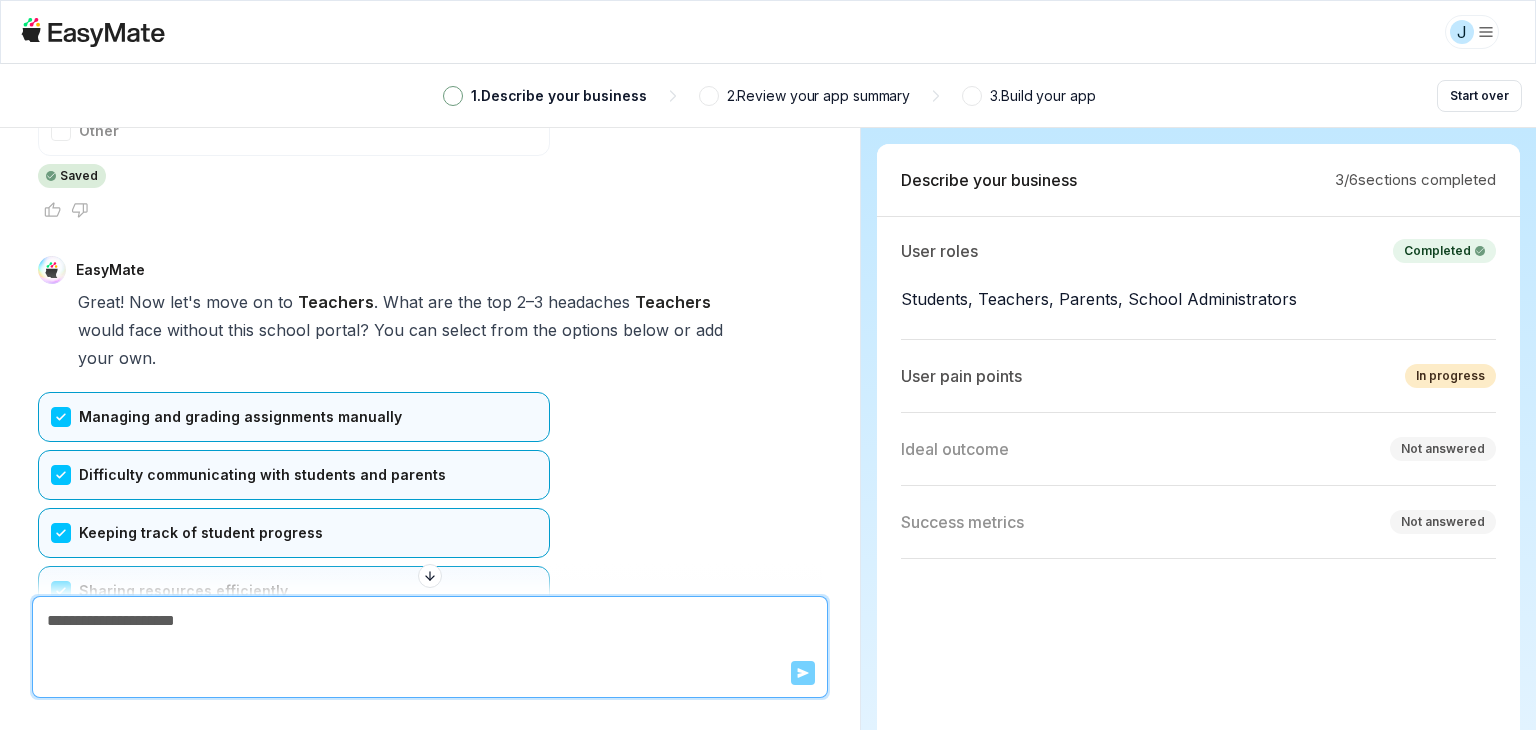 scroll, scrollTop: 4945, scrollLeft: 0, axis: vertical 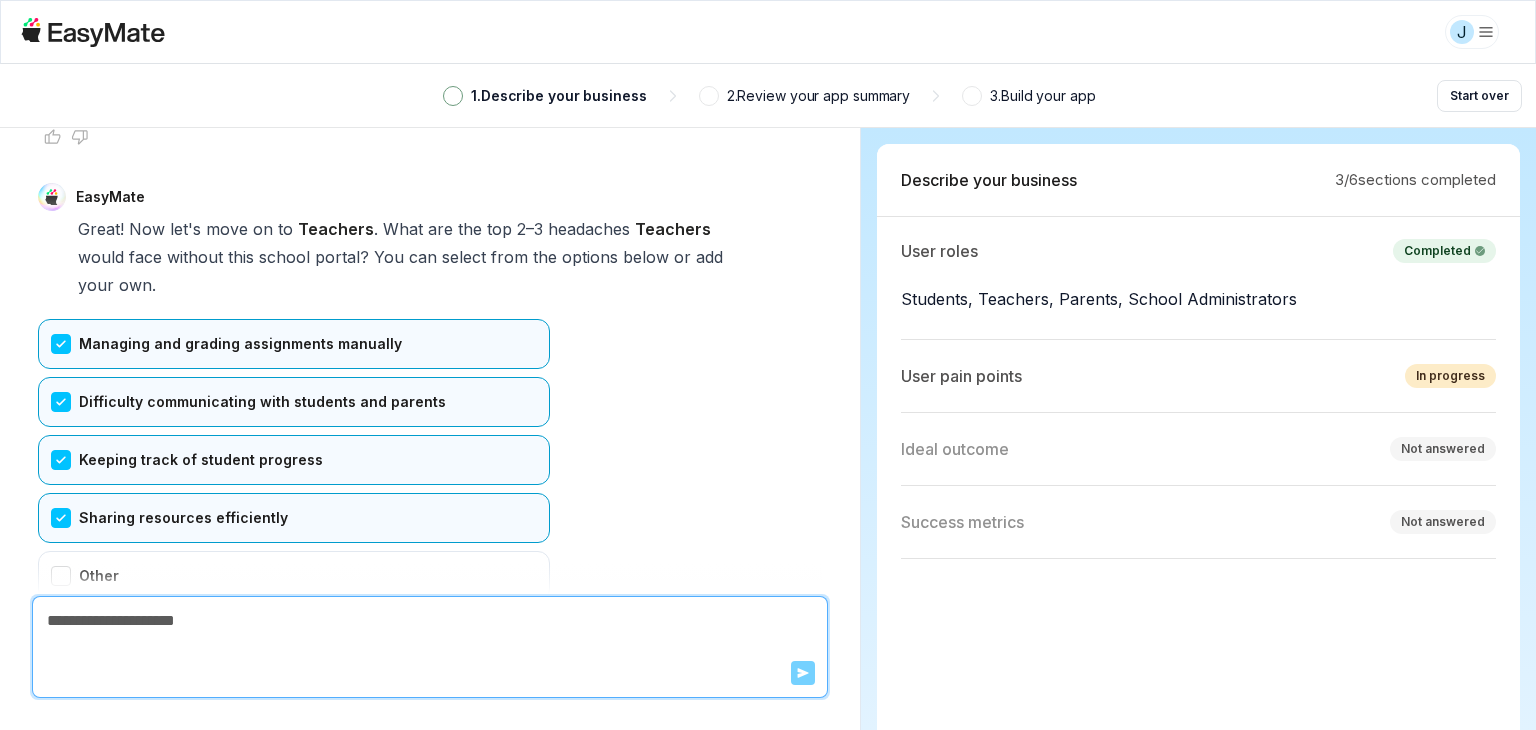 click on "Confirm" at bounding box center (73, 665) 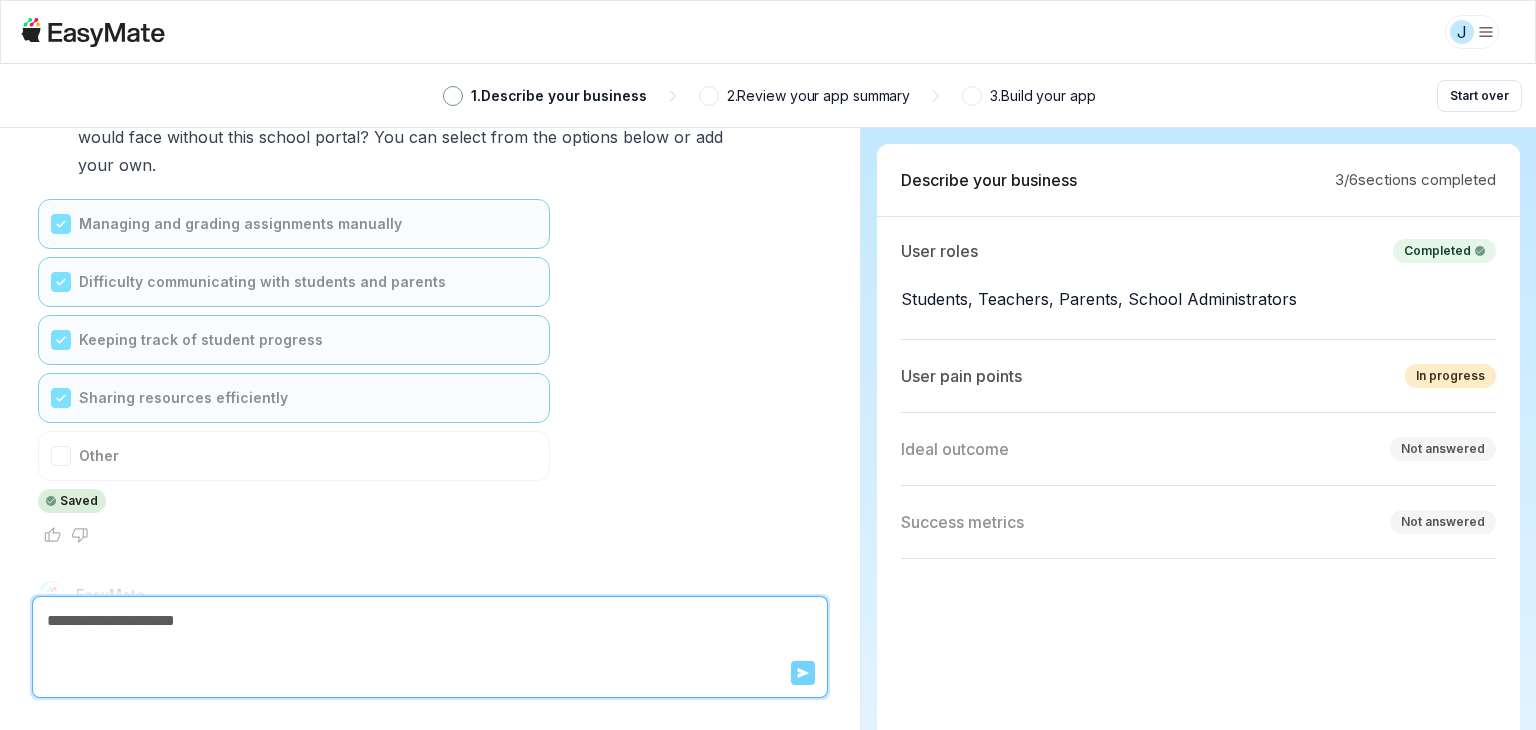 scroll, scrollTop: 5461, scrollLeft: 0, axis: vertical 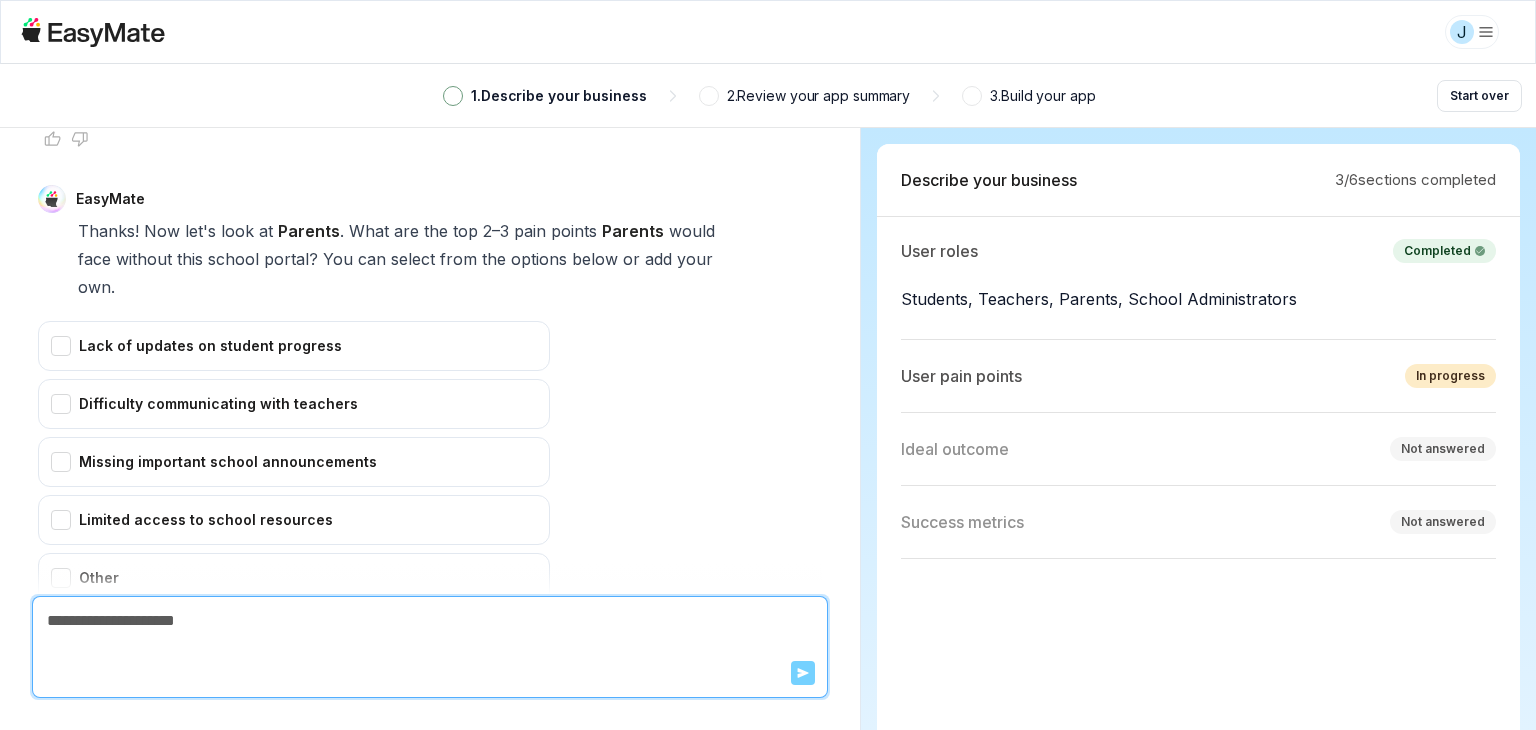 click on "[FIRST] [LAST] I need to cteate school Portal EasyMate Thanks for sharing that you want to create a school portal! To make sure I understand your needs, could you clarify the main business problem or challenge you're hoping this portal will solve? For example, is it about managing student information, improving communication, handling assignments, or something else? If you're not sure, you can select from the options below or let me know if it's something different. Managing student records and grades Improving communication between teachers, students, and parents Handling assignments and homework submissions Streamlining administrative tasks Providing access to school resources Other Saved EasyMate I've summarized your business problem as: managing" at bounding box center (430, 362) 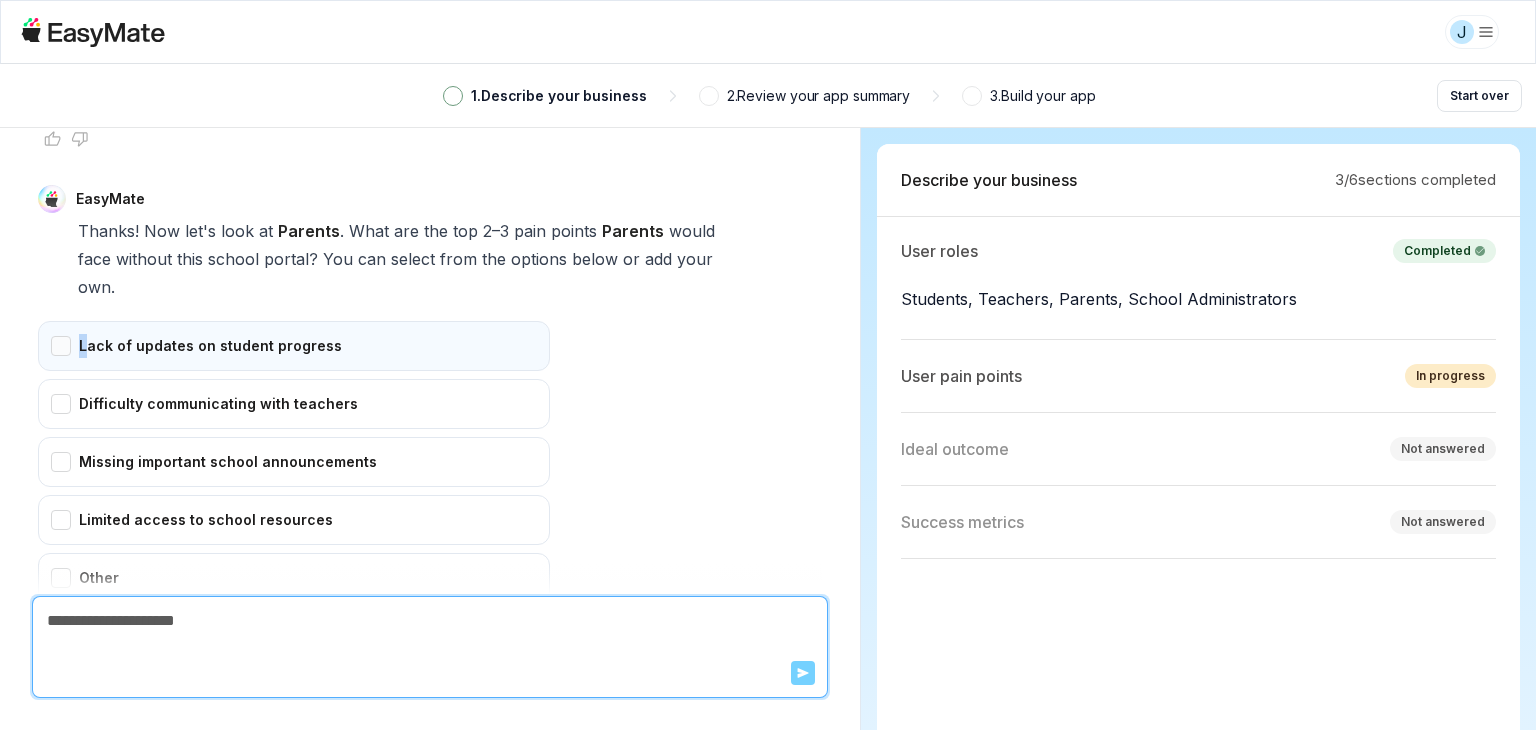 click on "Lack of updates on student progress" at bounding box center (294, 346) 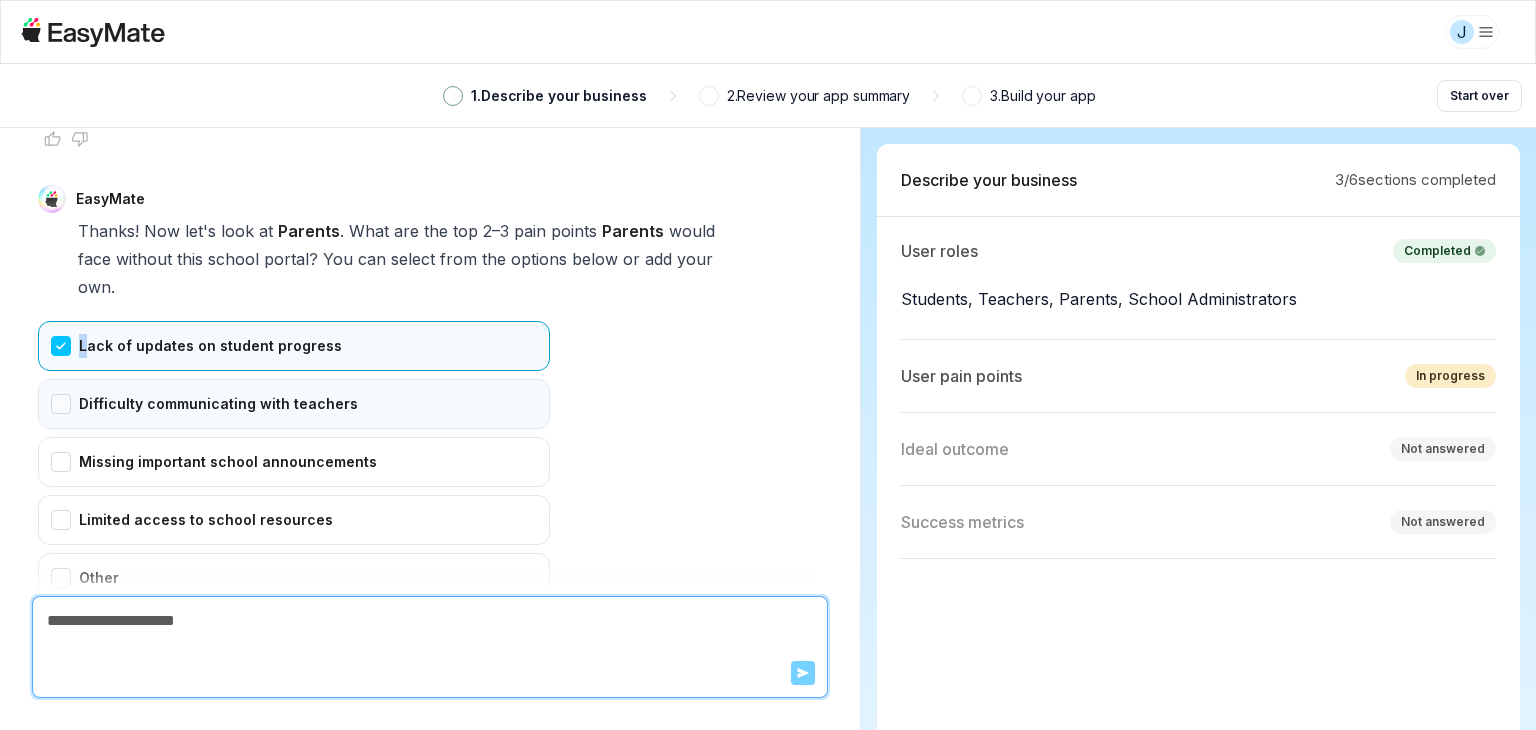 click on "Difficulty communicating with teachers" at bounding box center (294, 404) 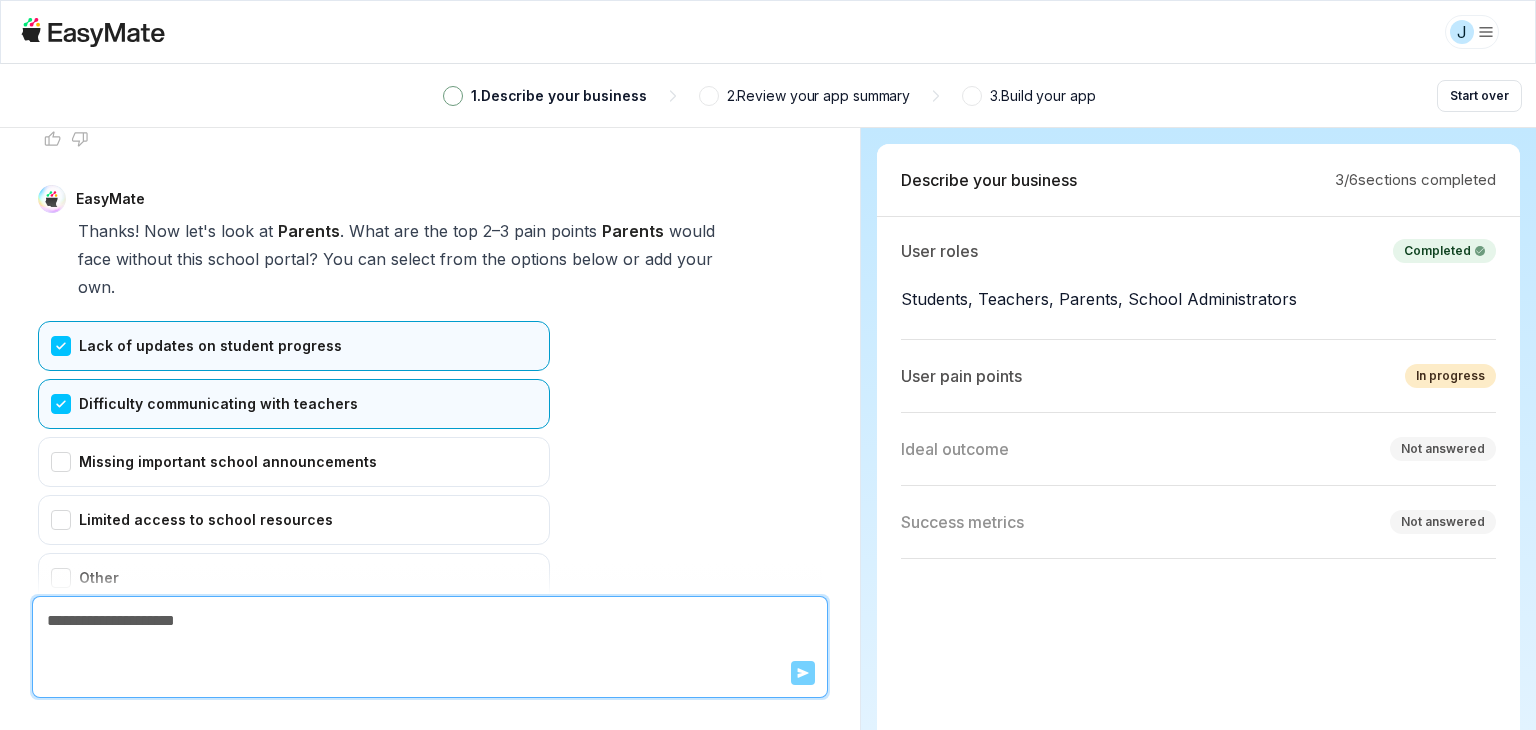 click on "Lack of updates on student progress Difficulty communicating with teachers Missing important school announcements Limited access to school resources Other Select none Confirm" at bounding box center [294, 502] 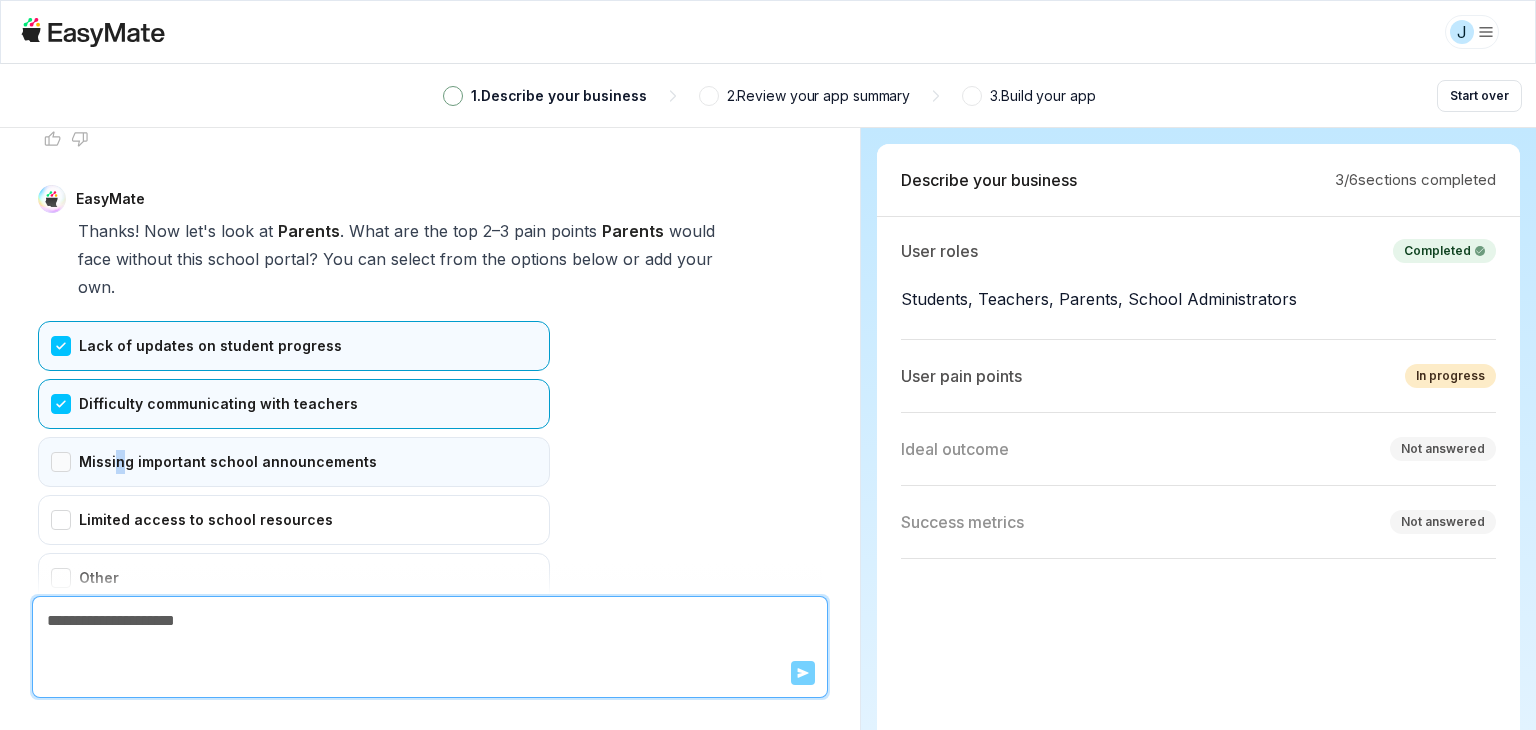 click on "Missing important school announcements" at bounding box center [294, 462] 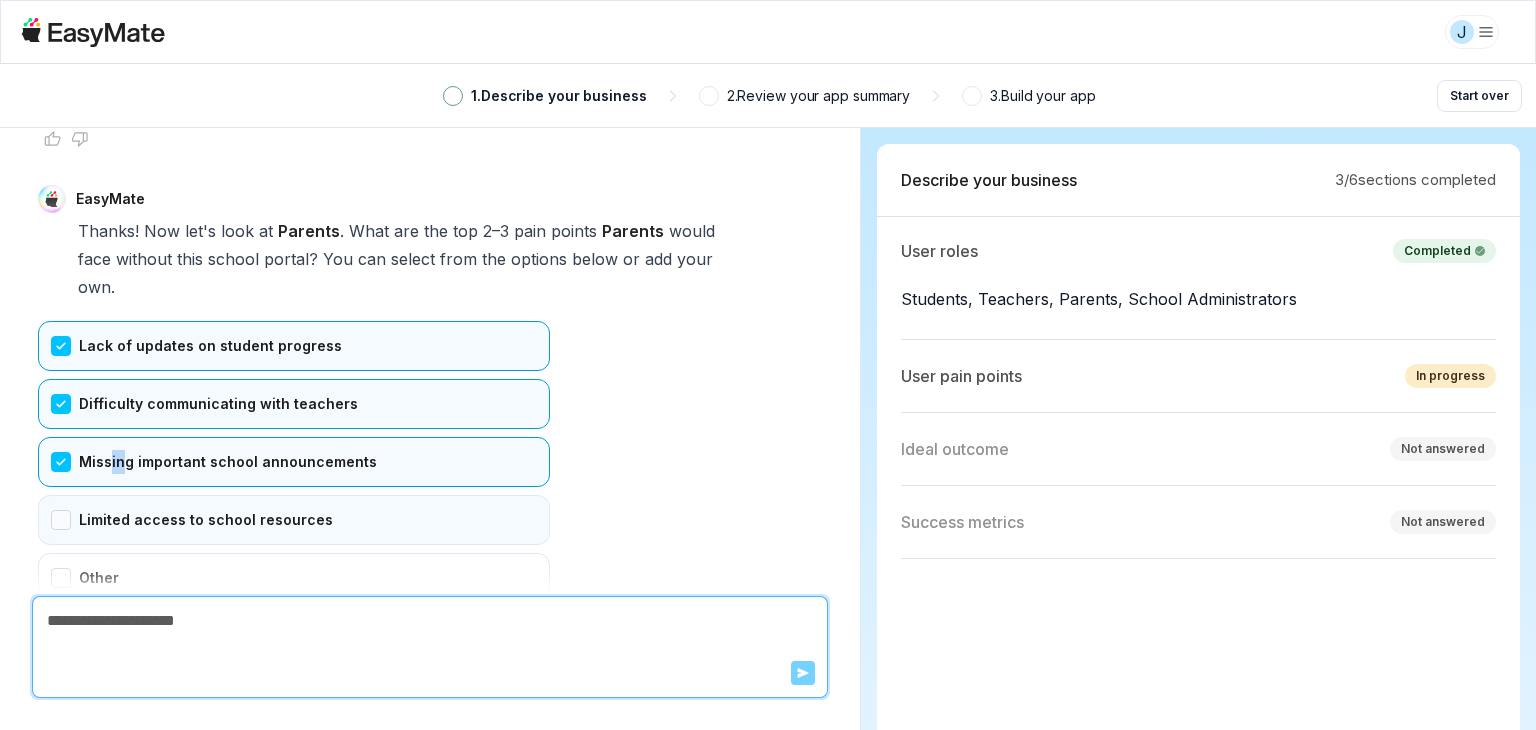 drag, startPoint x: 128, startPoint y: 347, endPoint x: 129, endPoint y: 364, distance: 17.029387 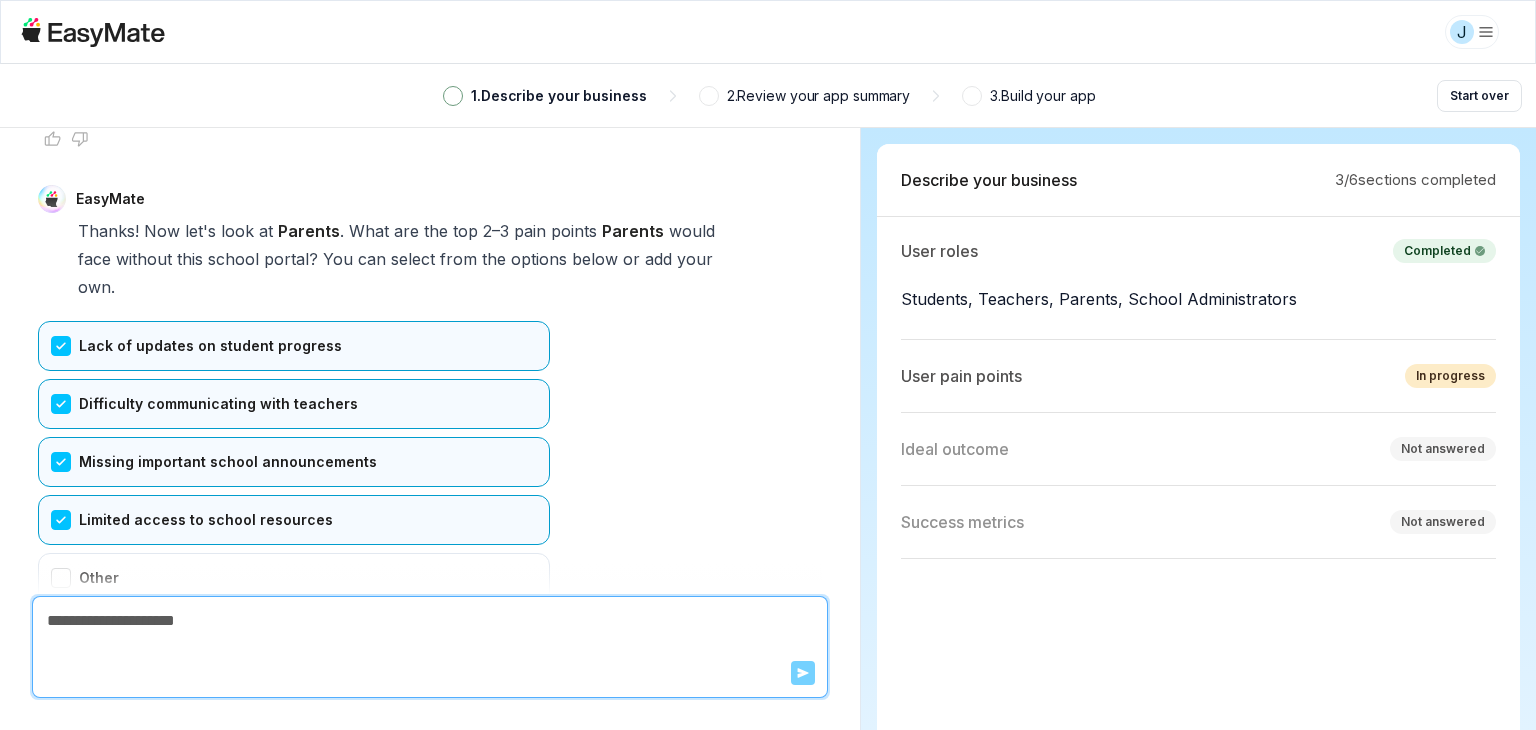 click on "Confirm" at bounding box center (73, 667) 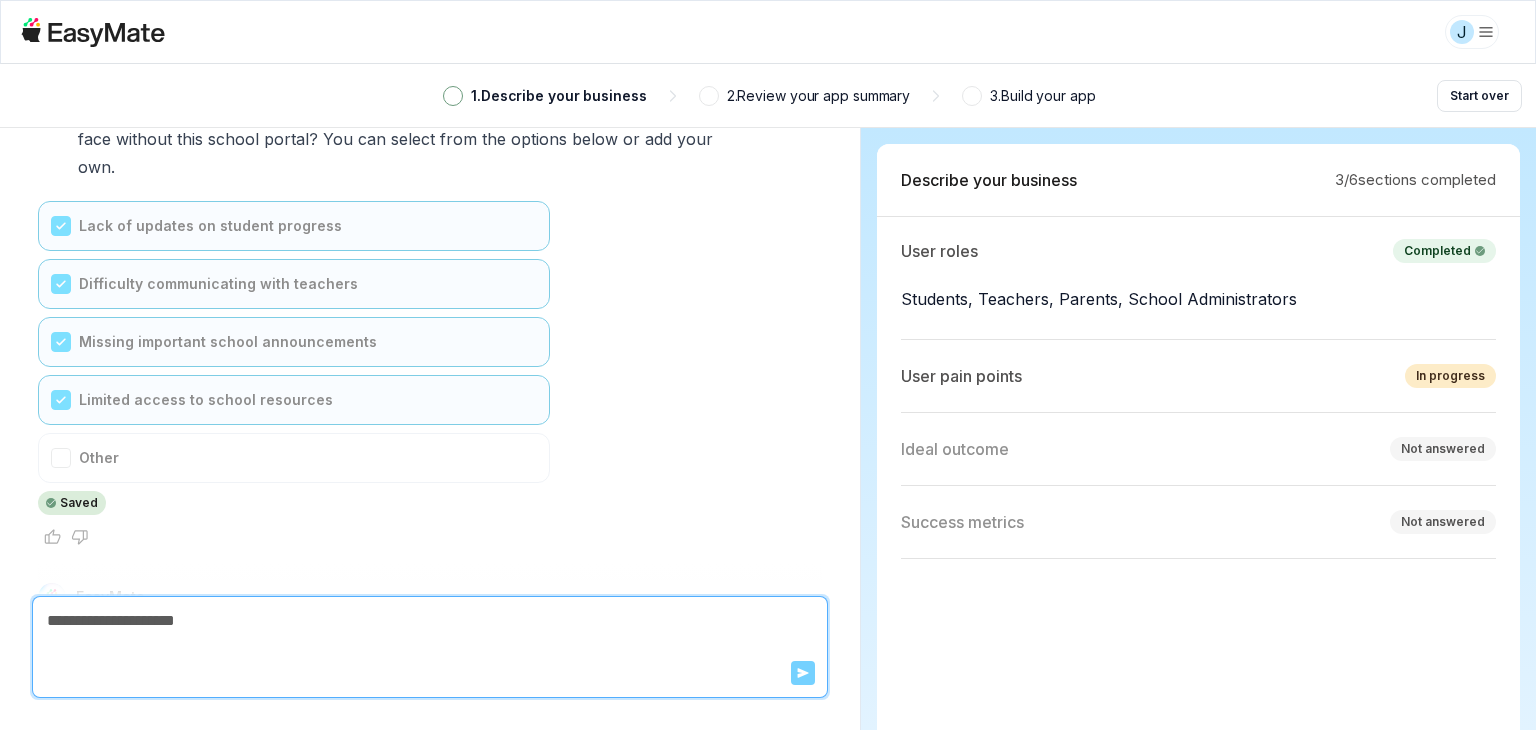 scroll, scrollTop: 6001, scrollLeft: 0, axis: vertical 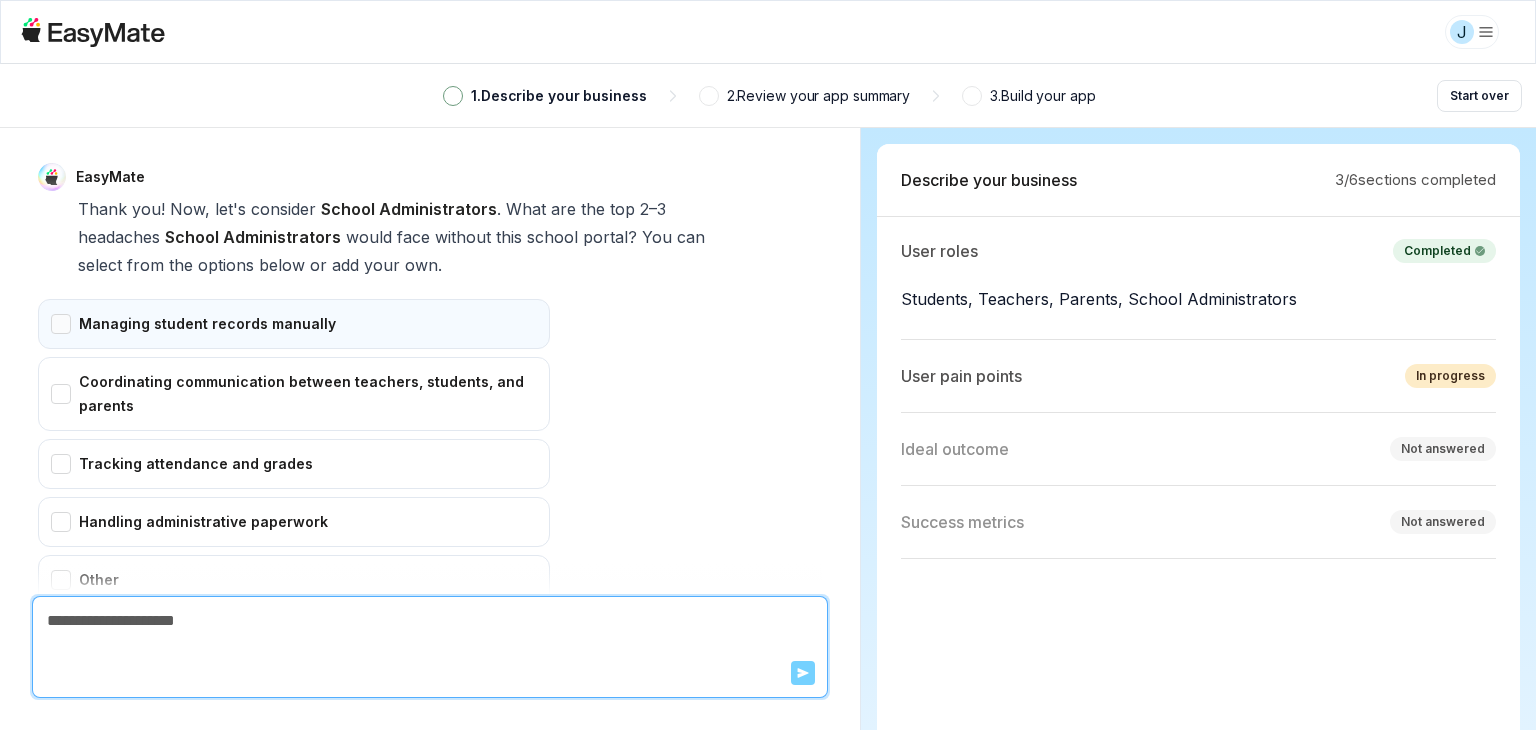 click on "Managing student records manually" at bounding box center [294, 324] 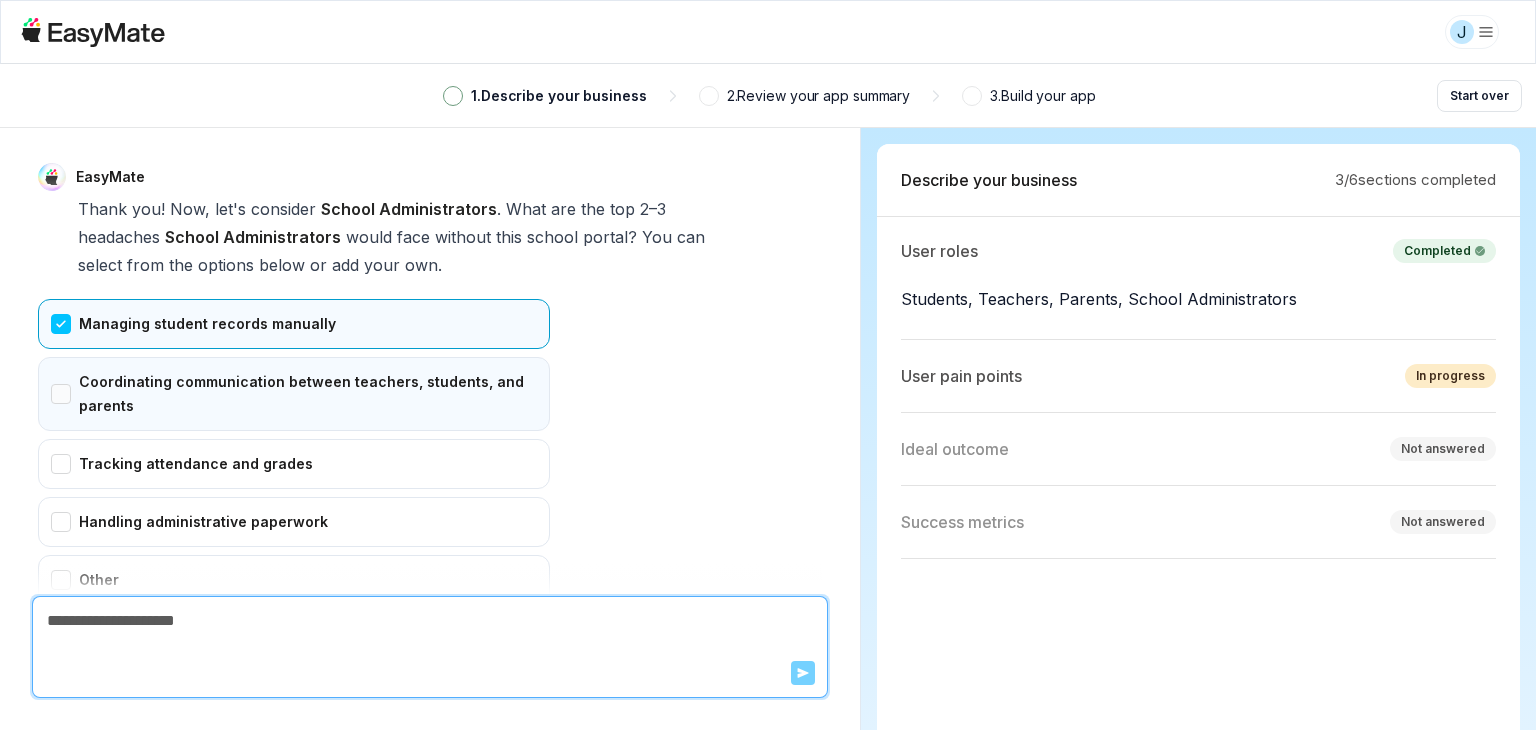 click on "Coordinating communication between teachers, students, and parents" at bounding box center (294, 394) 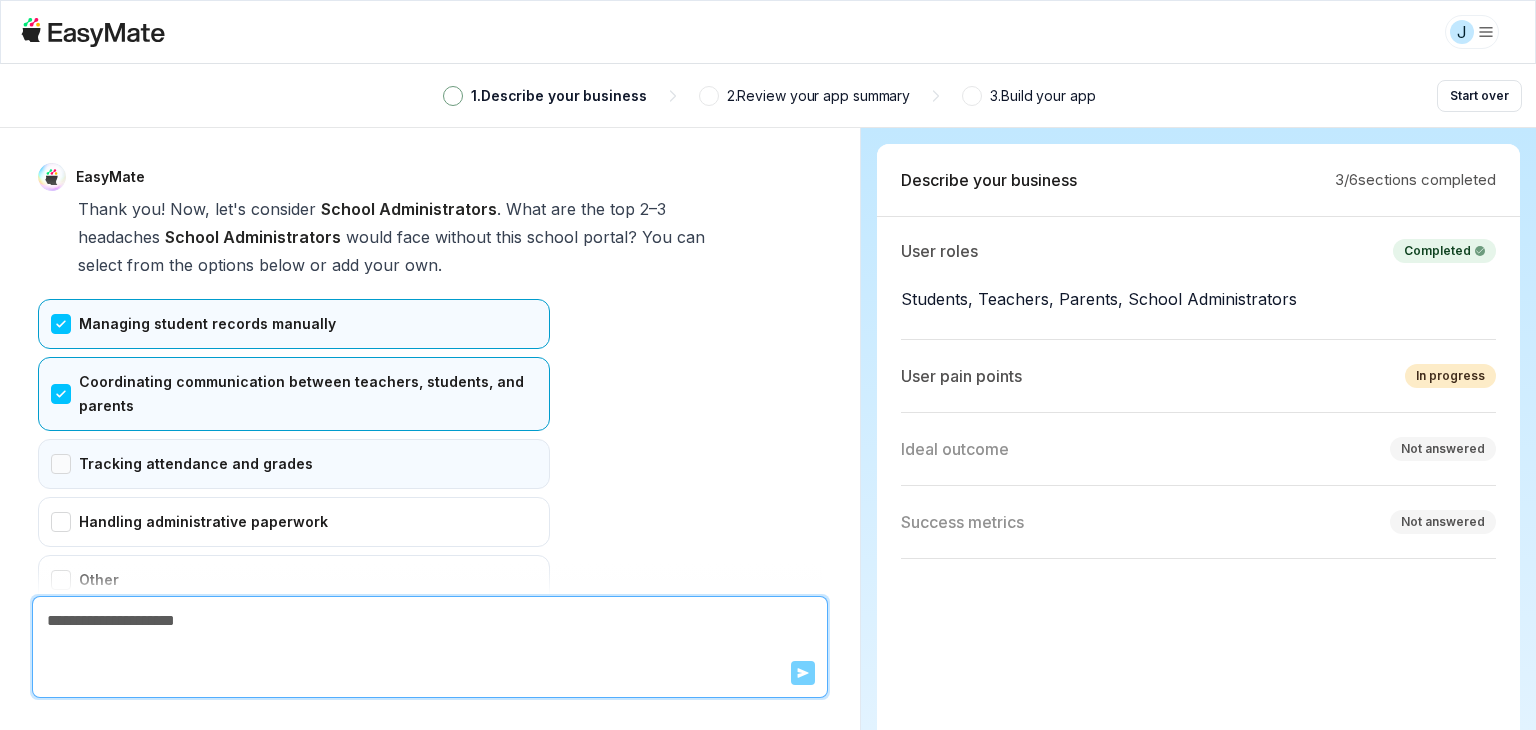 click on "Tracking attendance and grades" at bounding box center (294, 464) 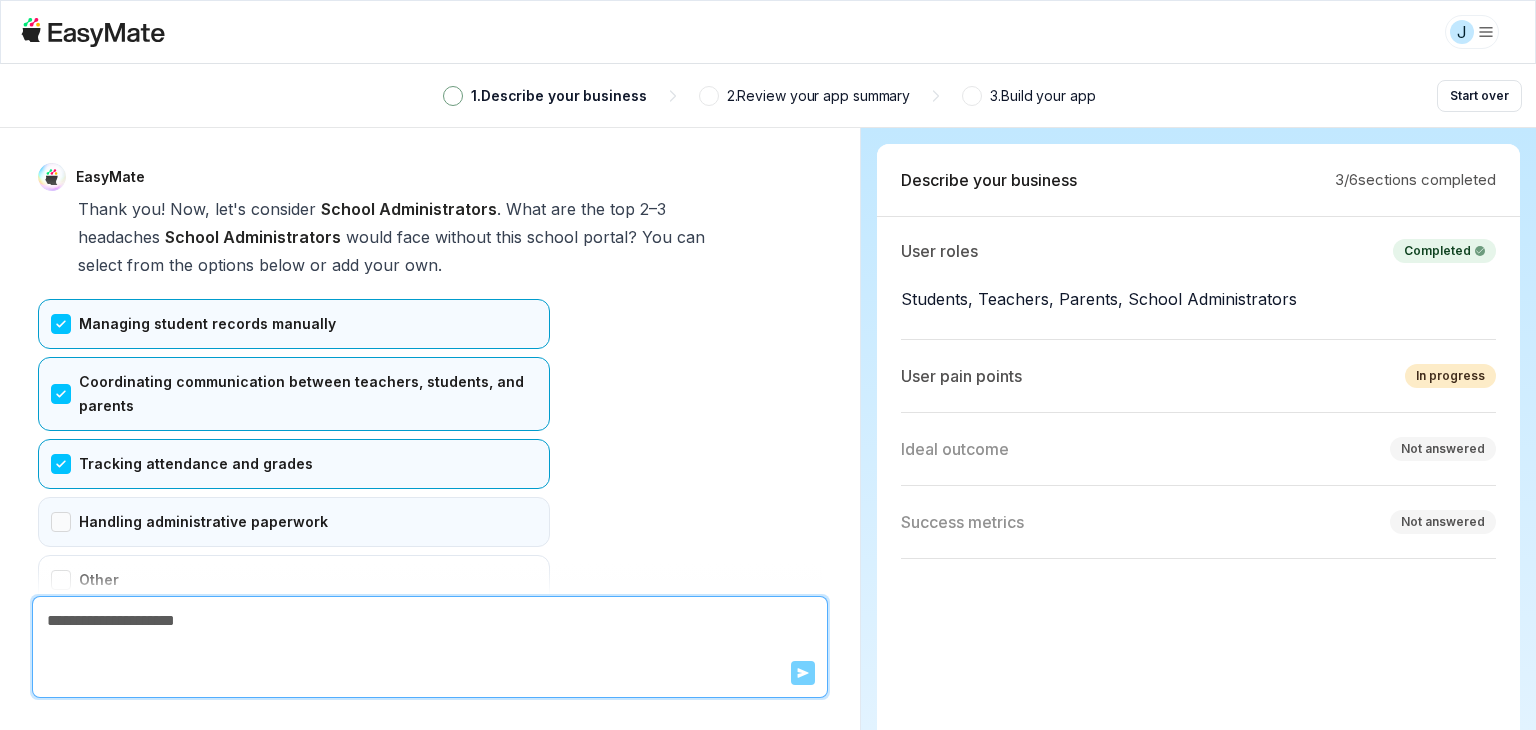 click on "Handling administrative paperwork" at bounding box center [294, 522] 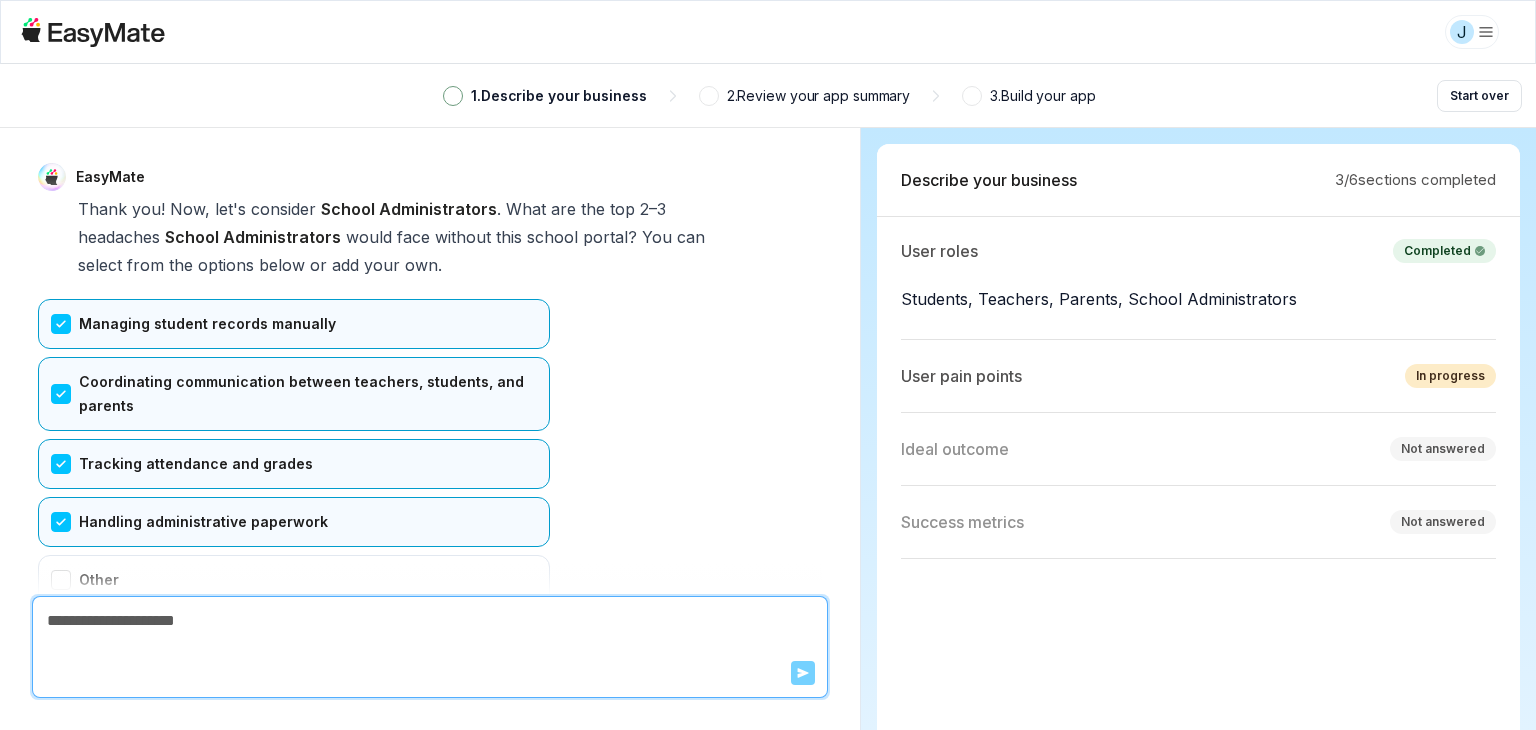 click on "Confirm" at bounding box center (73, 669) 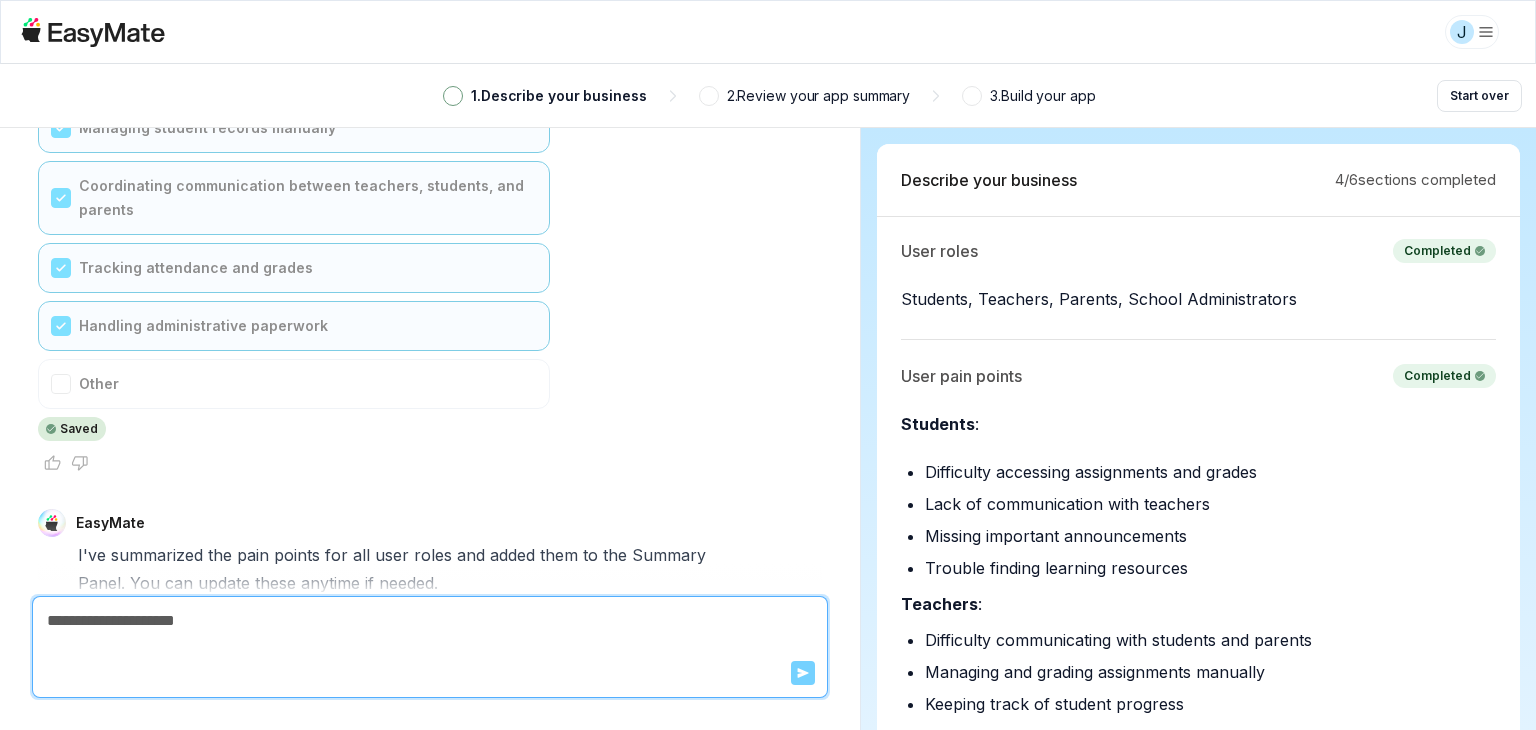 scroll, scrollTop: 6536, scrollLeft: 0, axis: vertical 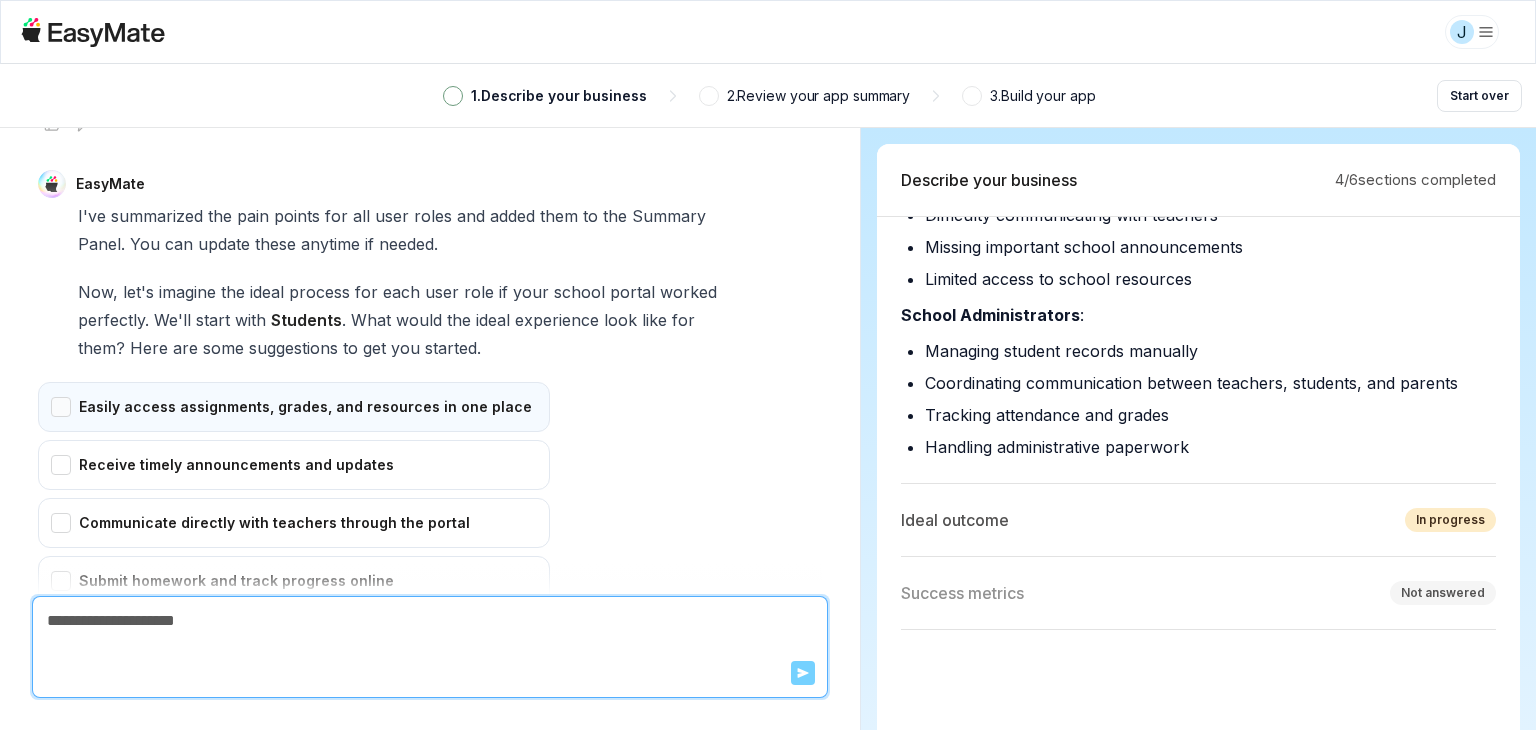 click on "Easily access assignments, grades, and resources in one place" at bounding box center (294, 407) 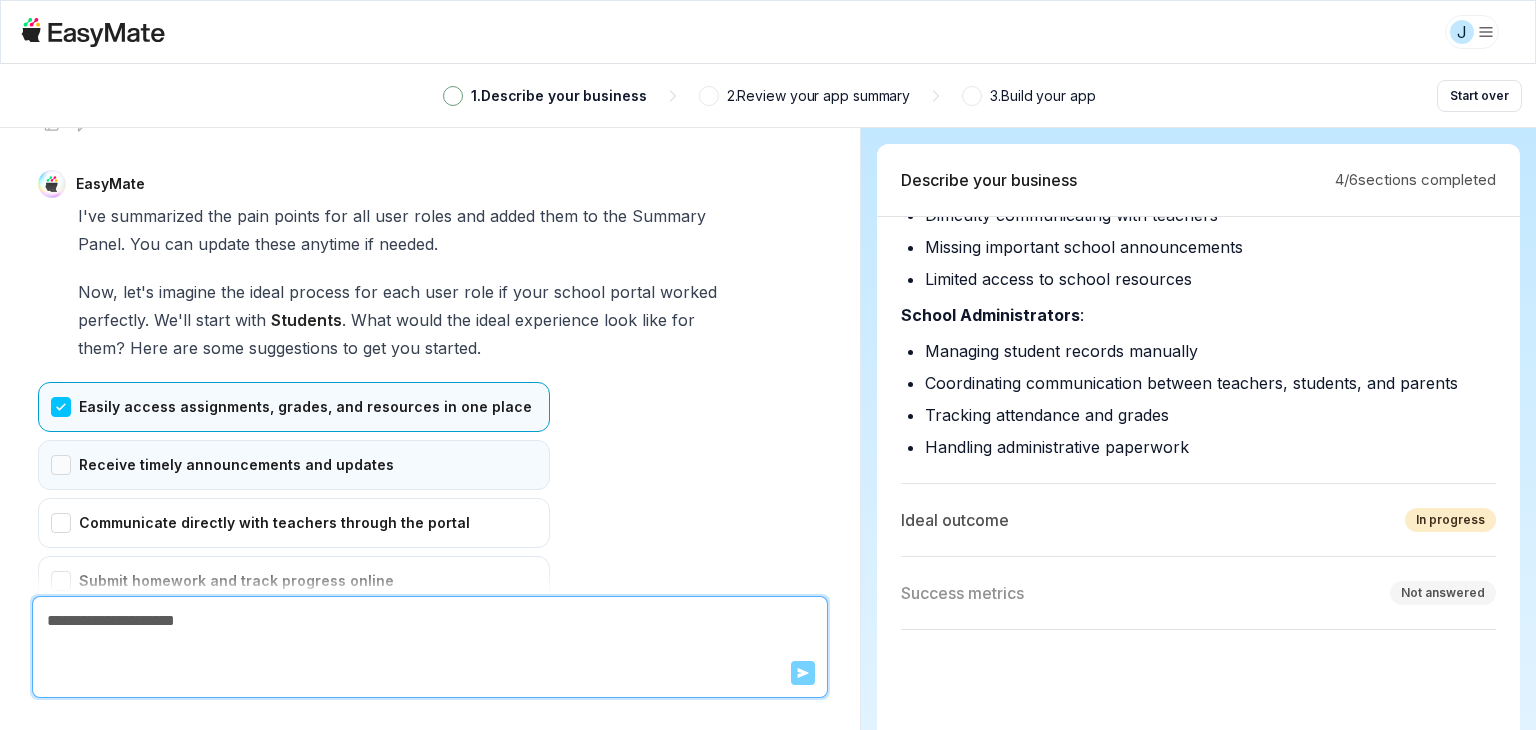 click on "Receive timely announcements and updates" at bounding box center (294, 465) 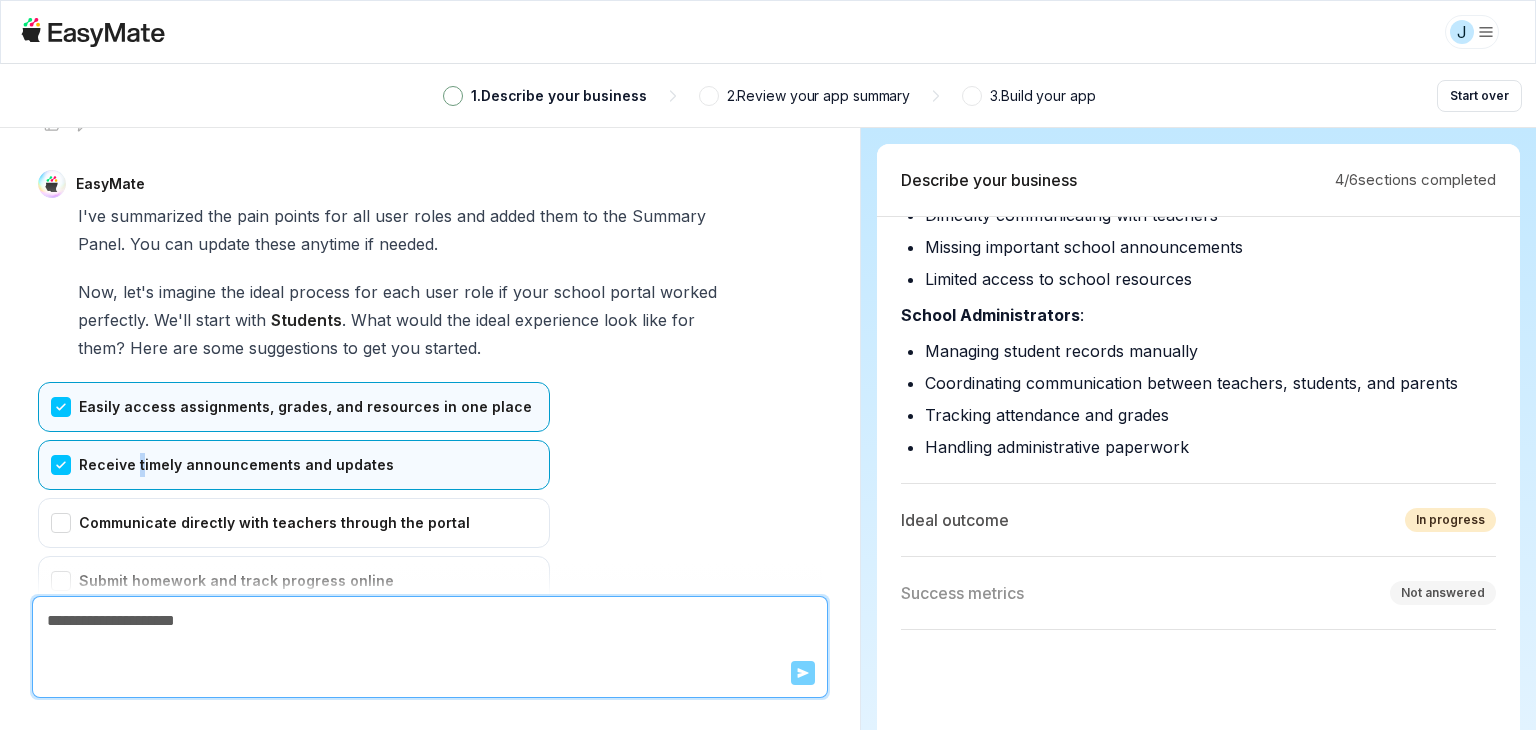 click on "Receive timely announcements and updates" at bounding box center (294, 465) 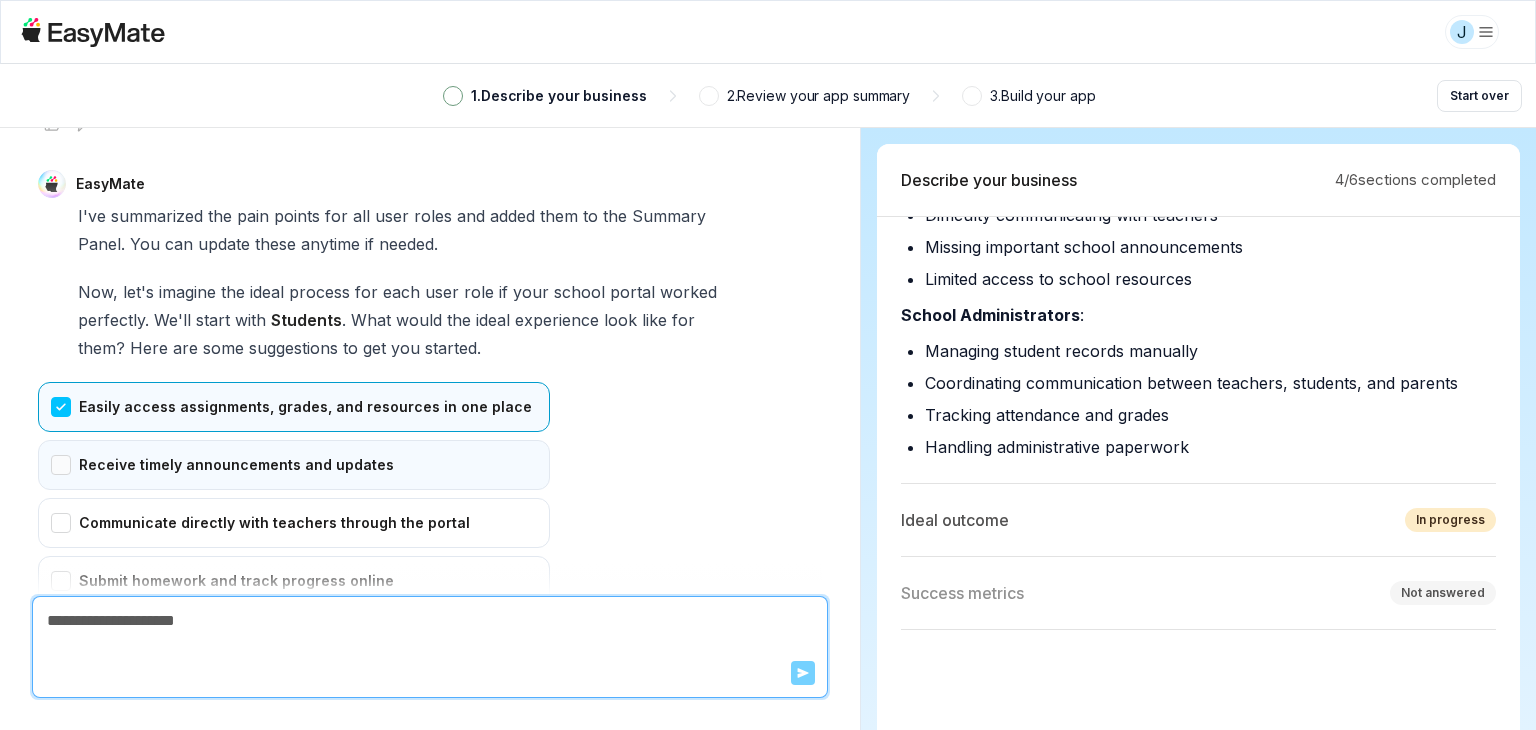 click on "Receive timely announcements and updates" at bounding box center (294, 465) 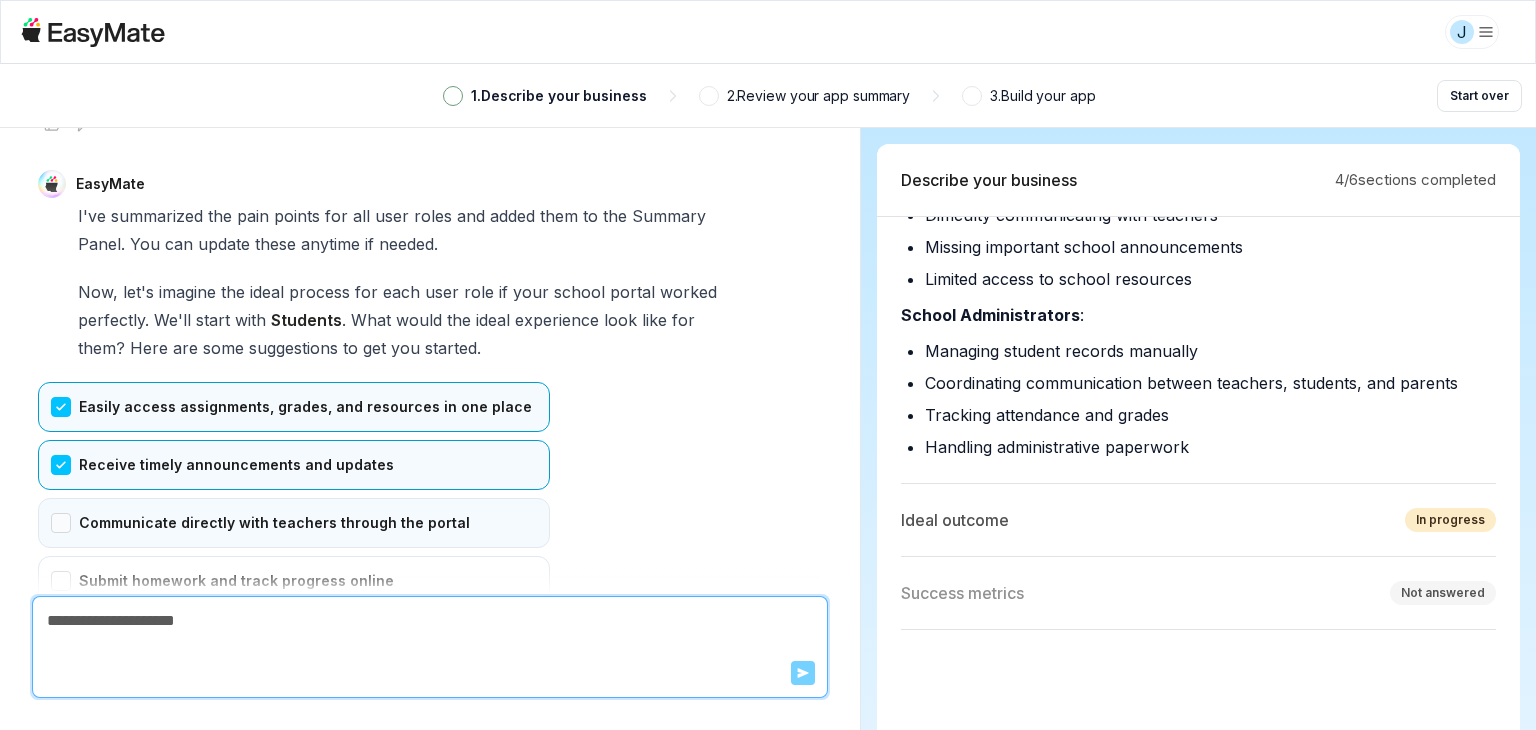 click on "Submit homework and track progress online" at bounding box center (294, 581) 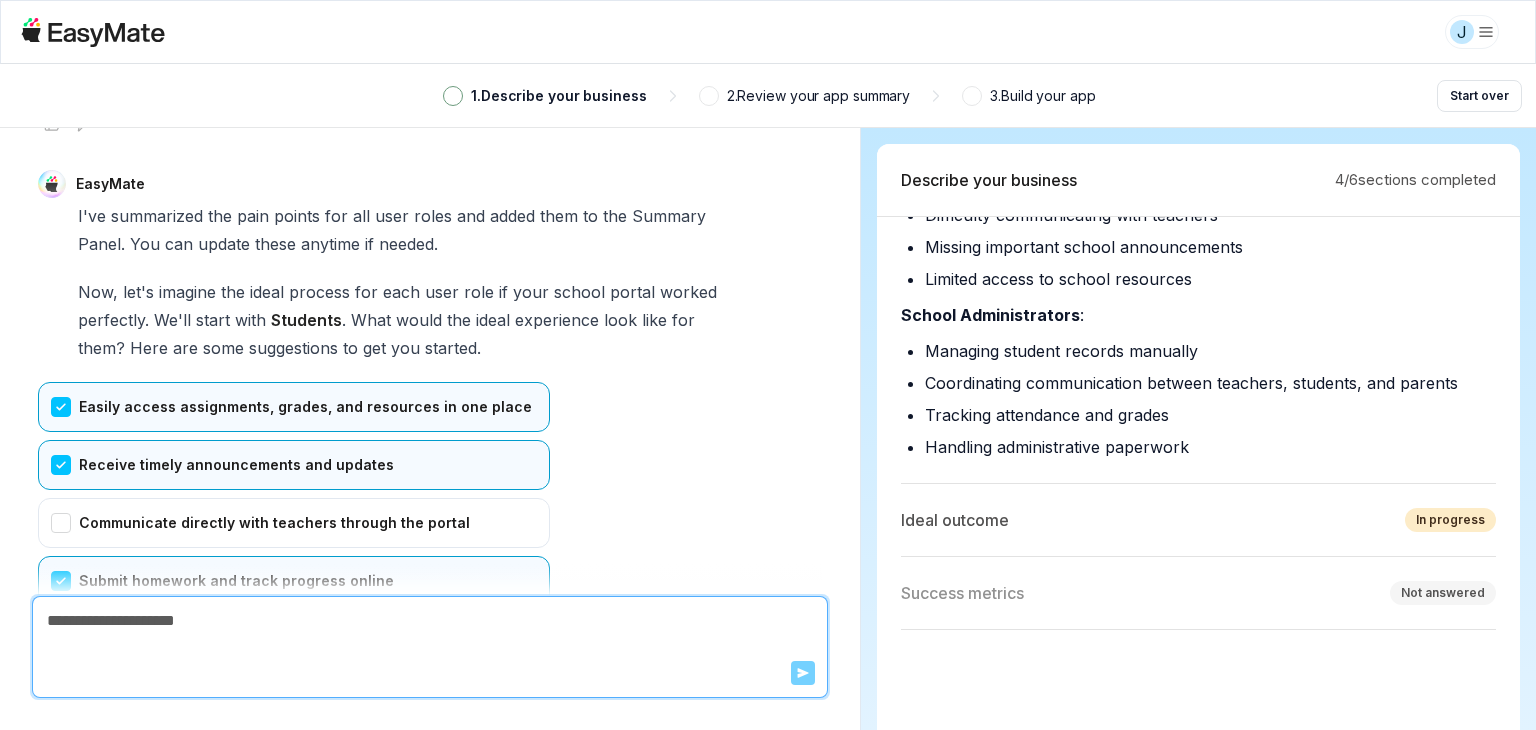 click on "Communicate directly with teachers through the portal" at bounding box center [294, 523] 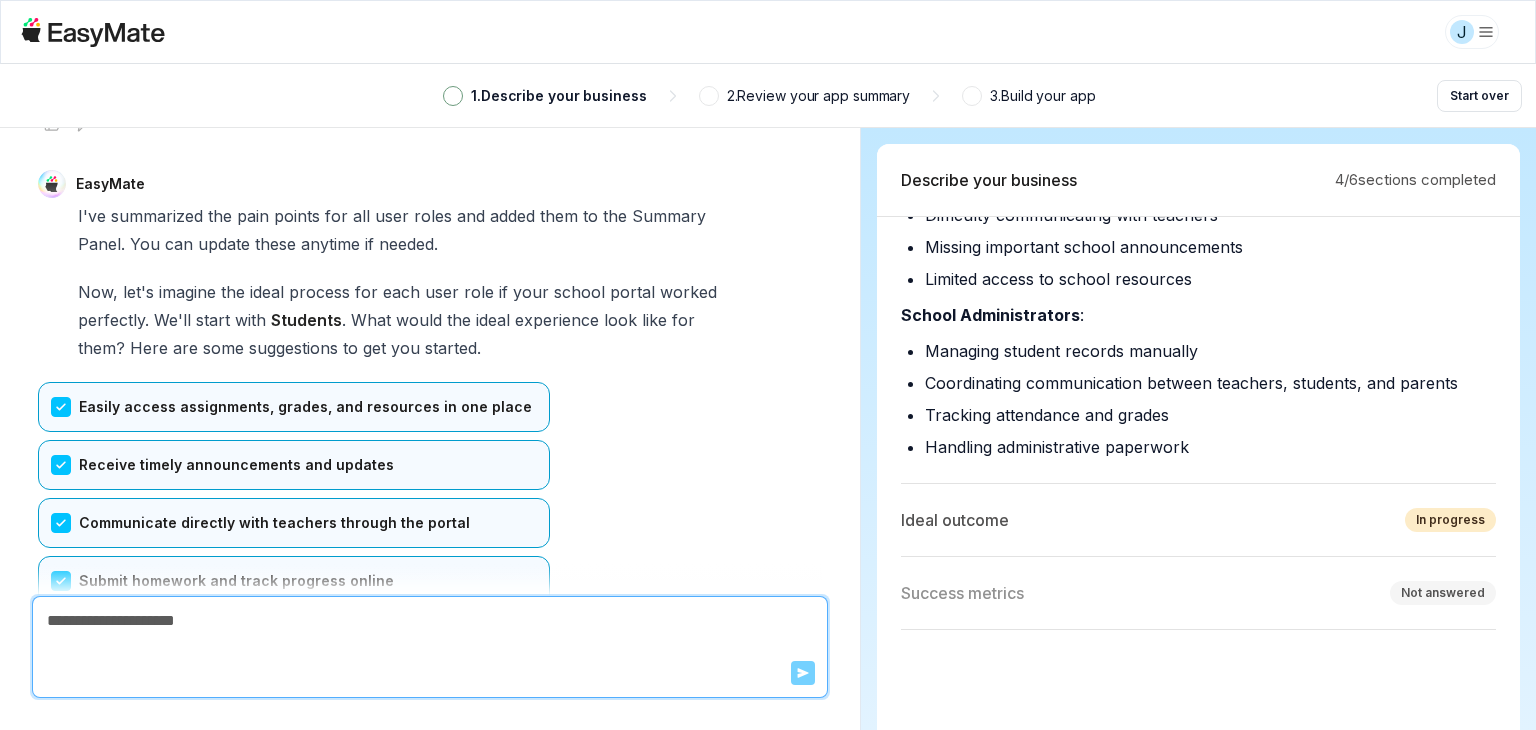 click on "Confirm" at bounding box center (73, 670) 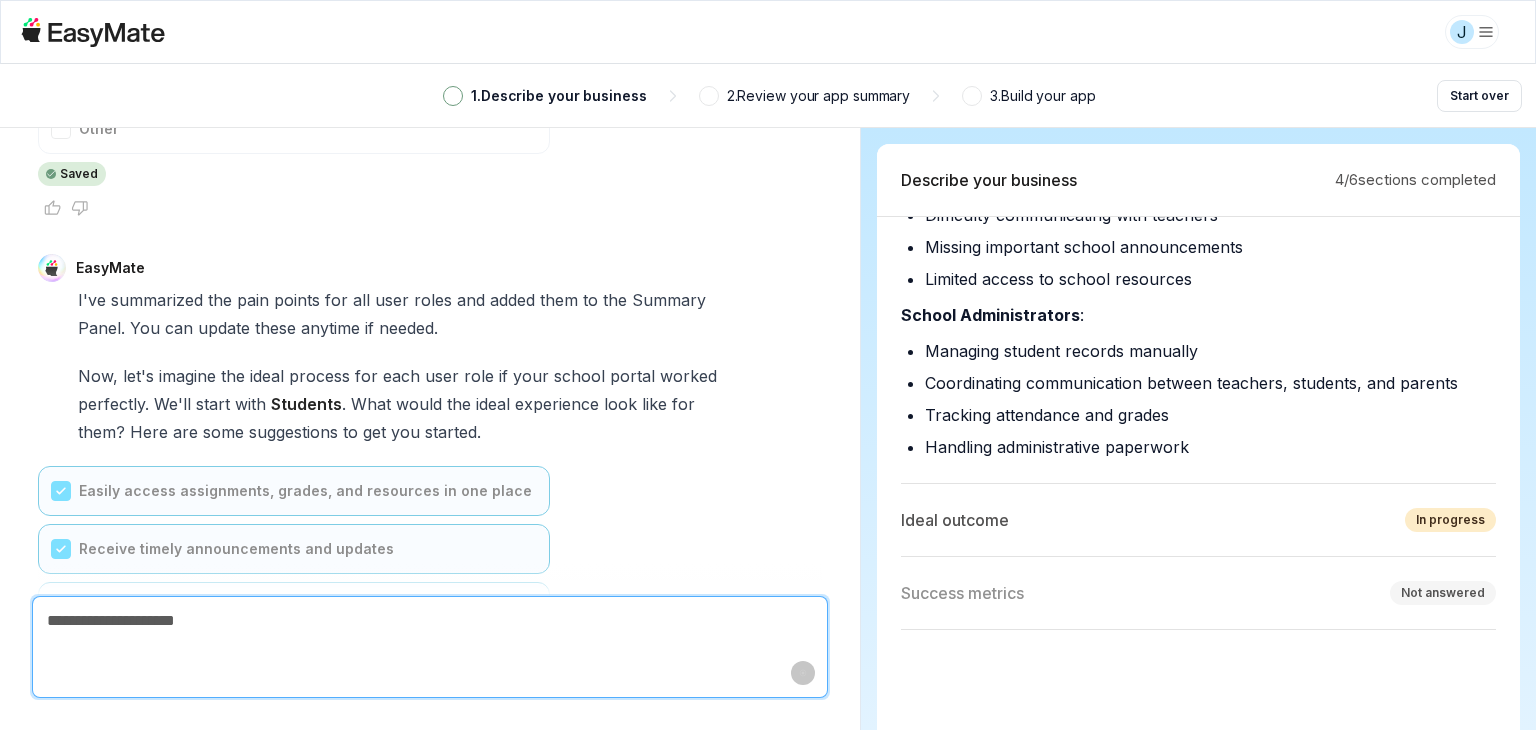 scroll, scrollTop: 6592, scrollLeft: 0, axis: vertical 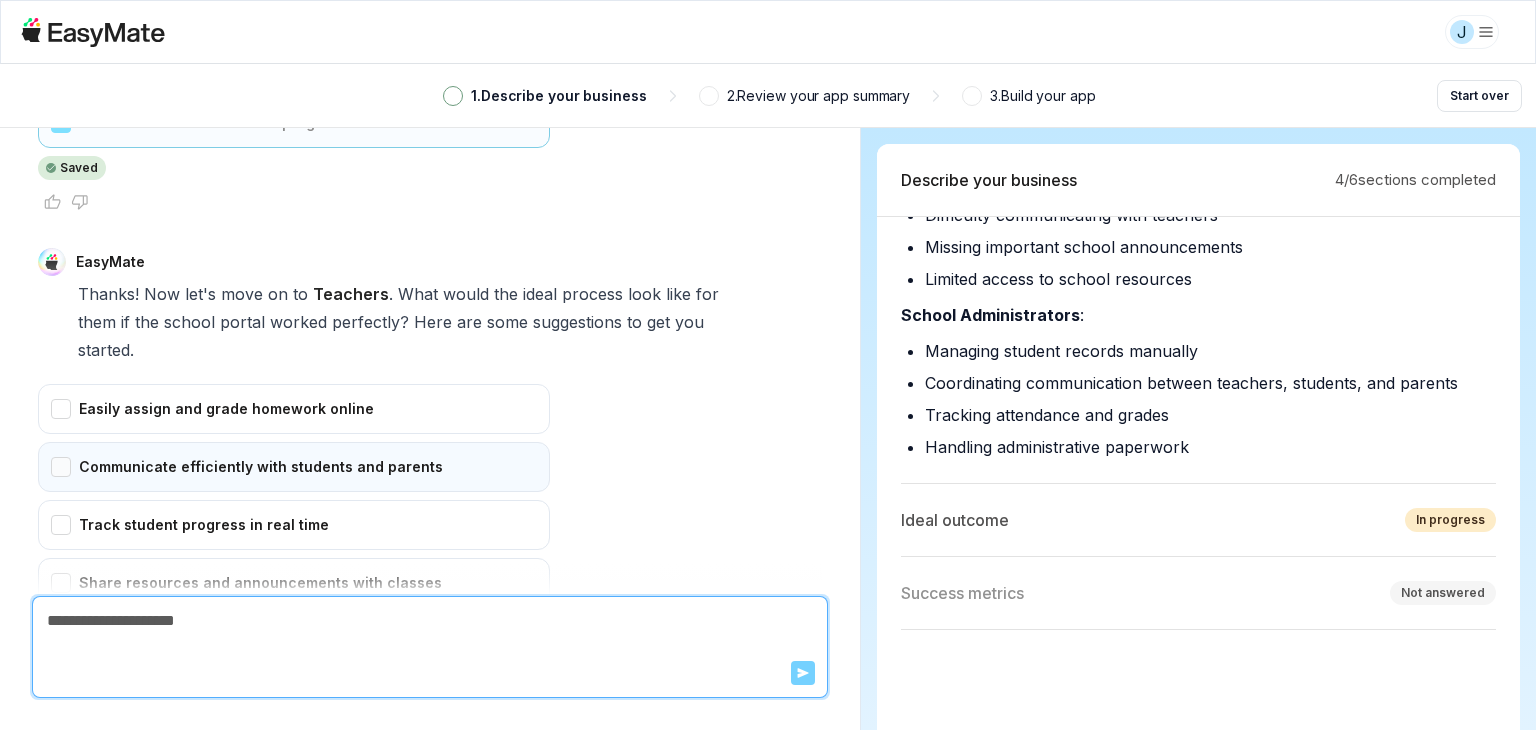 click on "Communicate efficiently with students and parents" at bounding box center (294, 467) 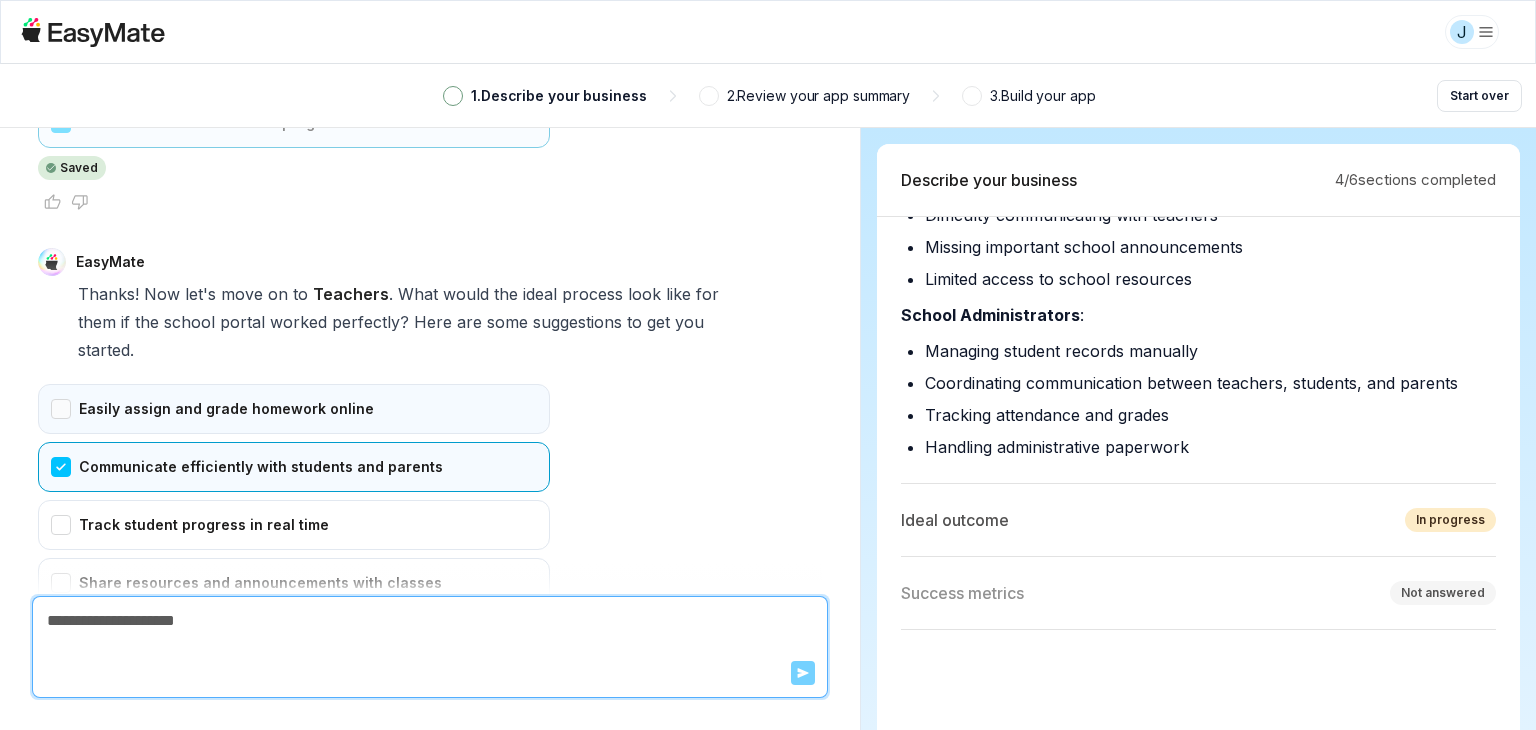 click on "Easily assign and grade homework online" at bounding box center (294, 409) 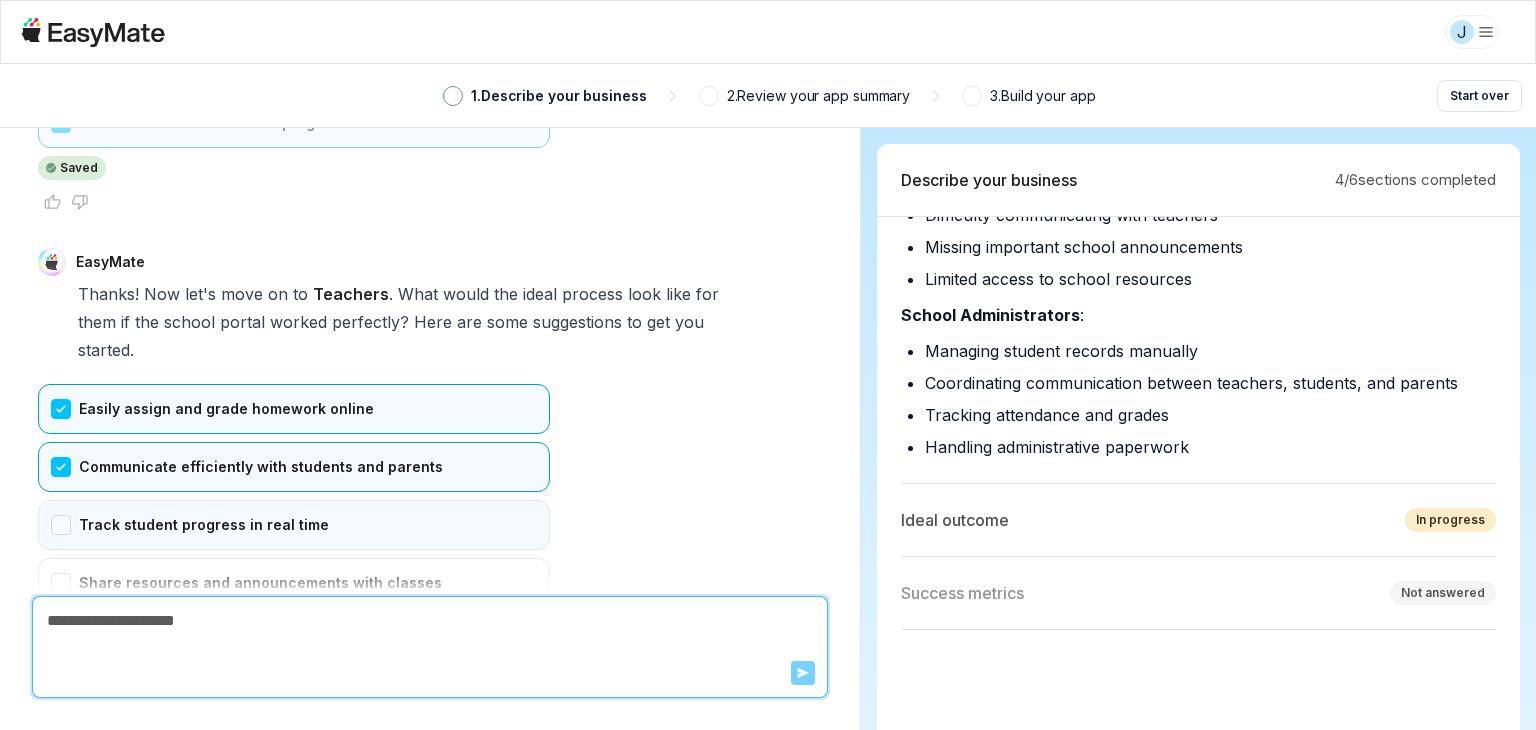 click on "Track student progress in real time" at bounding box center [294, 525] 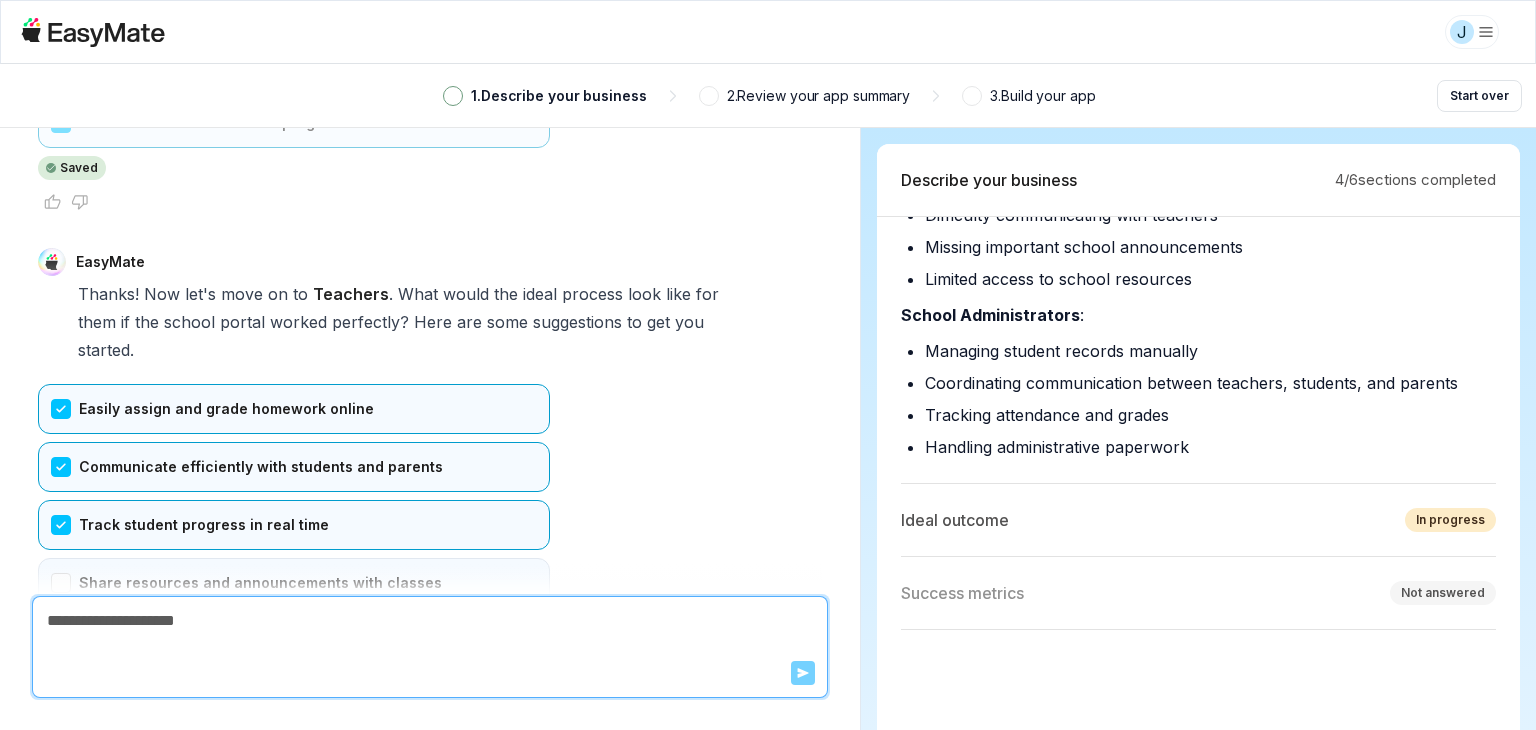 click on "Share resources and announcements with classes" at bounding box center [294, 583] 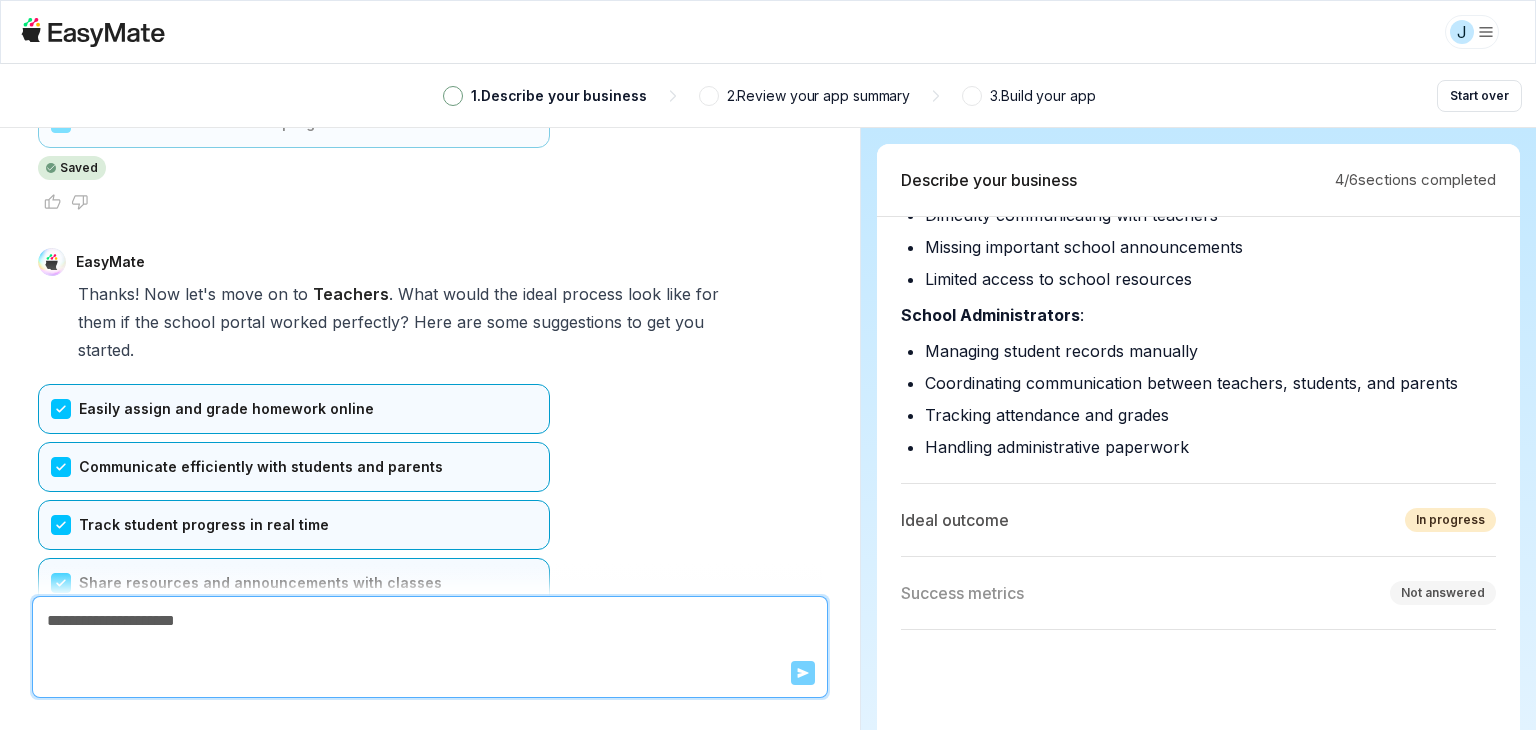 drag, startPoint x: 97, startPoint y: 512, endPoint x: 204, endPoint y: 320, distance: 219.80219 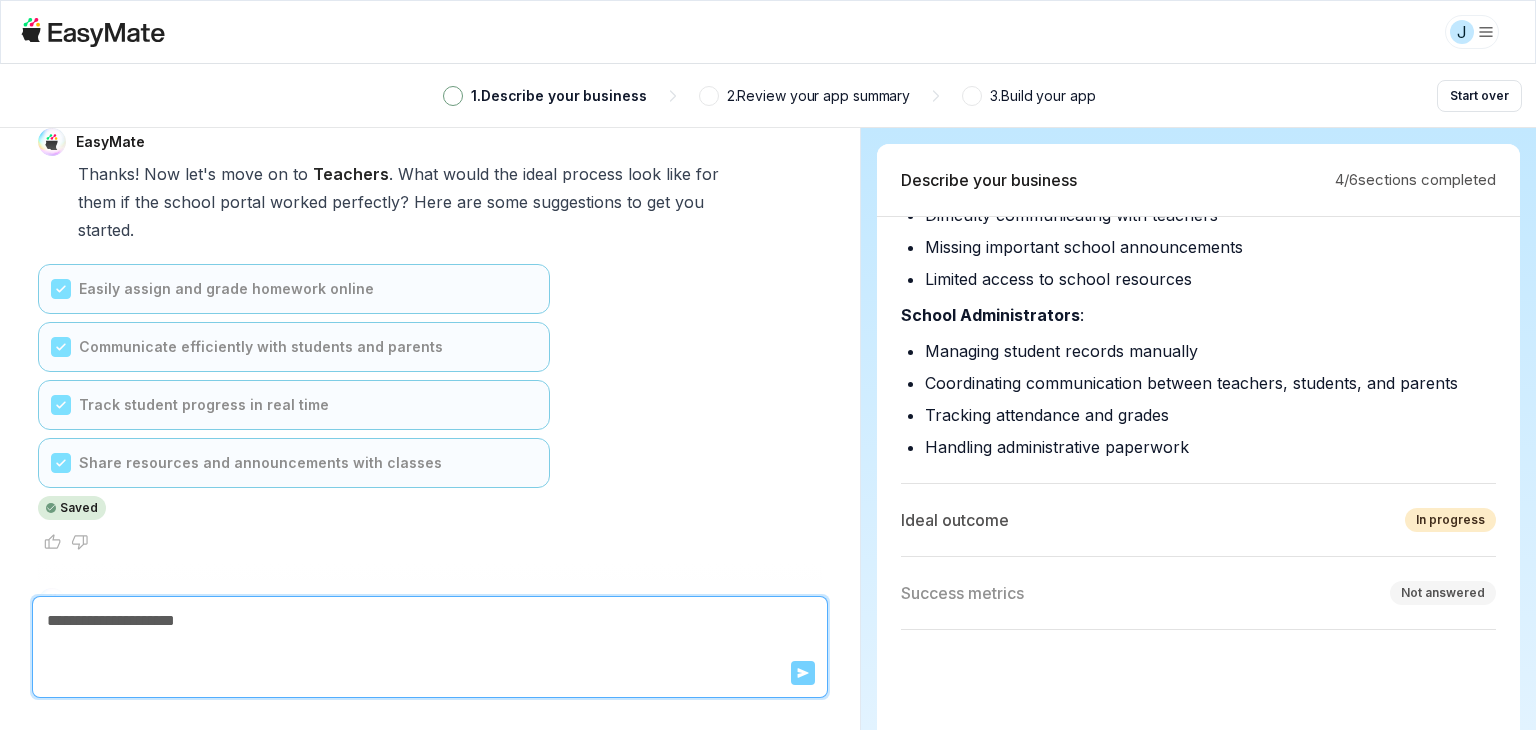 scroll, scrollTop: 7452, scrollLeft: 0, axis: vertical 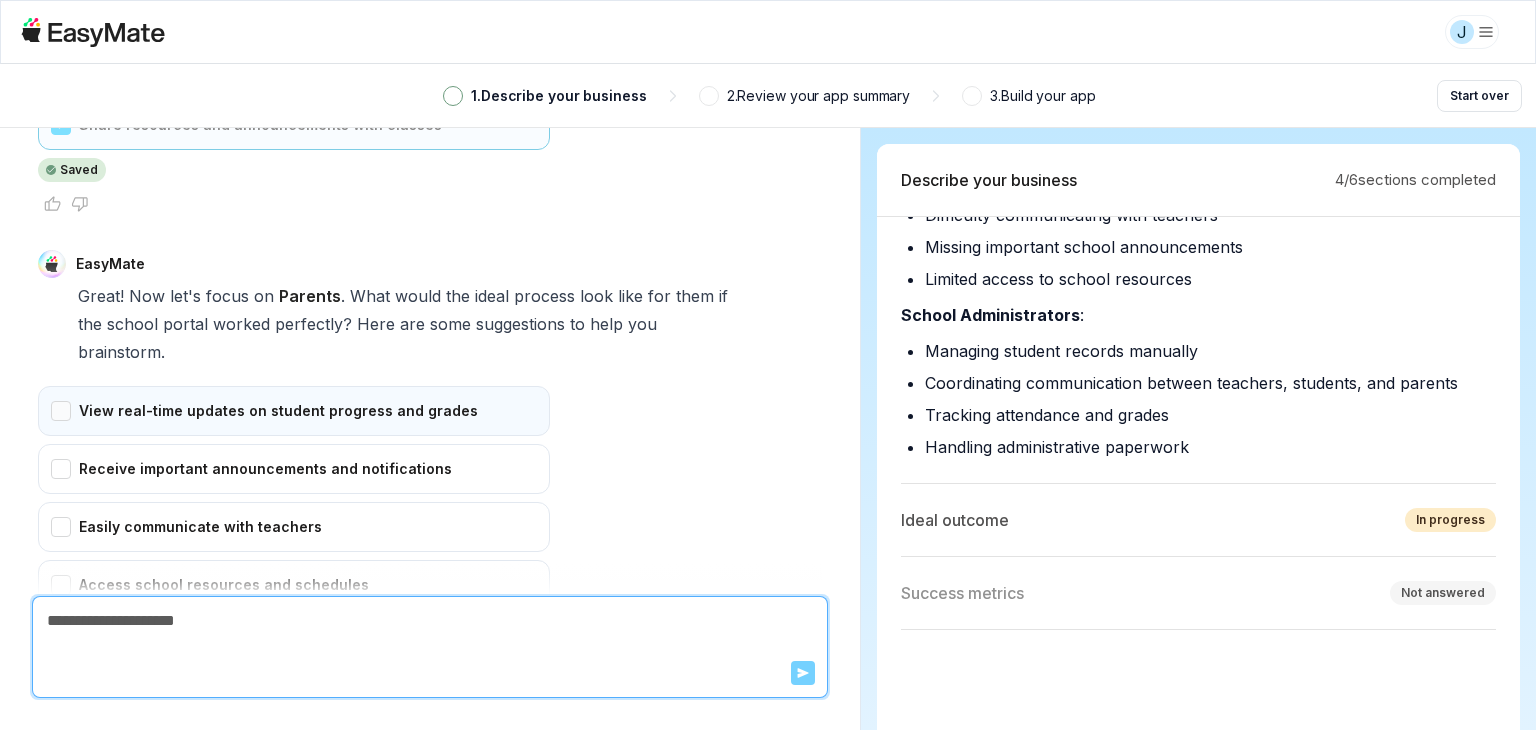 click on "View real-time updates on student progress and grades" at bounding box center (294, 411) 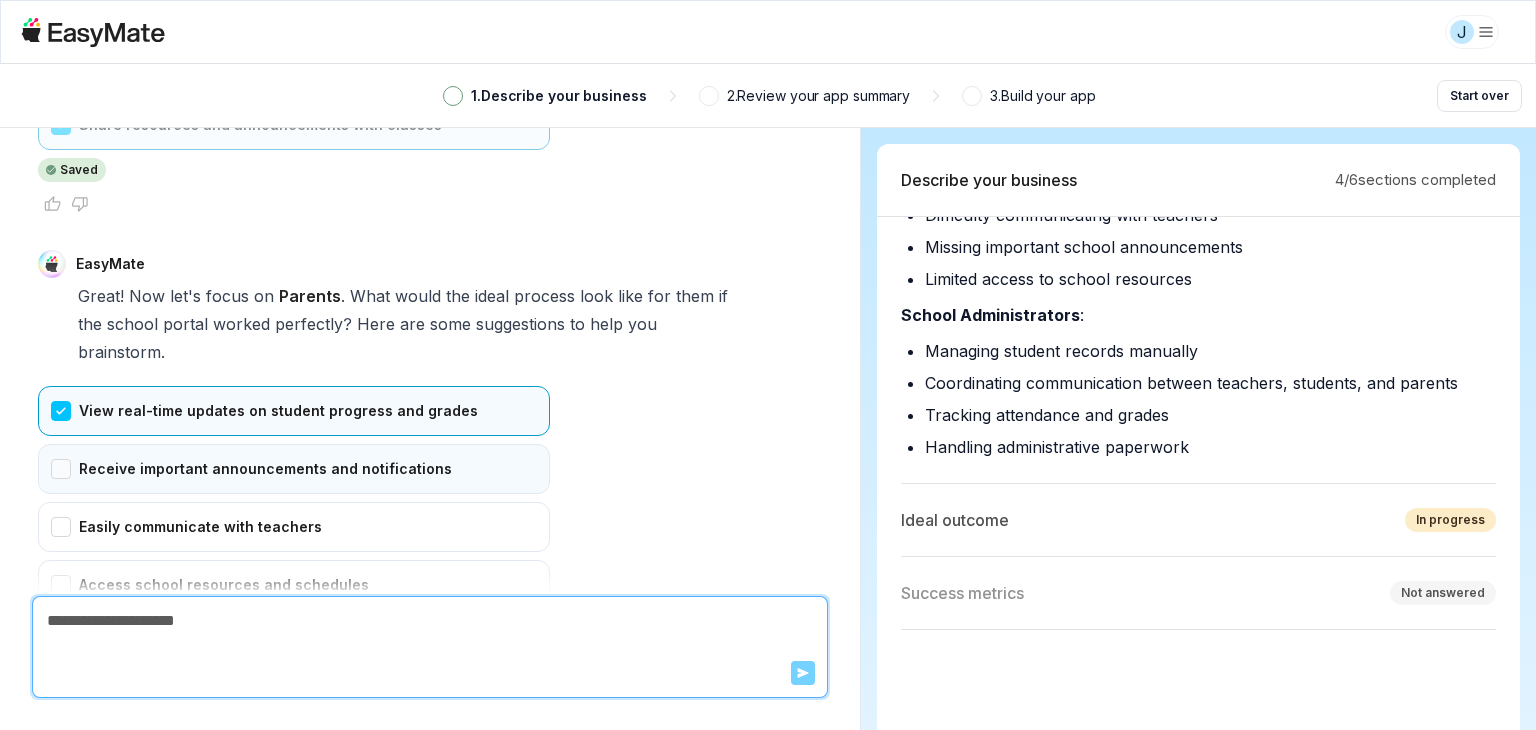 click on "Receive important announcements and notifications" at bounding box center [294, 469] 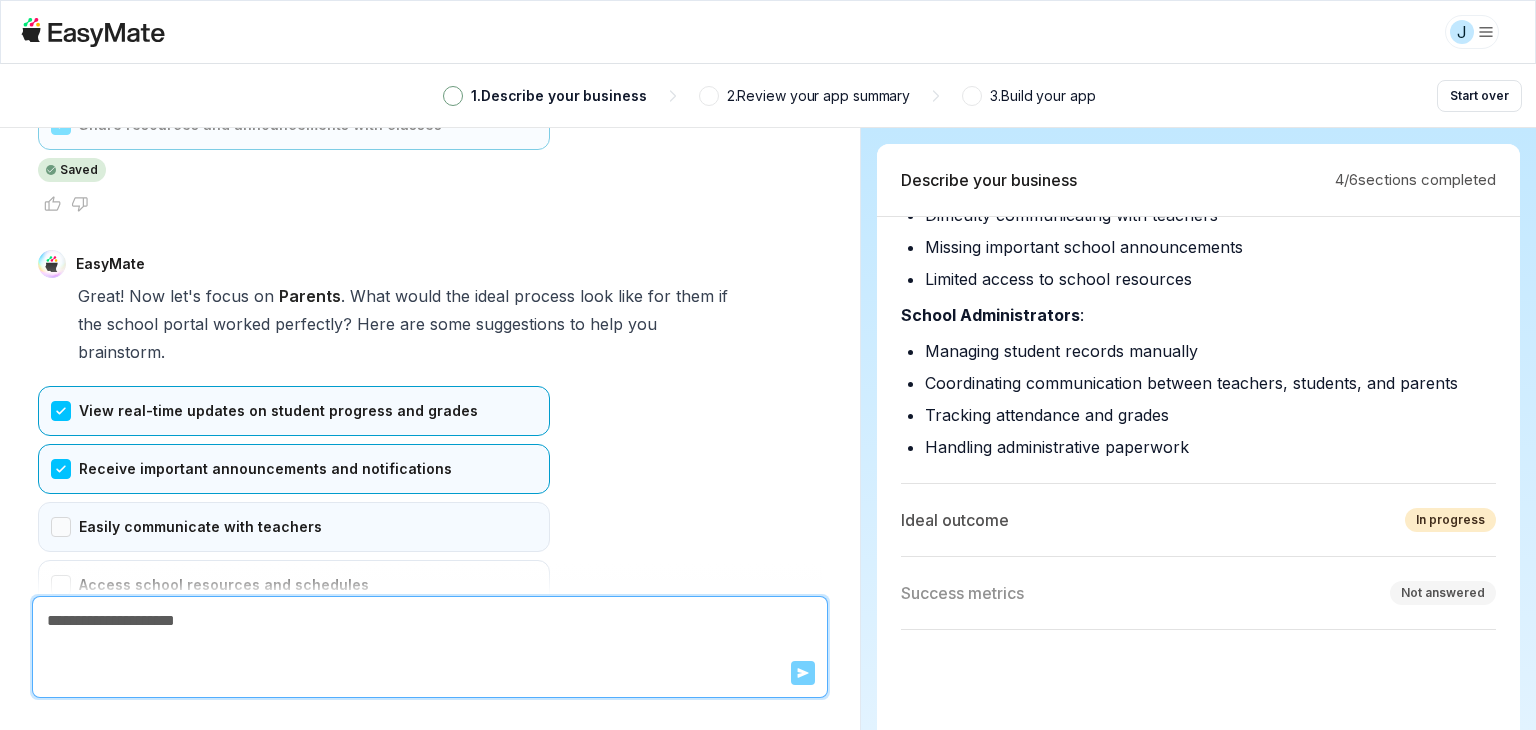 click on "Easily communicate with teachers" at bounding box center [294, 527] 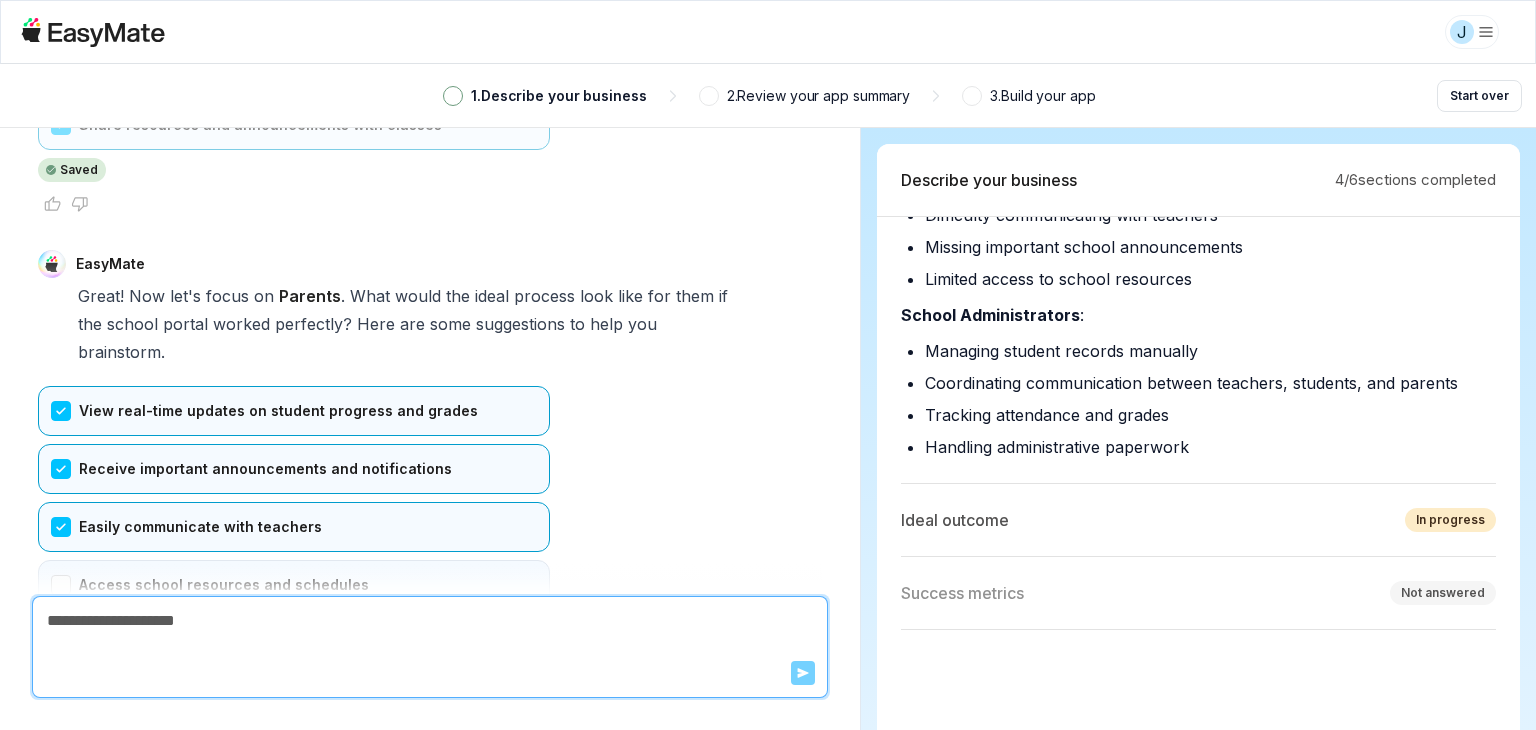 click on "Access school resources and schedules" at bounding box center [294, 585] 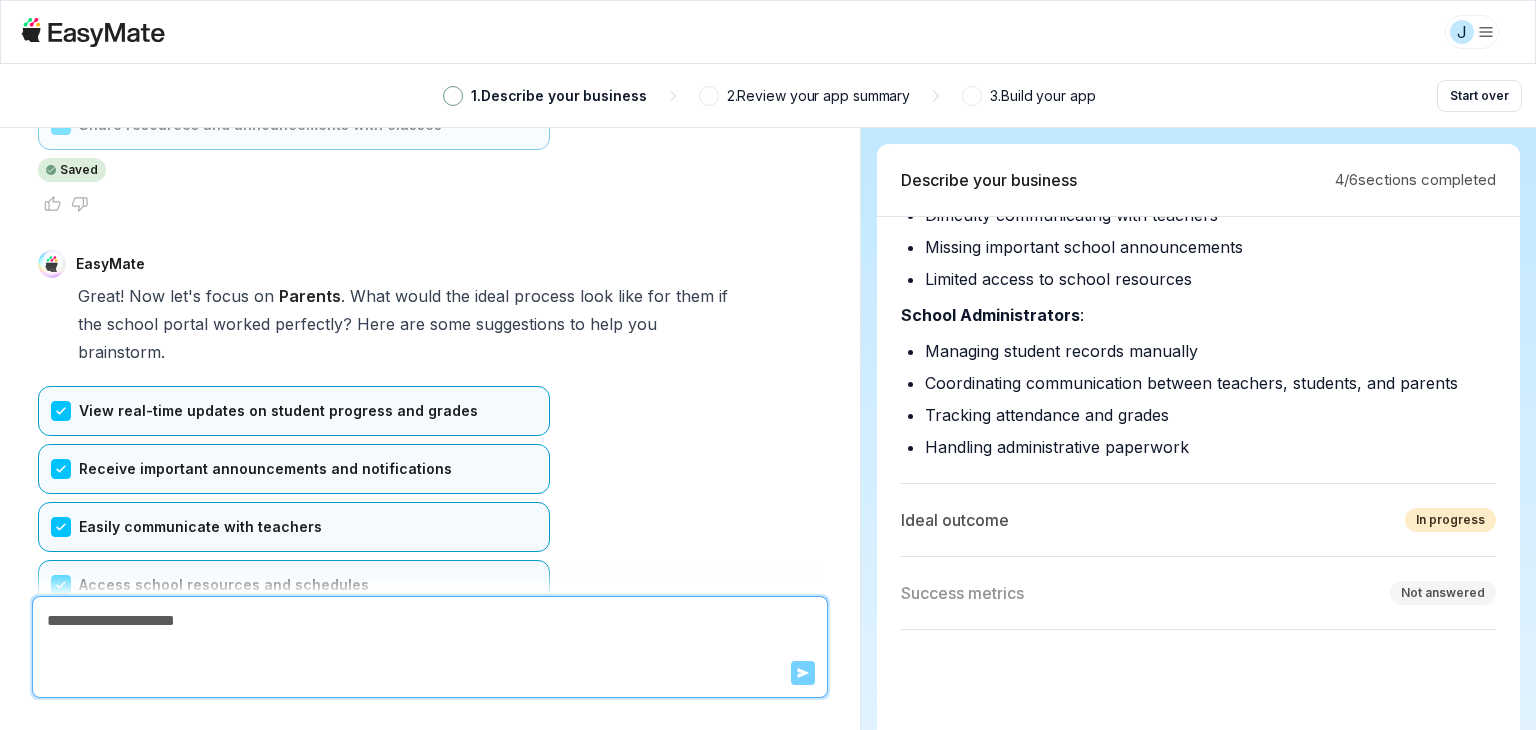 click on "Confirm" at bounding box center (73, 674) 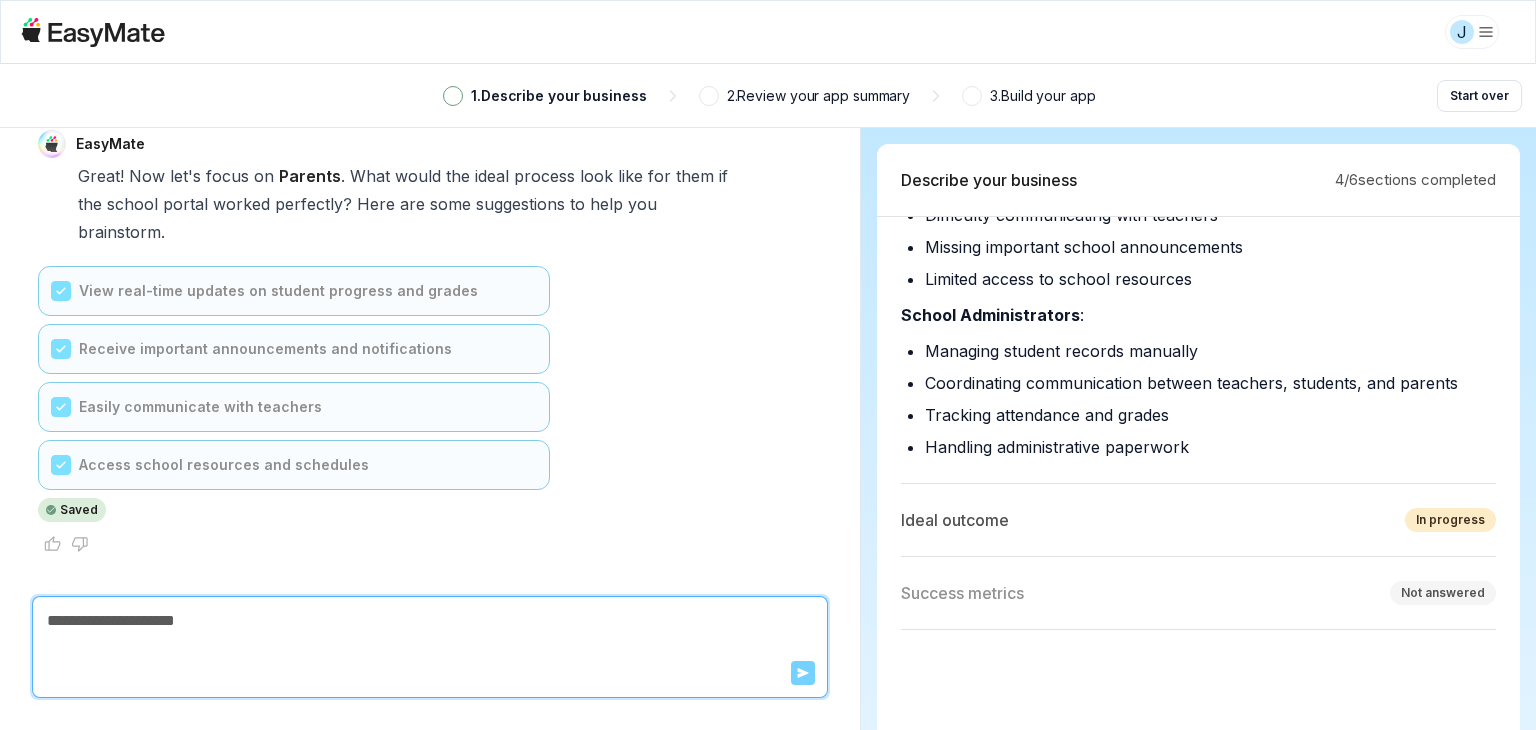 scroll, scrollTop: 7911, scrollLeft: 0, axis: vertical 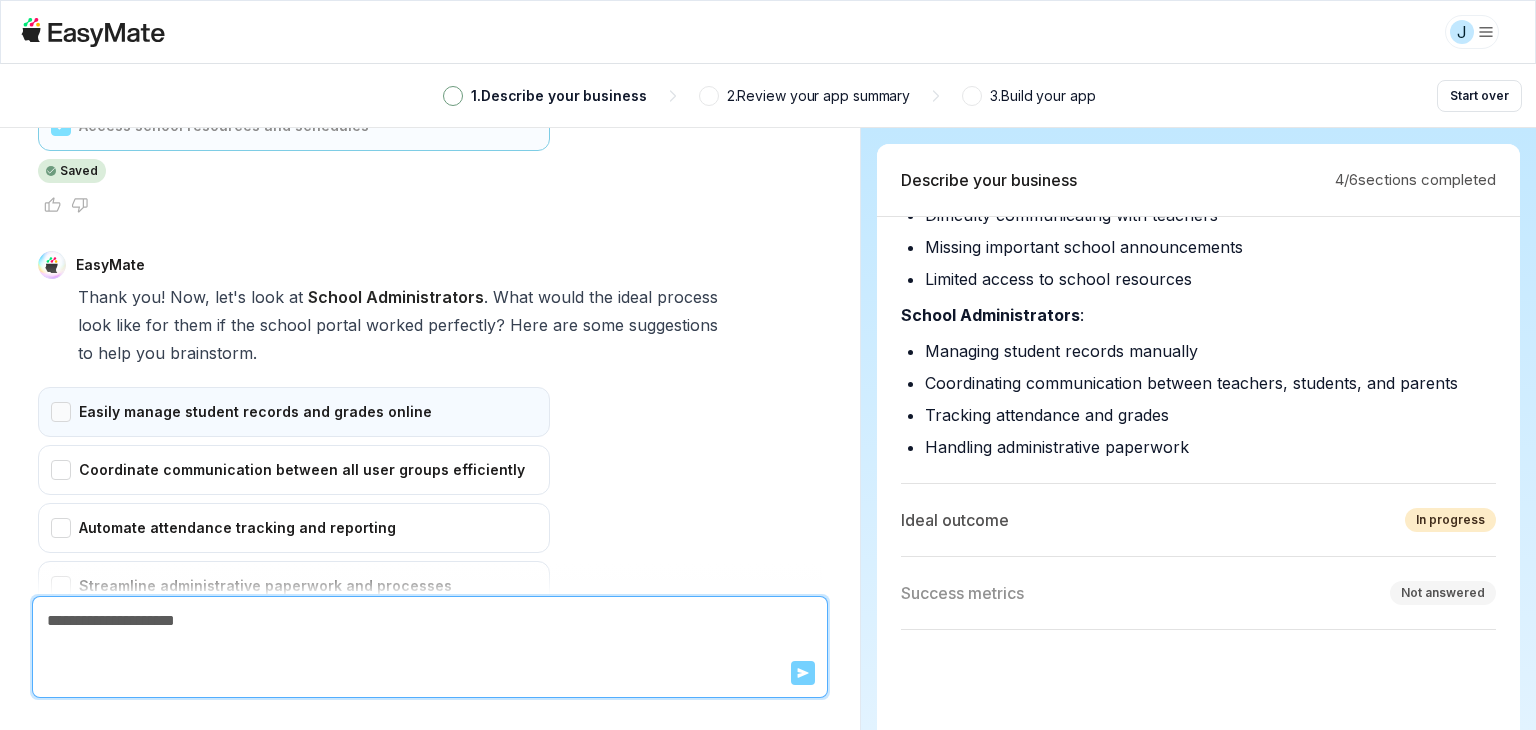 click on "Easily manage student records and grades online" at bounding box center [294, 412] 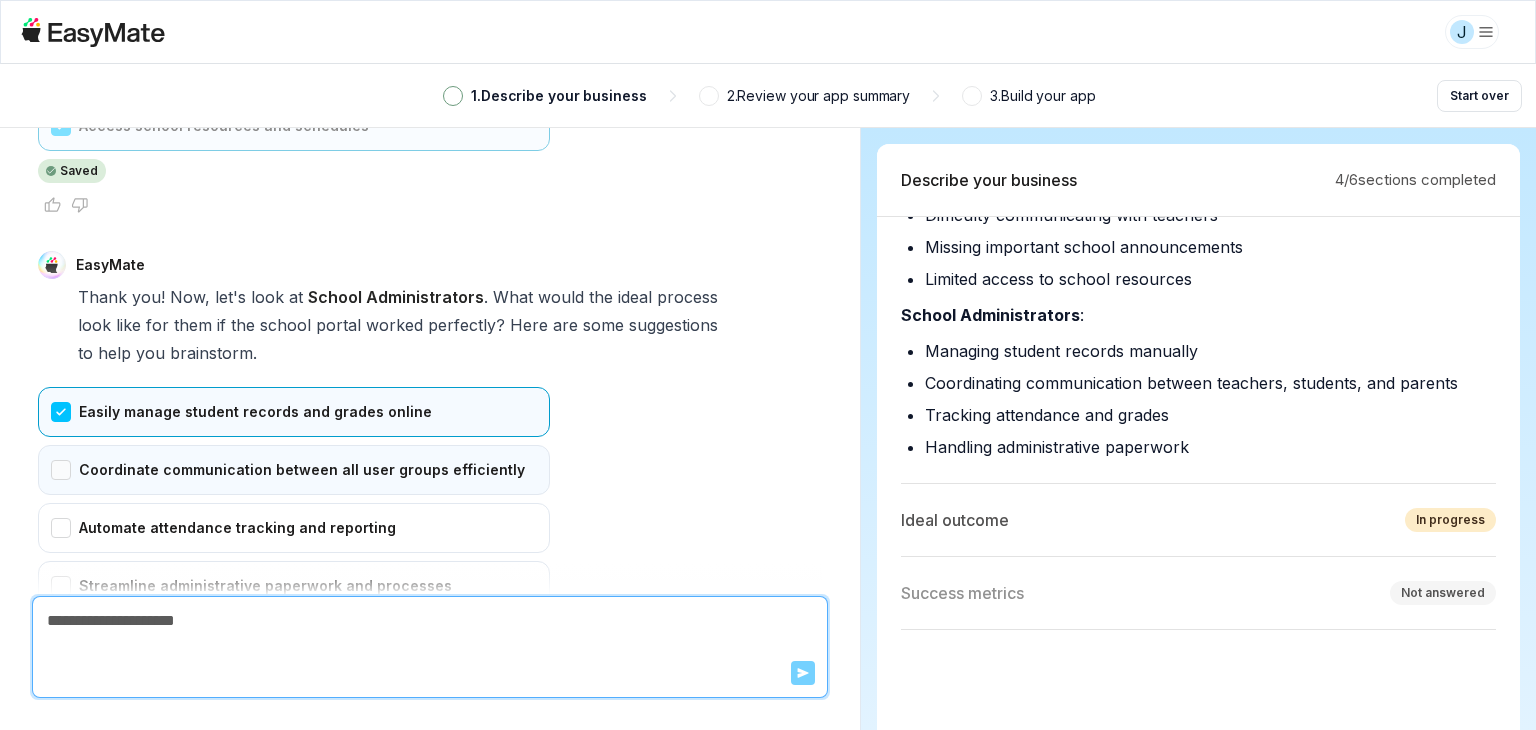 click on "Coordinate communication between all user groups efficiently" at bounding box center [294, 470] 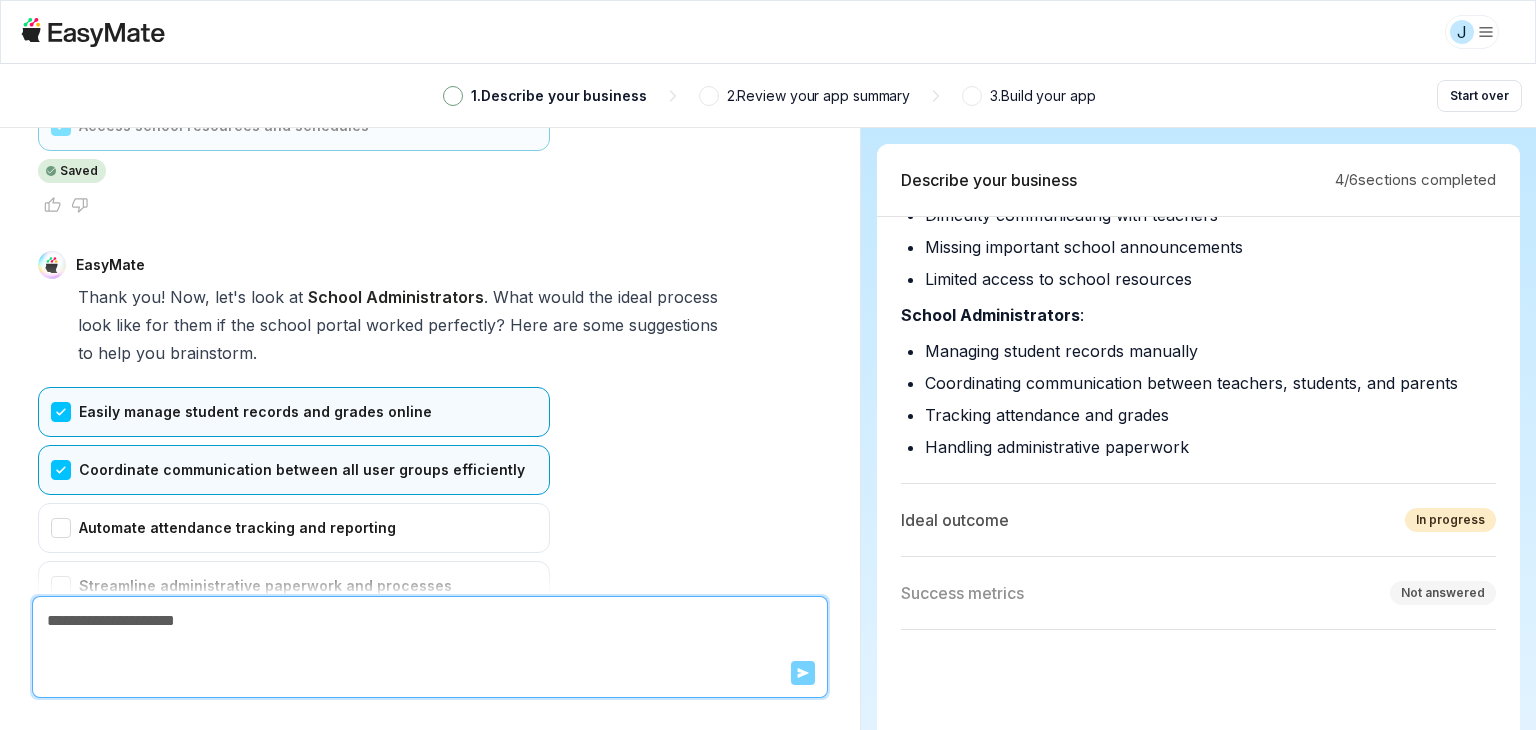 click on "Easily manage student records and grades online Coordinate communication between all user groups efficiently Automate attendance tracking and reporting Streamline administrative paperwork and processes Select none Confirm" at bounding box center [294, 539] 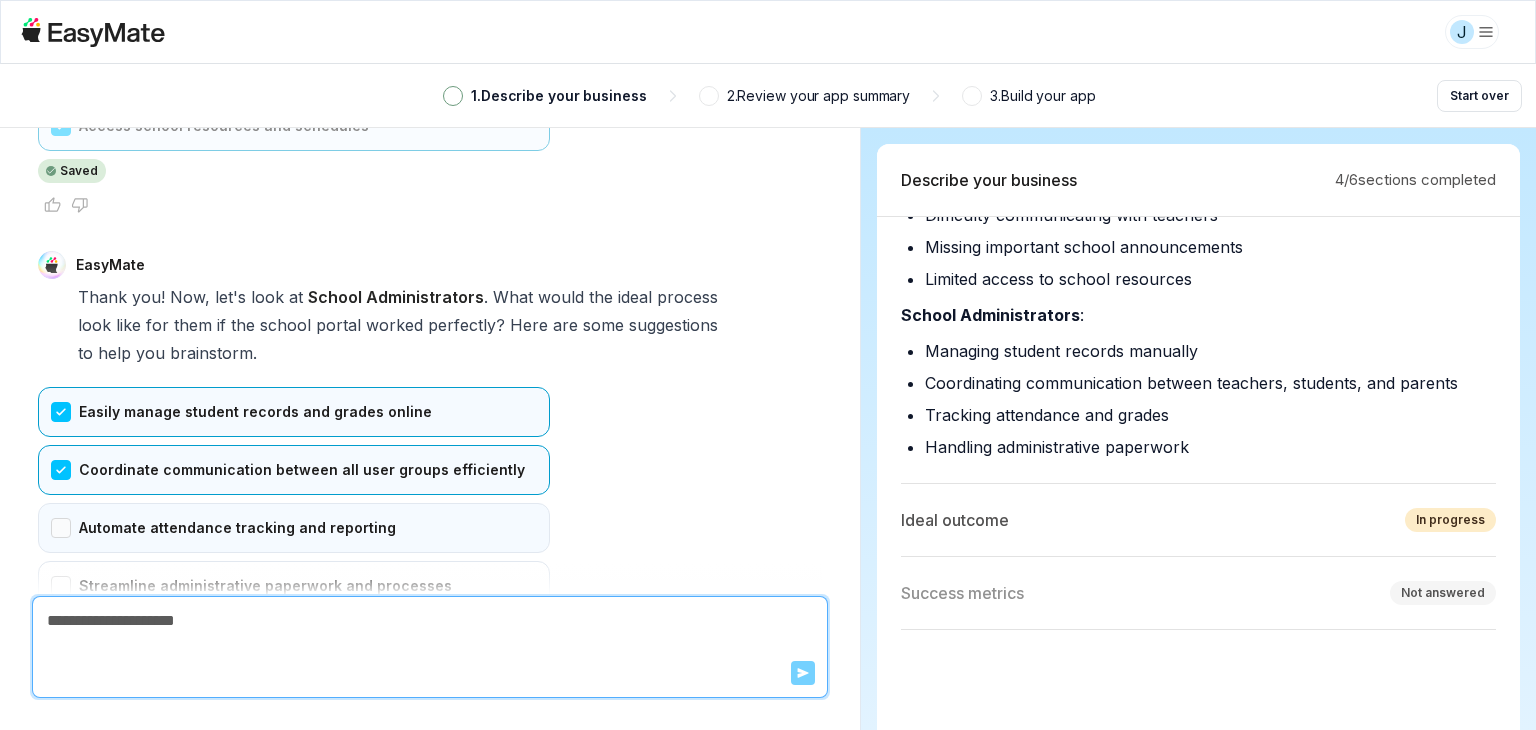 click on "Automate attendance tracking and reporting" at bounding box center [294, 528] 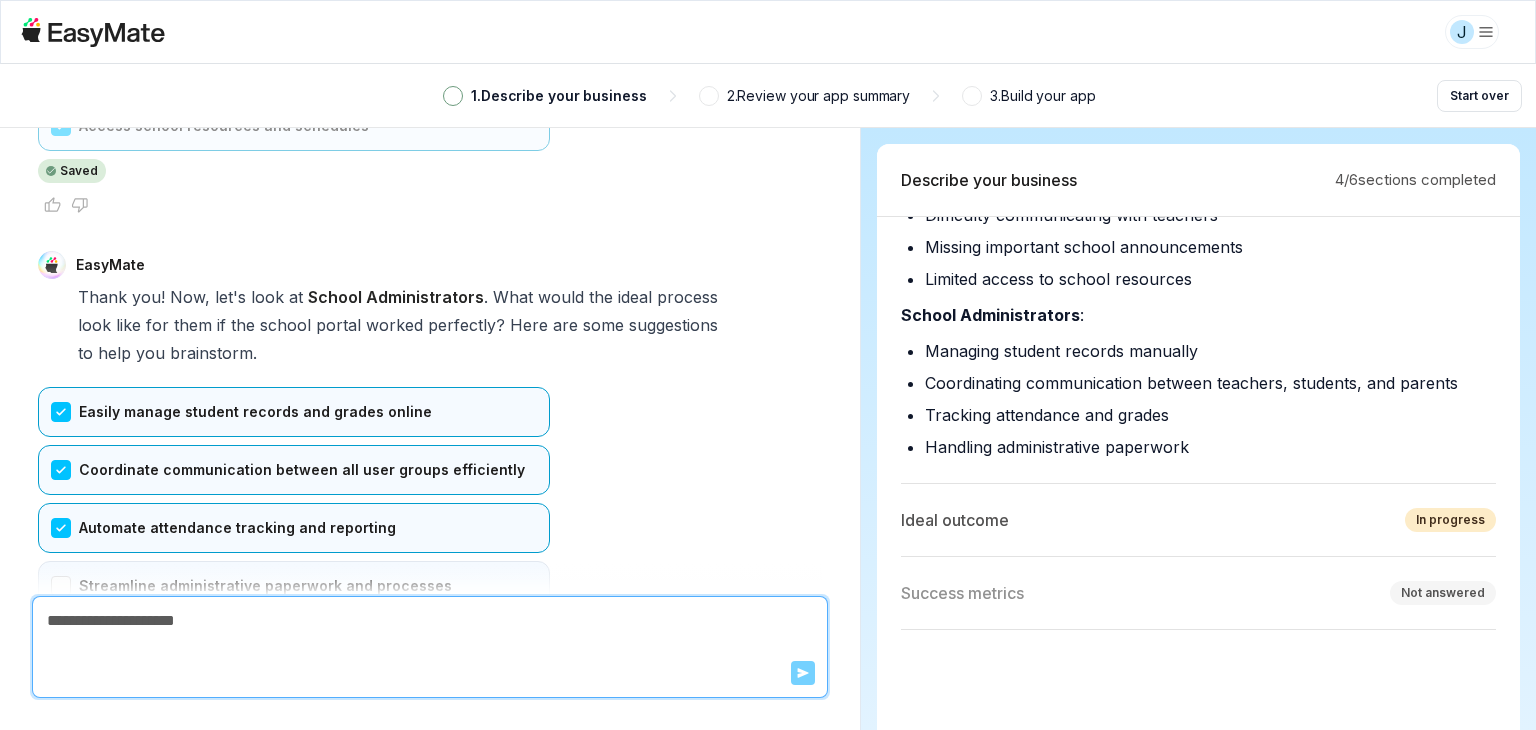 click on "Streamline administrative paperwork and processes" at bounding box center (294, 586) 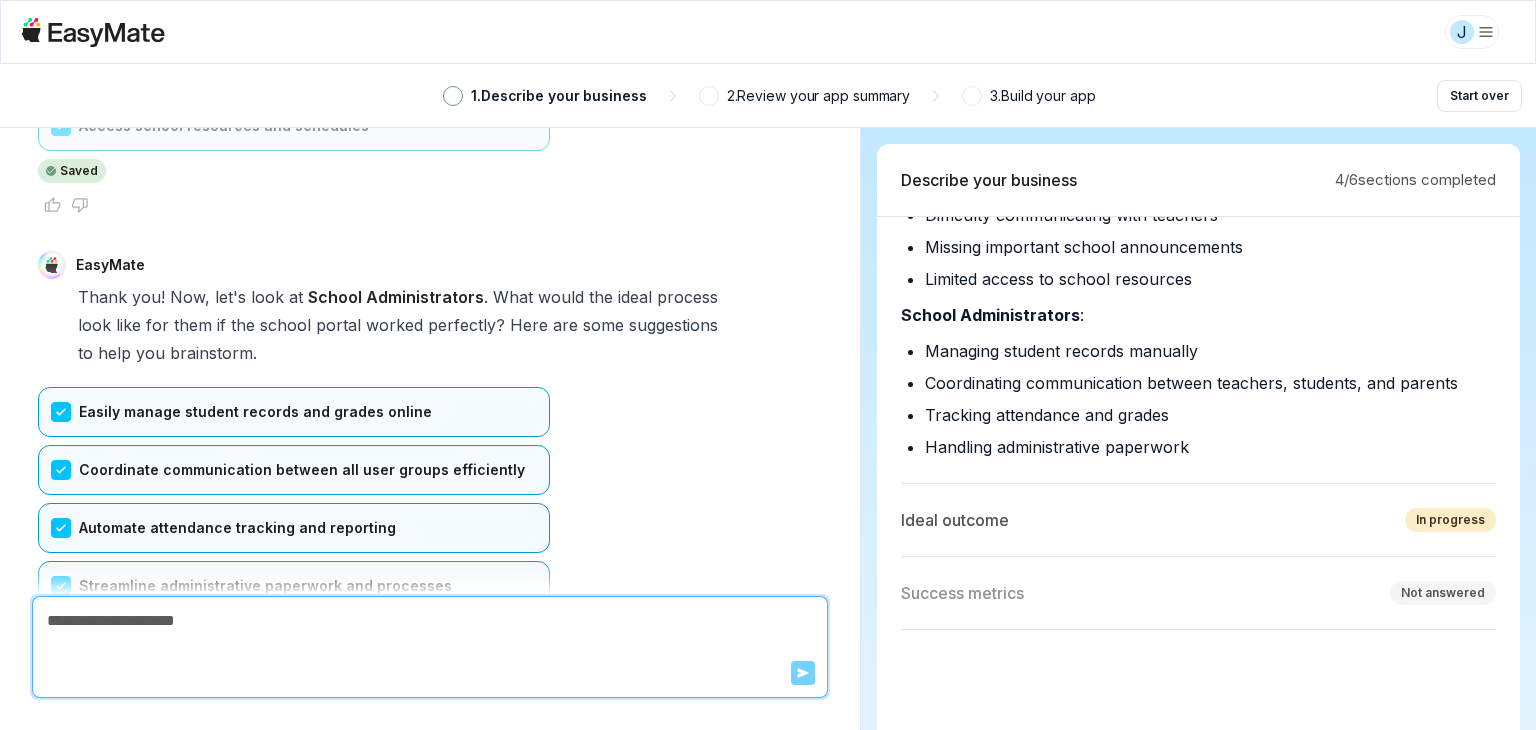click on "Confirm" at bounding box center (73, 675) 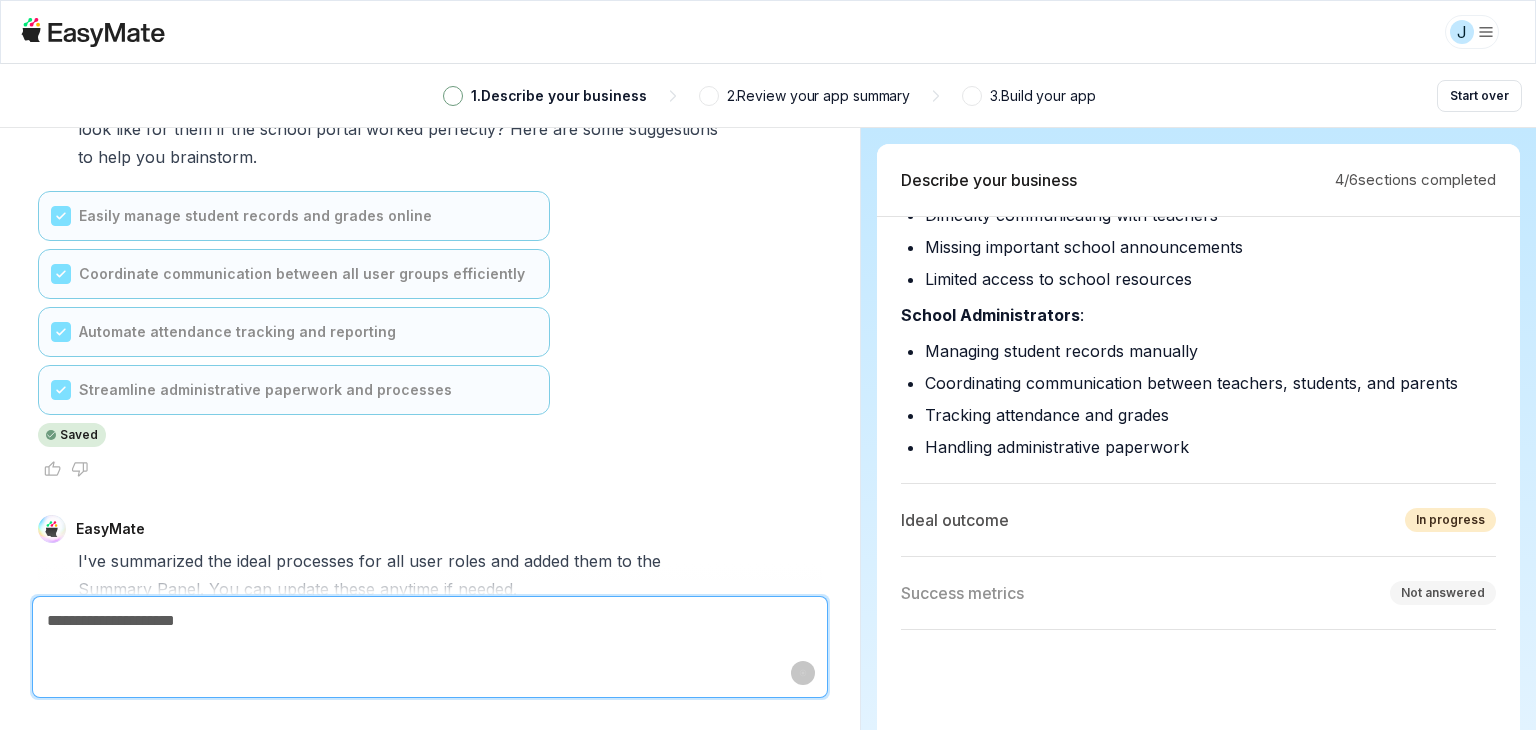 scroll, scrollTop: 8135, scrollLeft: 0, axis: vertical 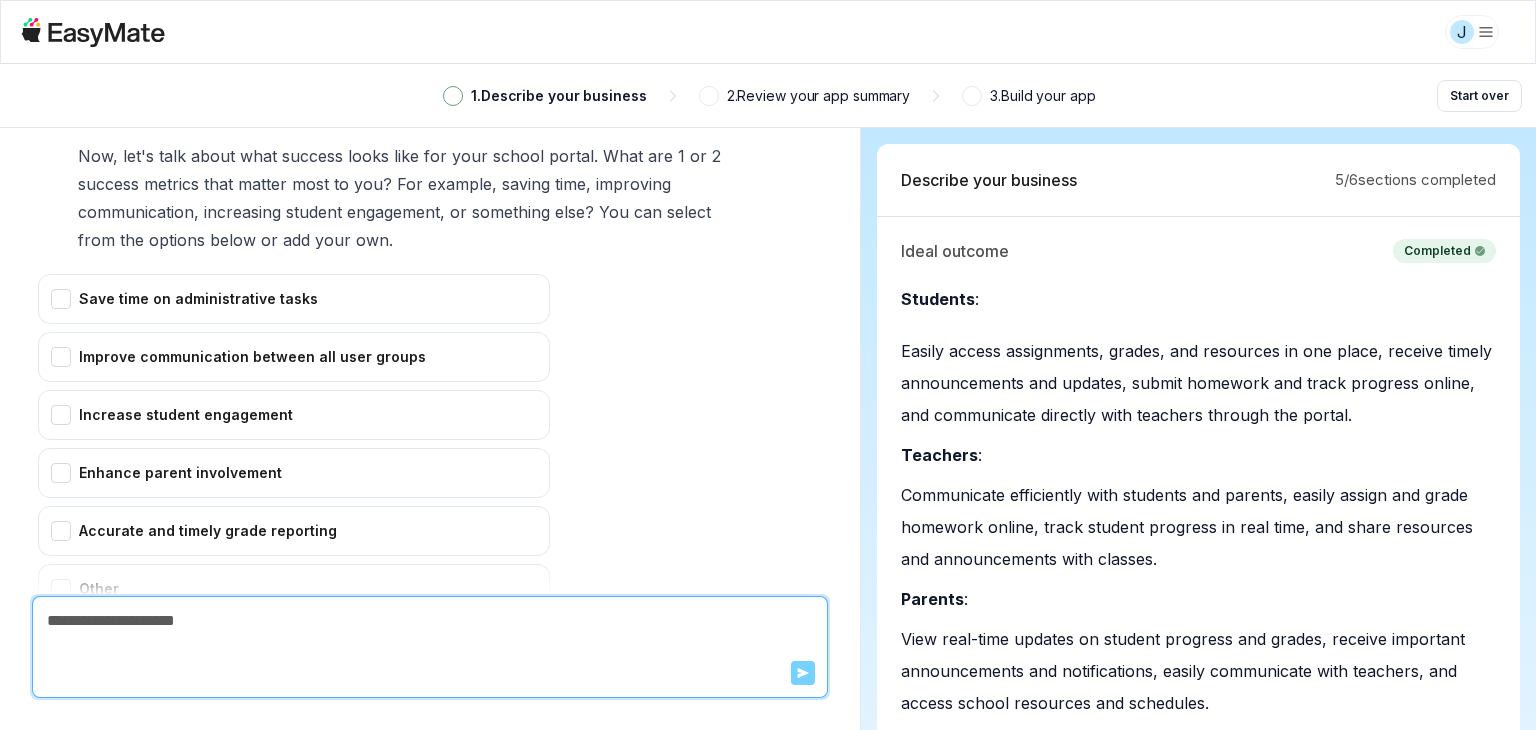 click on "Save time on administrative tasks Improve communication between all user groups Increase student engagement Enhance parent involvement Accurate and timely grade reporting Other Select none Confirm" at bounding box center [294, 484] 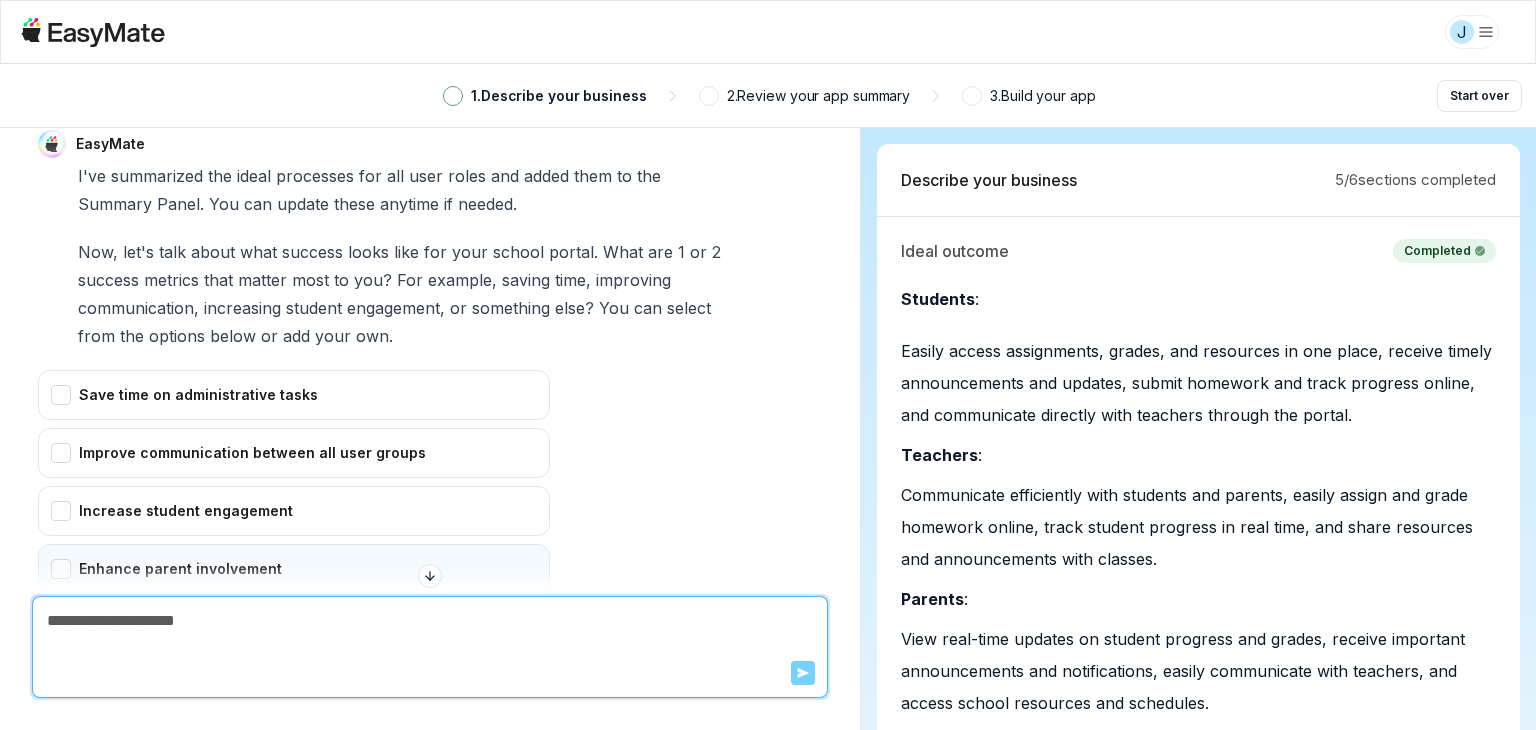 scroll, scrollTop: 8488, scrollLeft: 0, axis: vertical 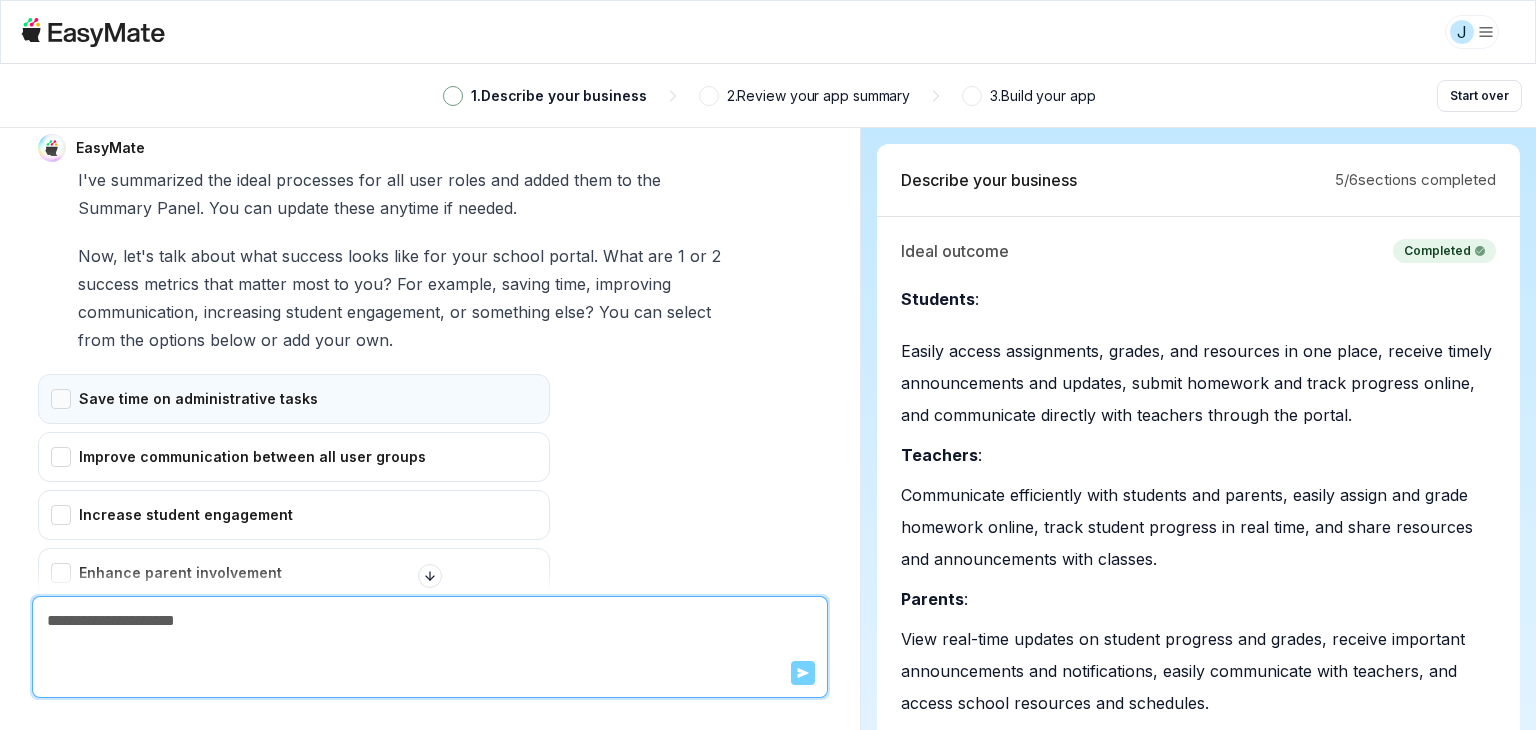 click on "Save time on administrative tasks" at bounding box center [294, 399] 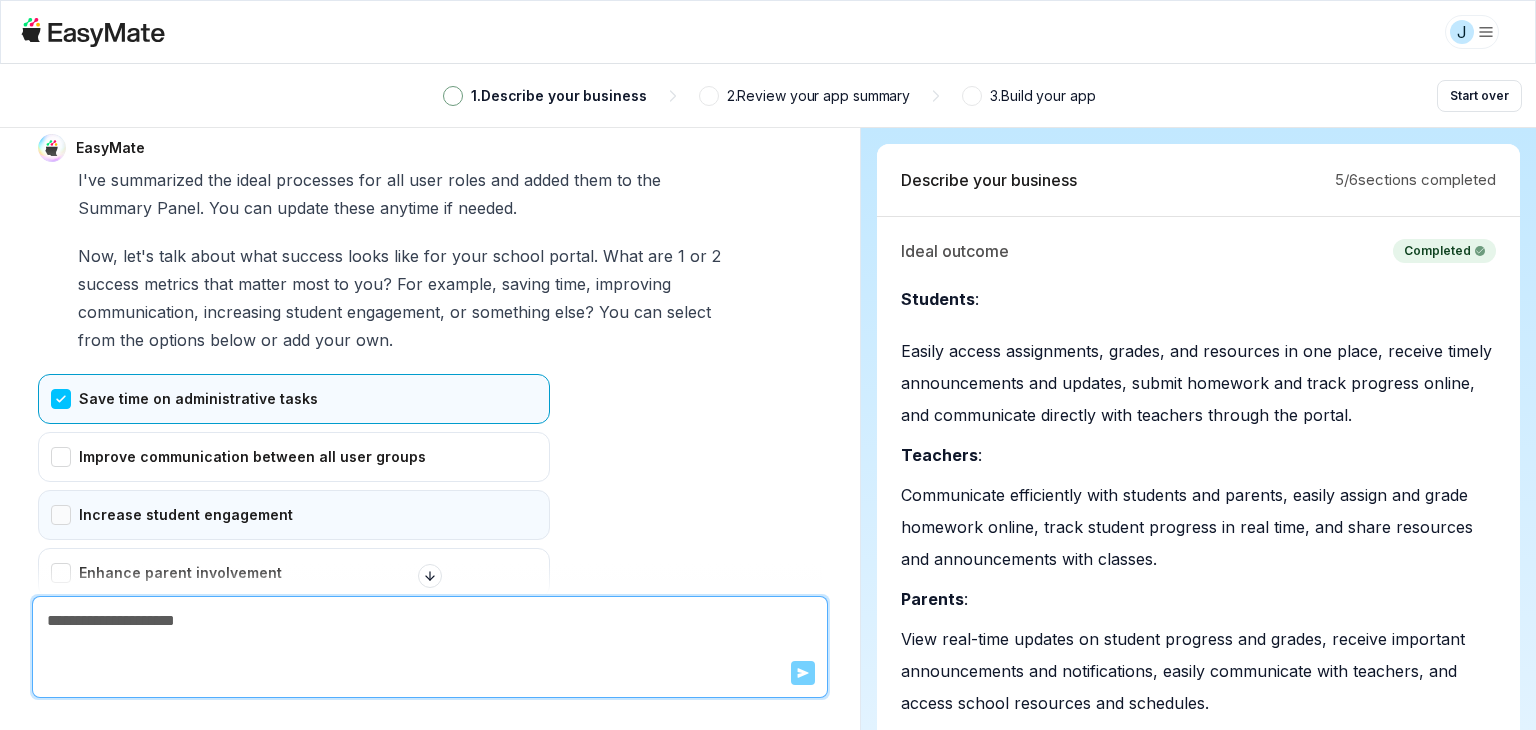 click on "Increase student engagement" at bounding box center (294, 515) 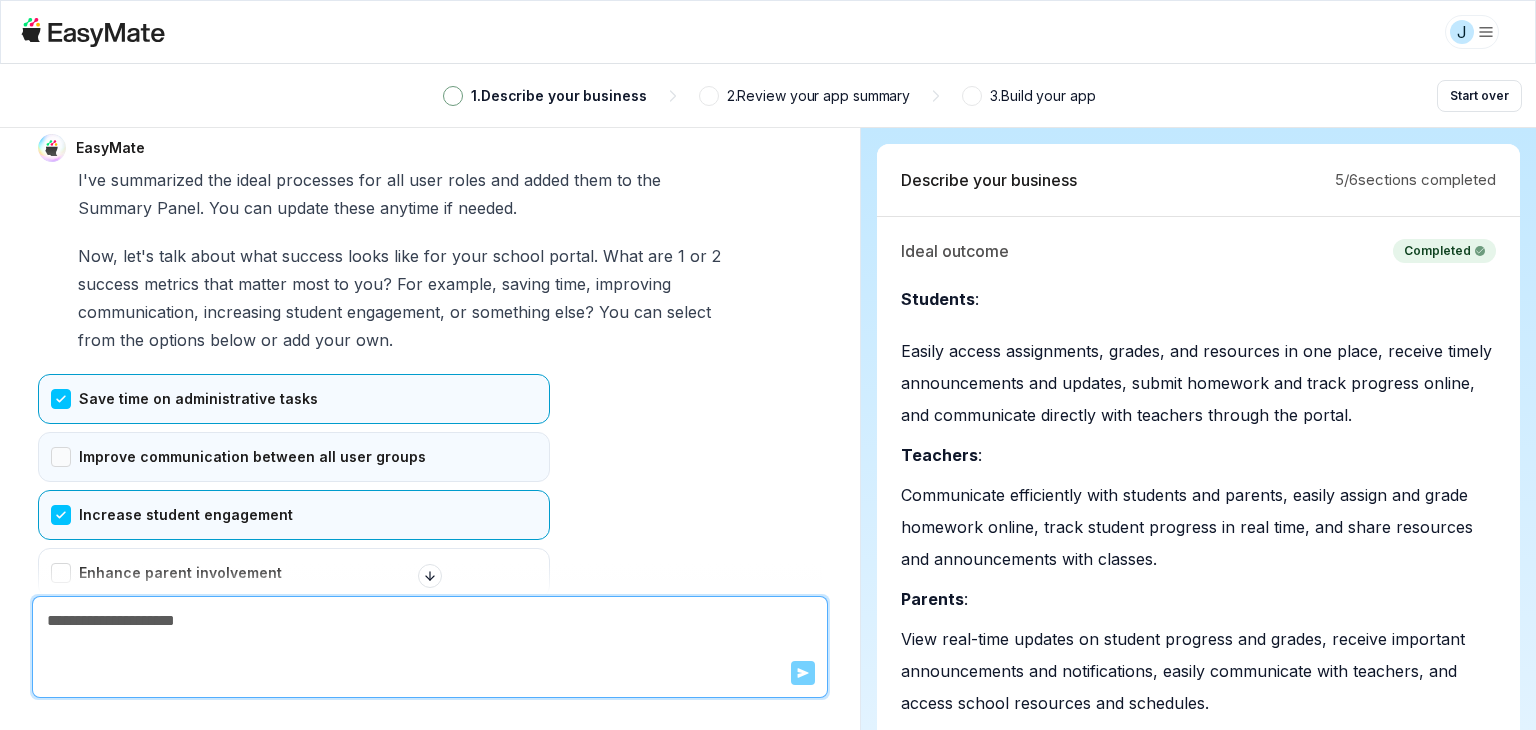 click on "Improve communication between all user groups" at bounding box center (294, 457) 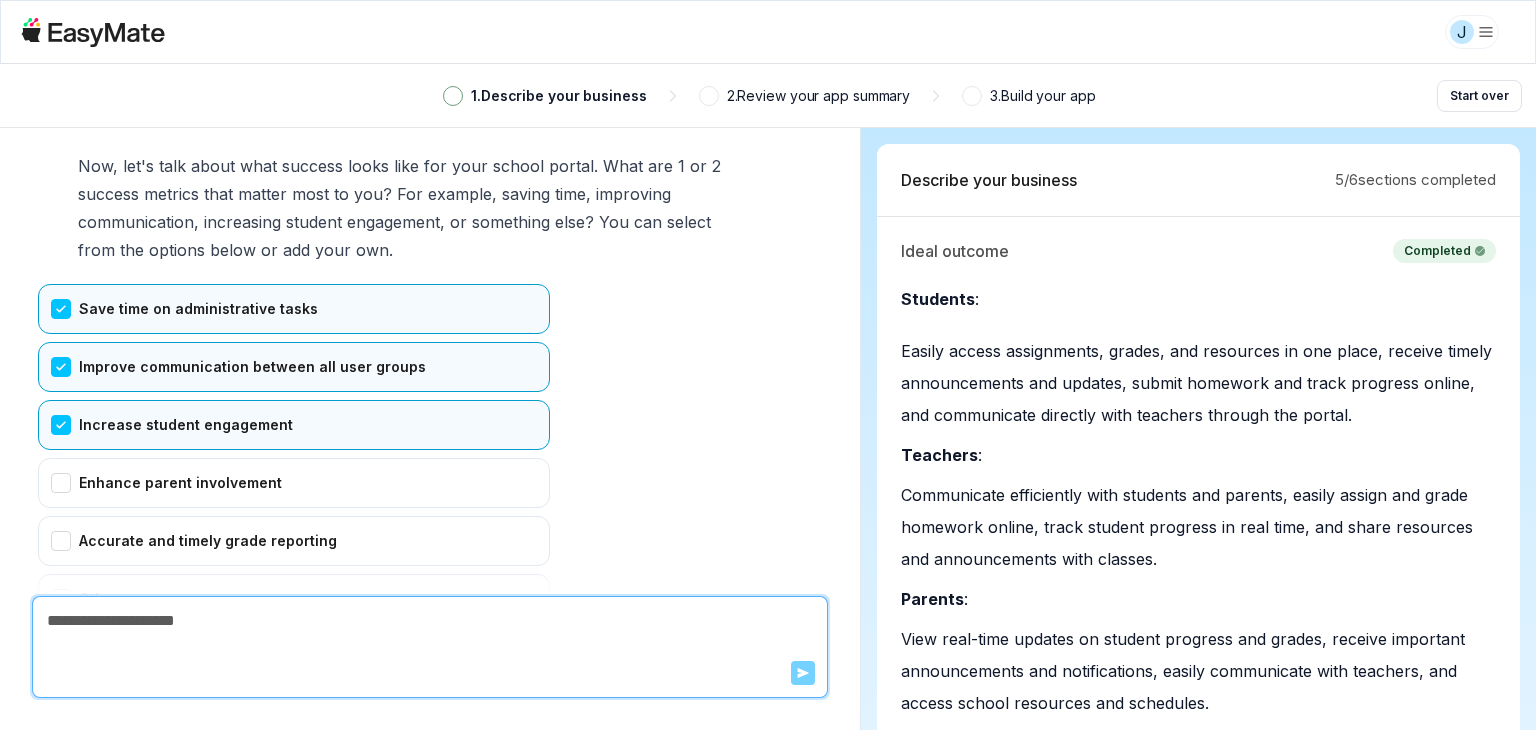 scroll, scrollTop: 8588, scrollLeft: 0, axis: vertical 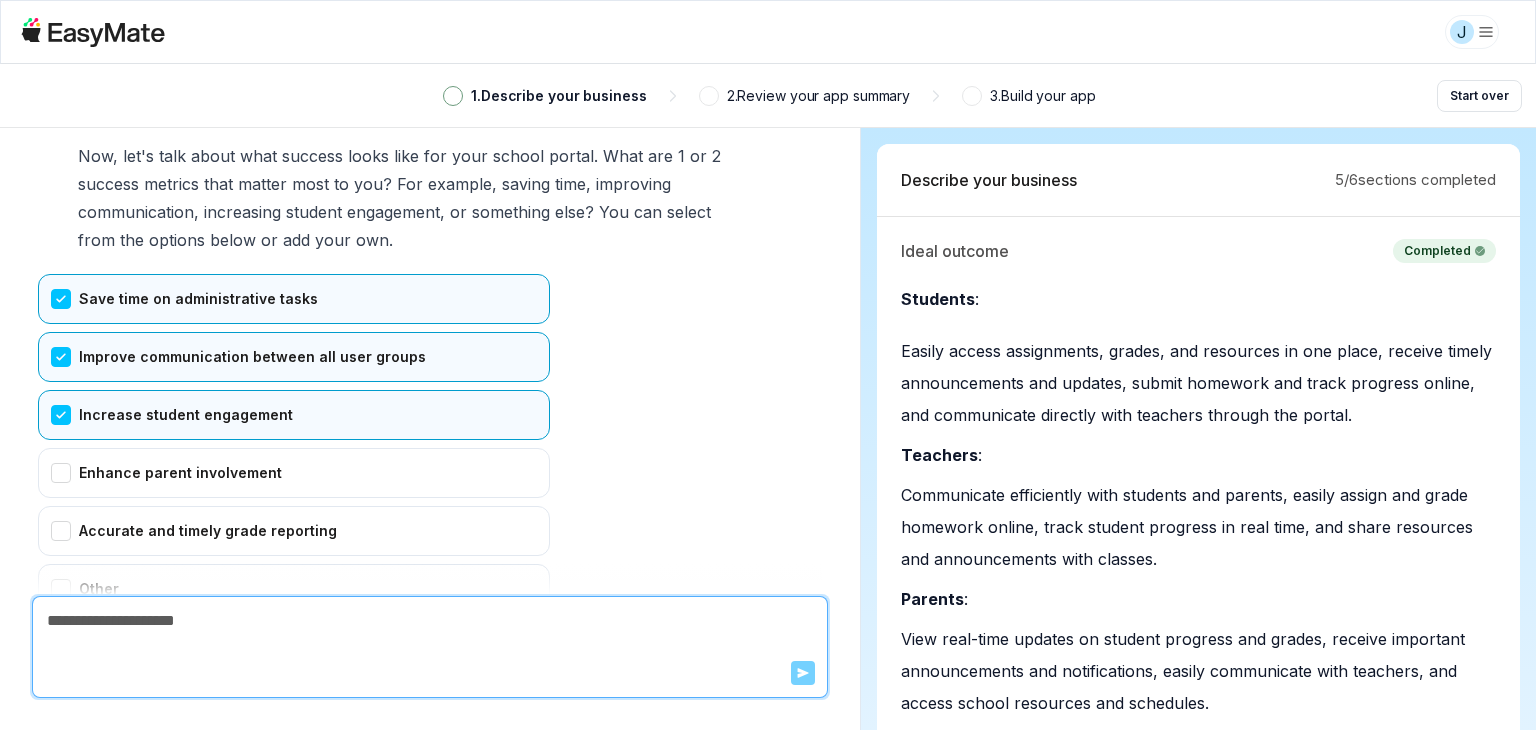 click on "Select none" at bounding box center [113, 638] 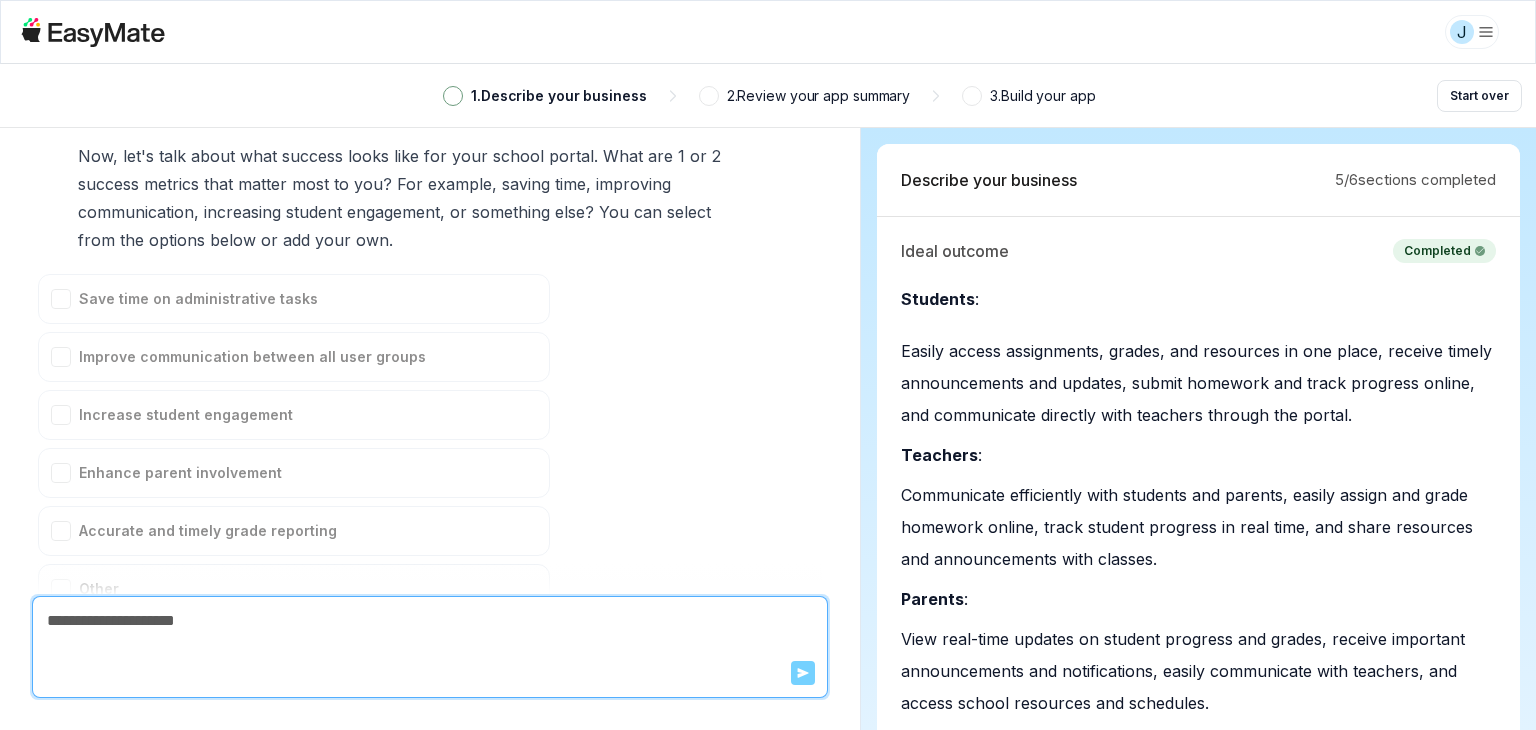 click on "Confirm" at bounding box center [73, 678] 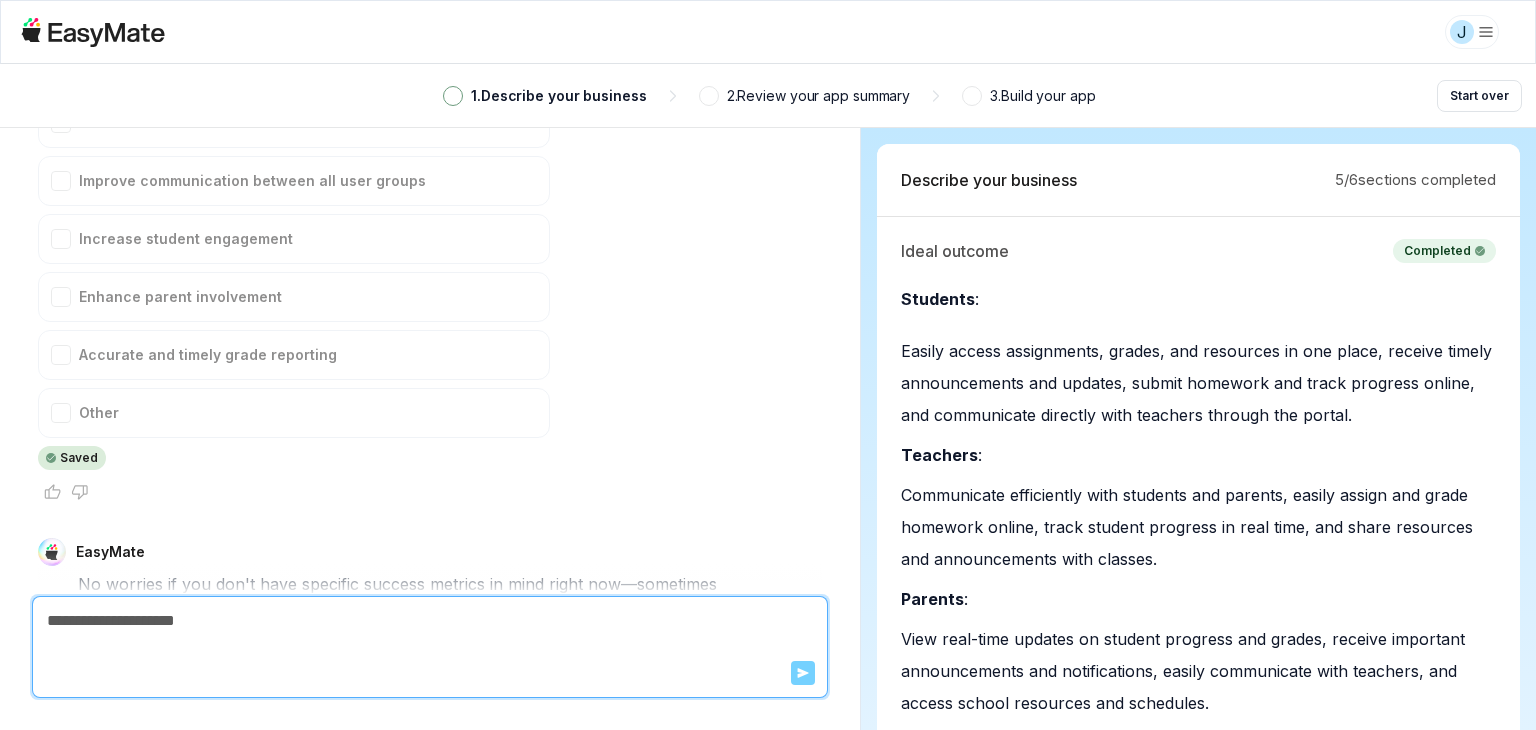scroll, scrollTop: 8908, scrollLeft: 0, axis: vertical 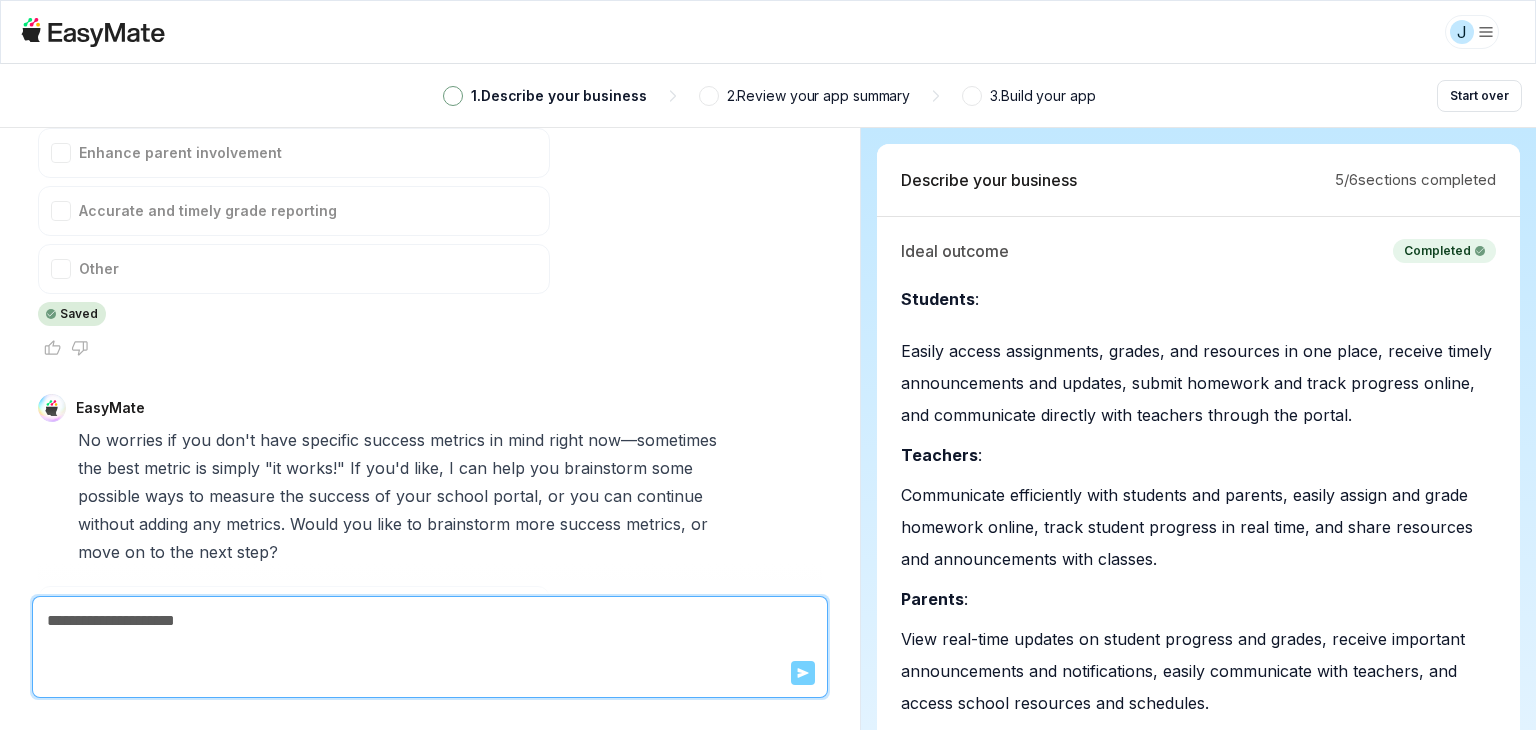 drag, startPoint x: 260, startPoint y: 496, endPoint x: 70, endPoint y: 565, distance: 202.14104 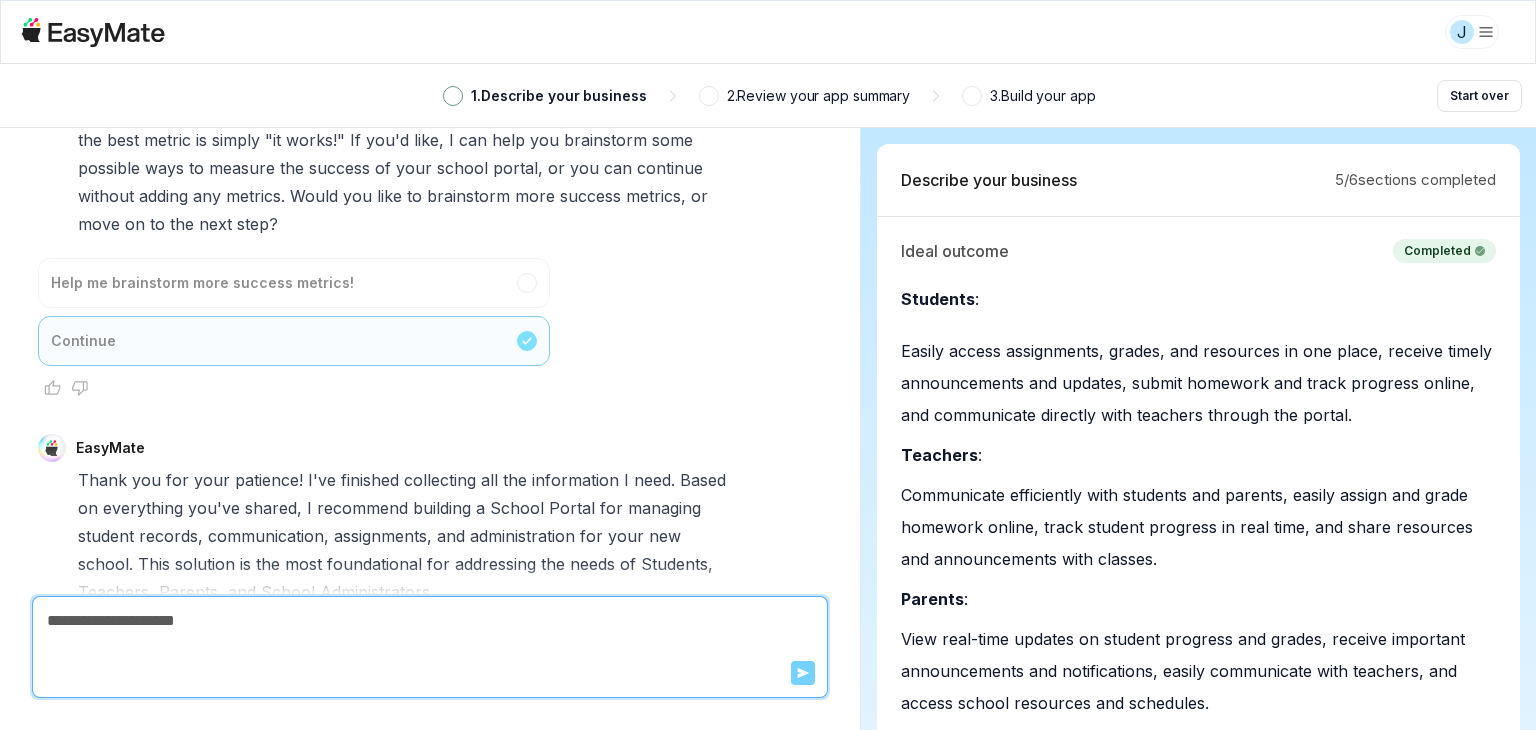 scroll, scrollTop: 9518, scrollLeft: 0, axis: vertical 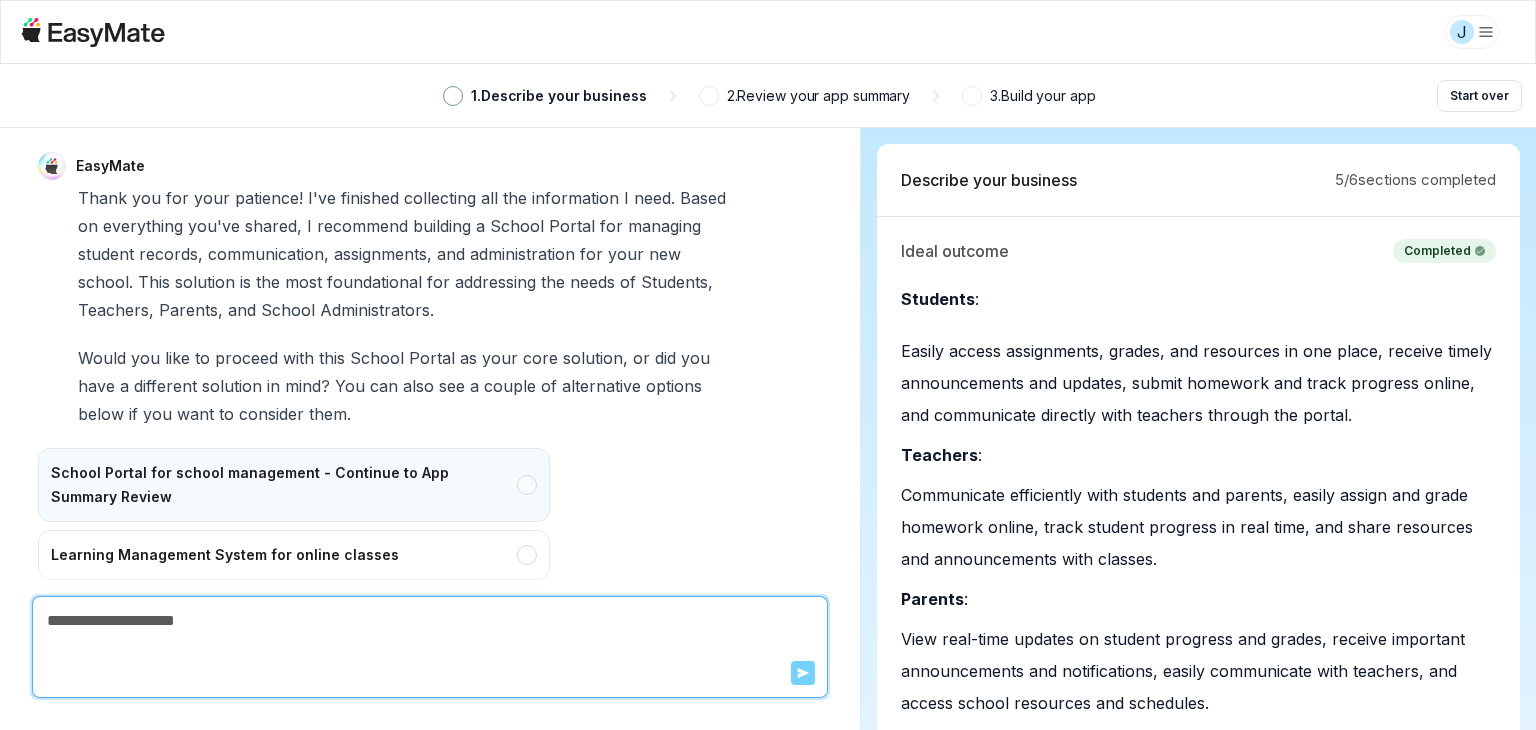 click on "School Portal for school management - Continue to App Summary Review" at bounding box center (294, 485) 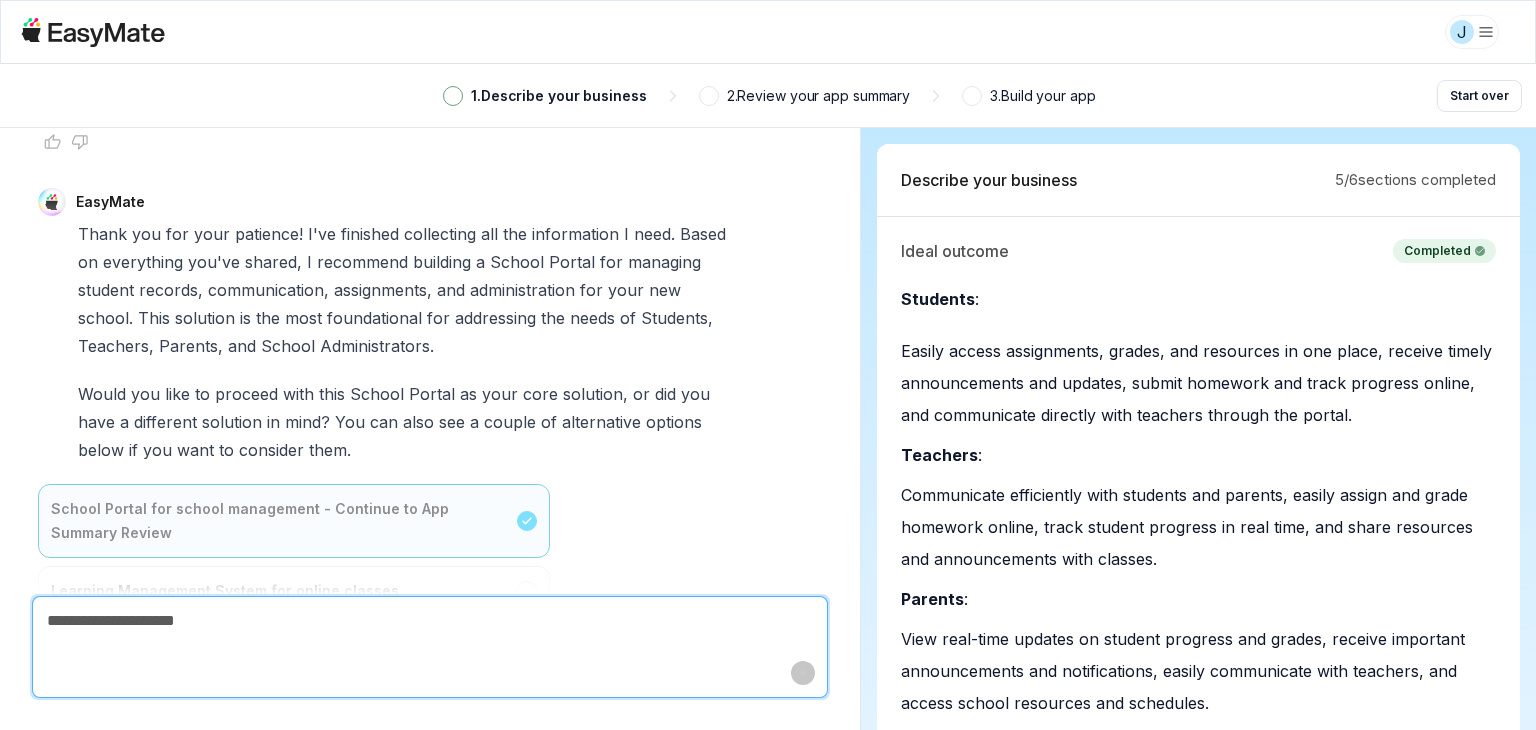 type on "*" 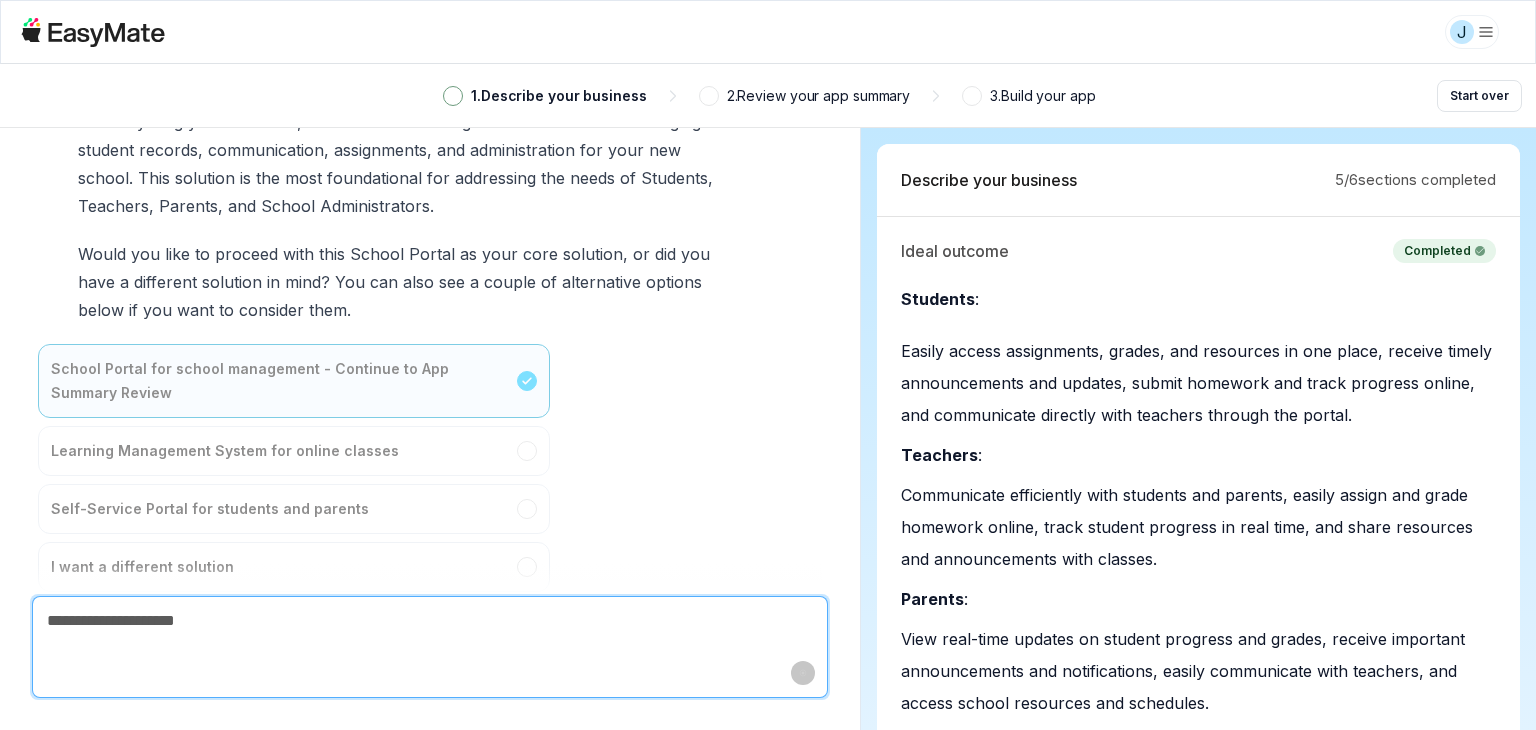 scroll, scrollTop: 9630, scrollLeft: 0, axis: vertical 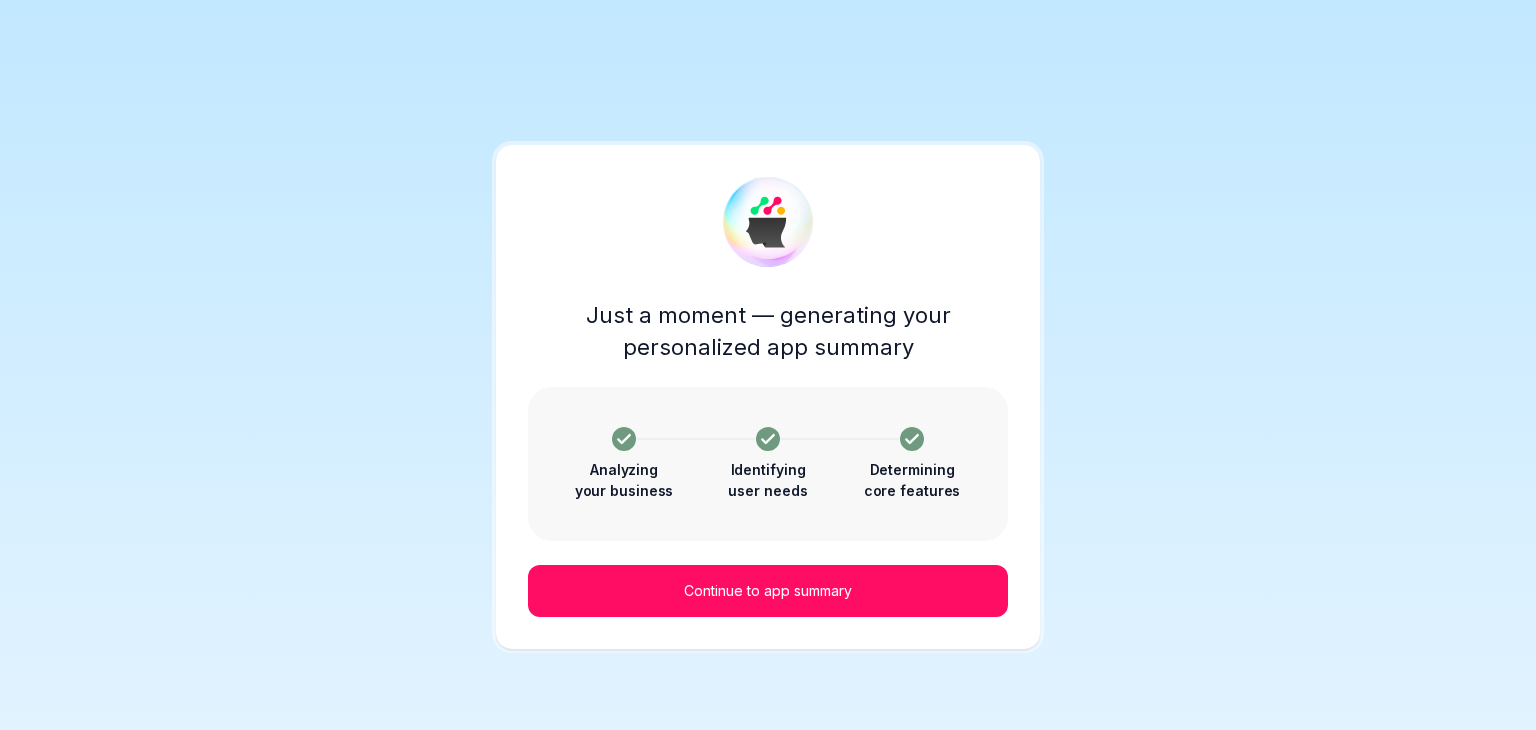 click on "Continue to app summary" at bounding box center [768, 591] 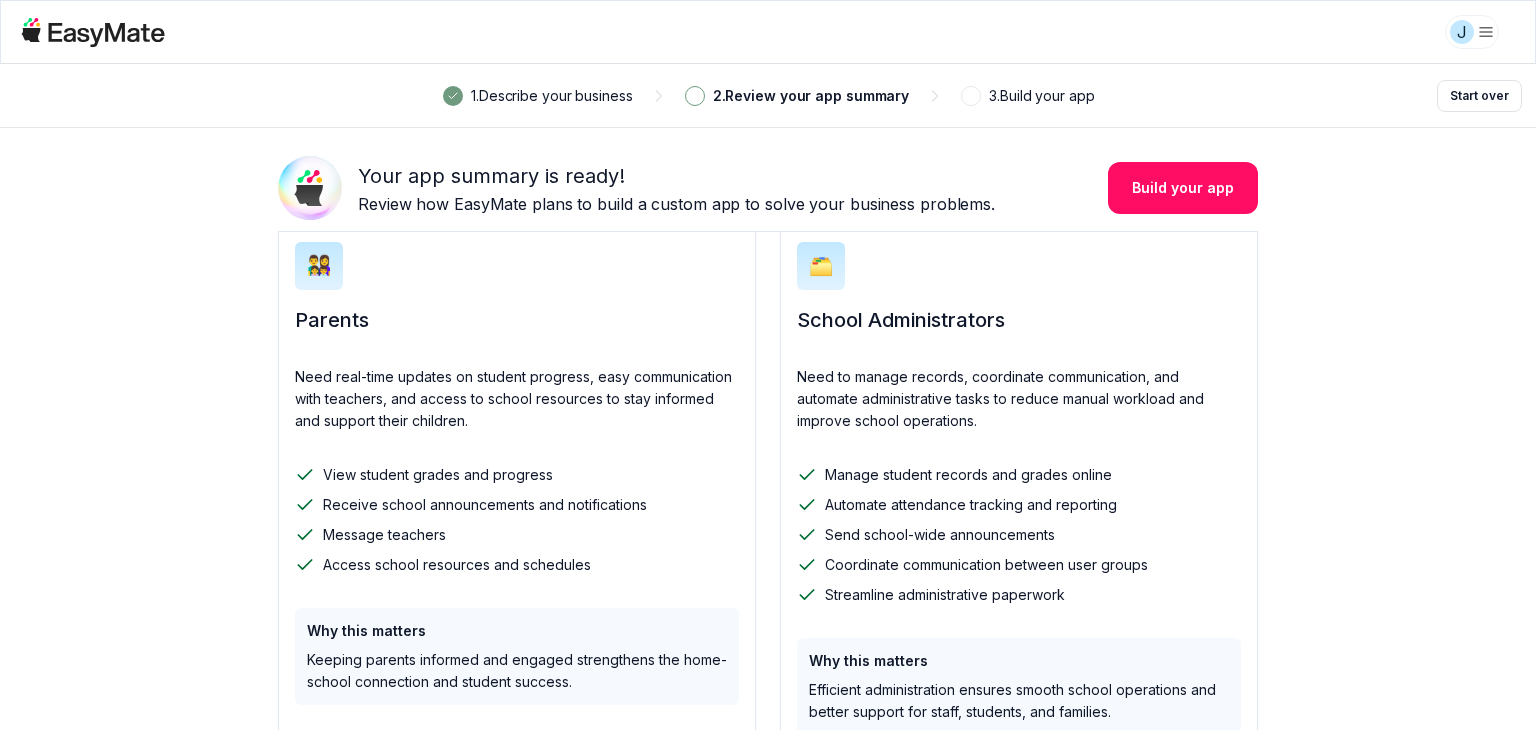 scroll, scrollTop: 1151, scrollLeft: 0, axis: vertical 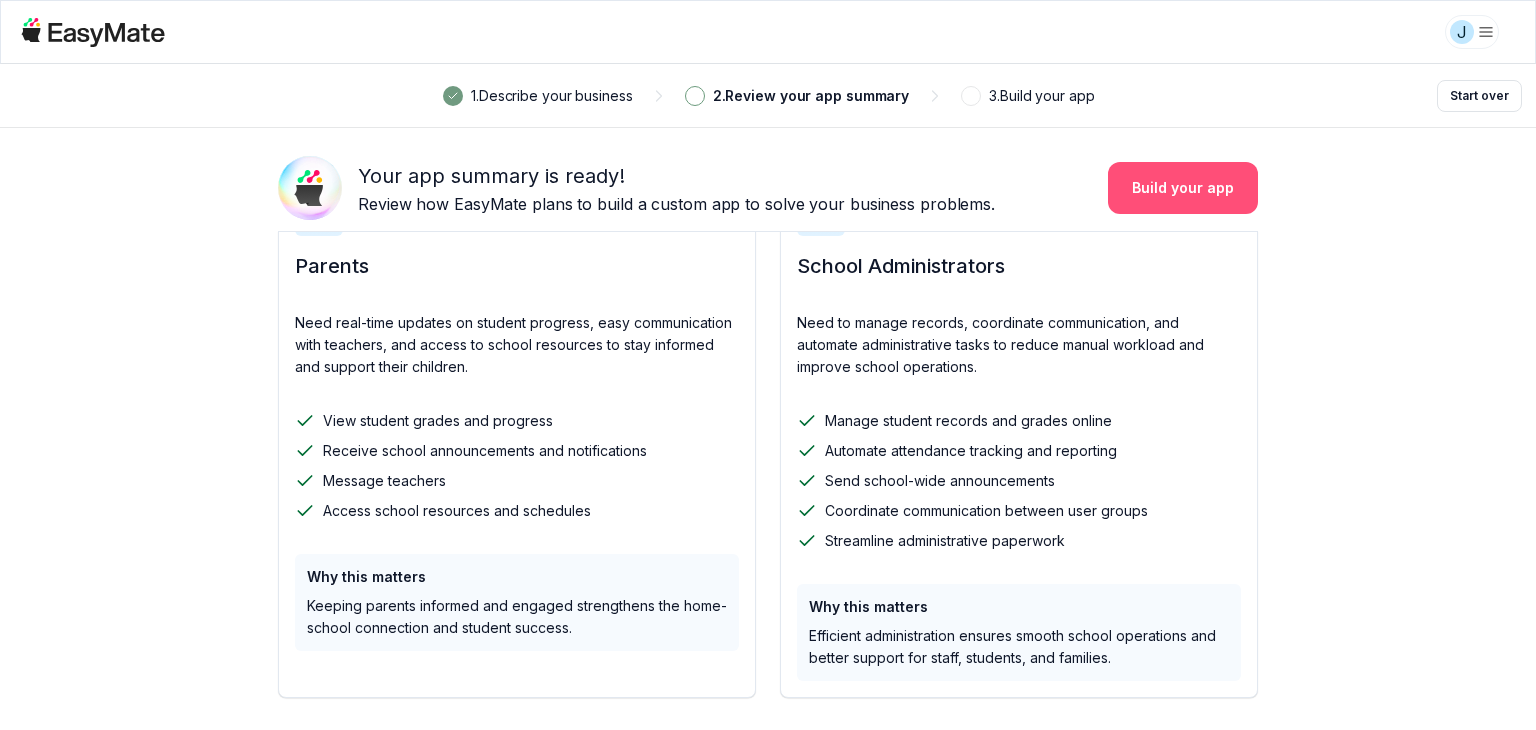 click on "Build your app" at bounding box center [1183, 188] 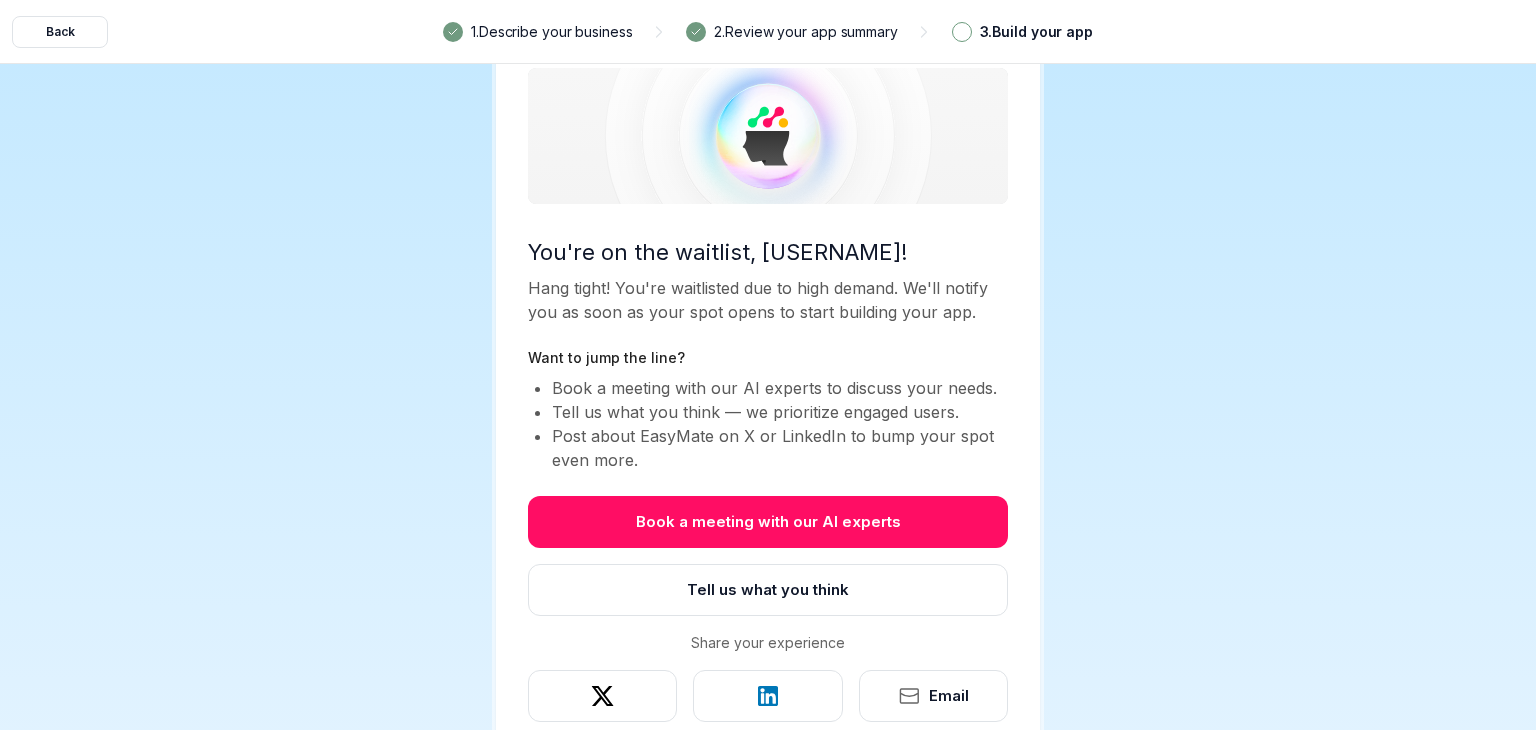 scroll, scrollTop: 52, scrollLeft: 0, axis: vertical 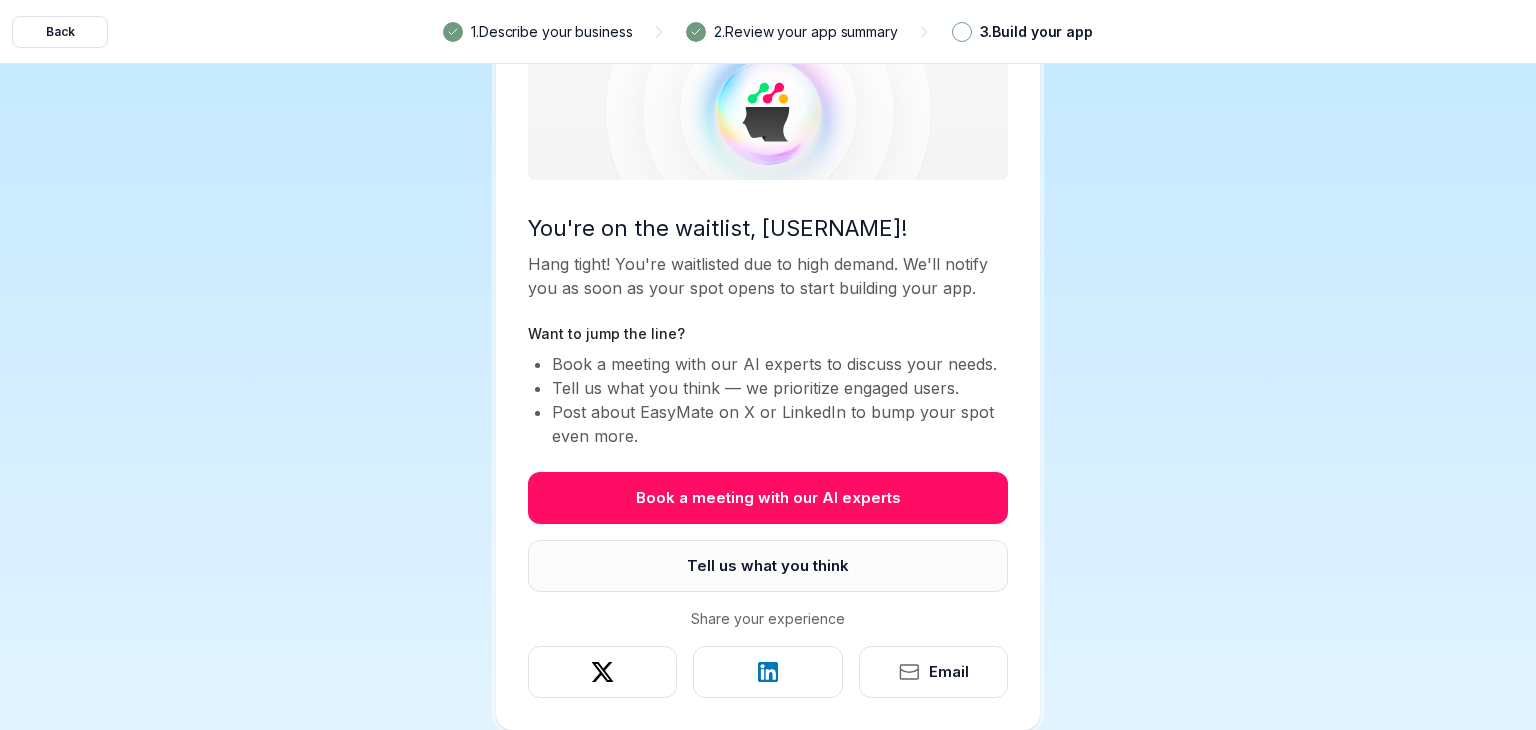 click on "Tell us what you think" at bounding box center (768, 566) 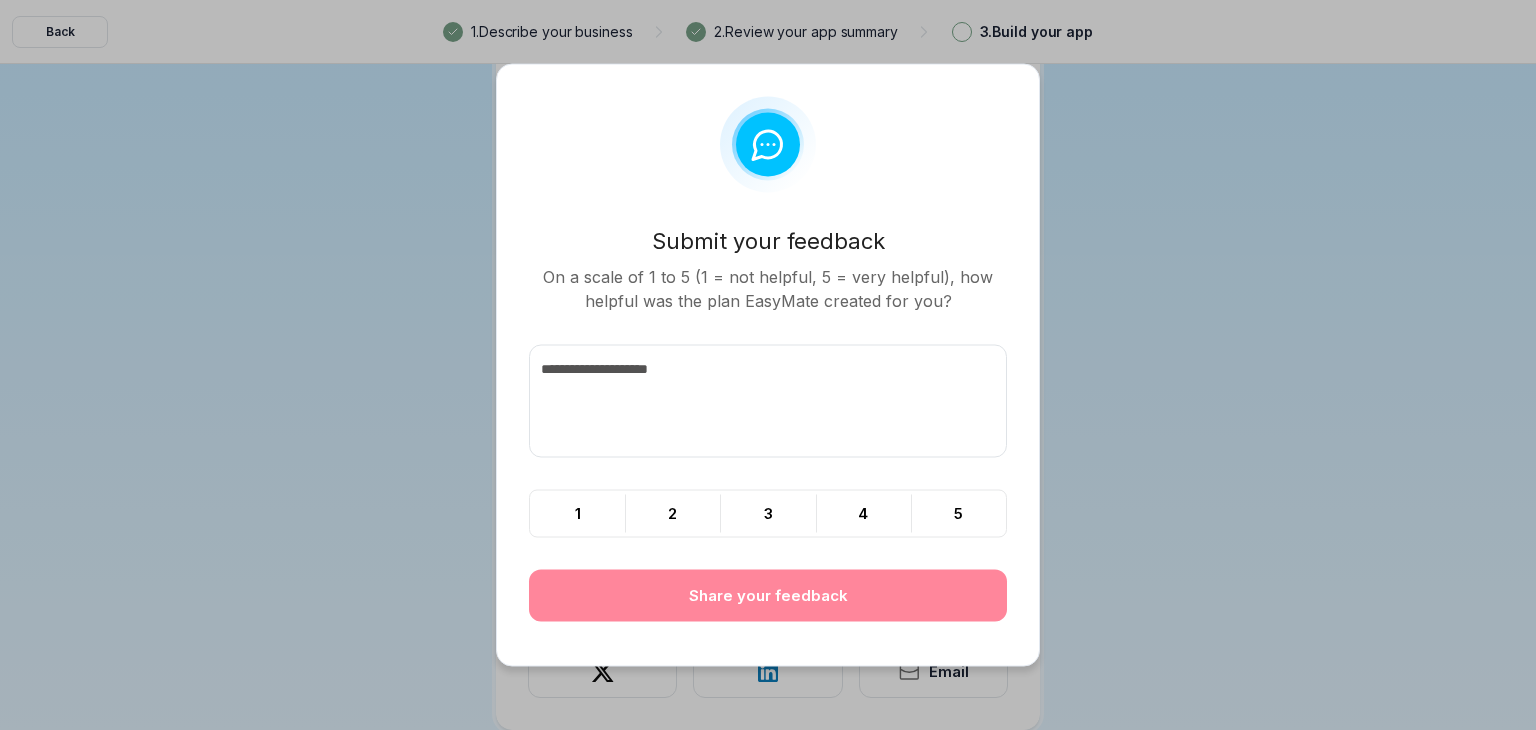 click at bounding box center [768, 365] 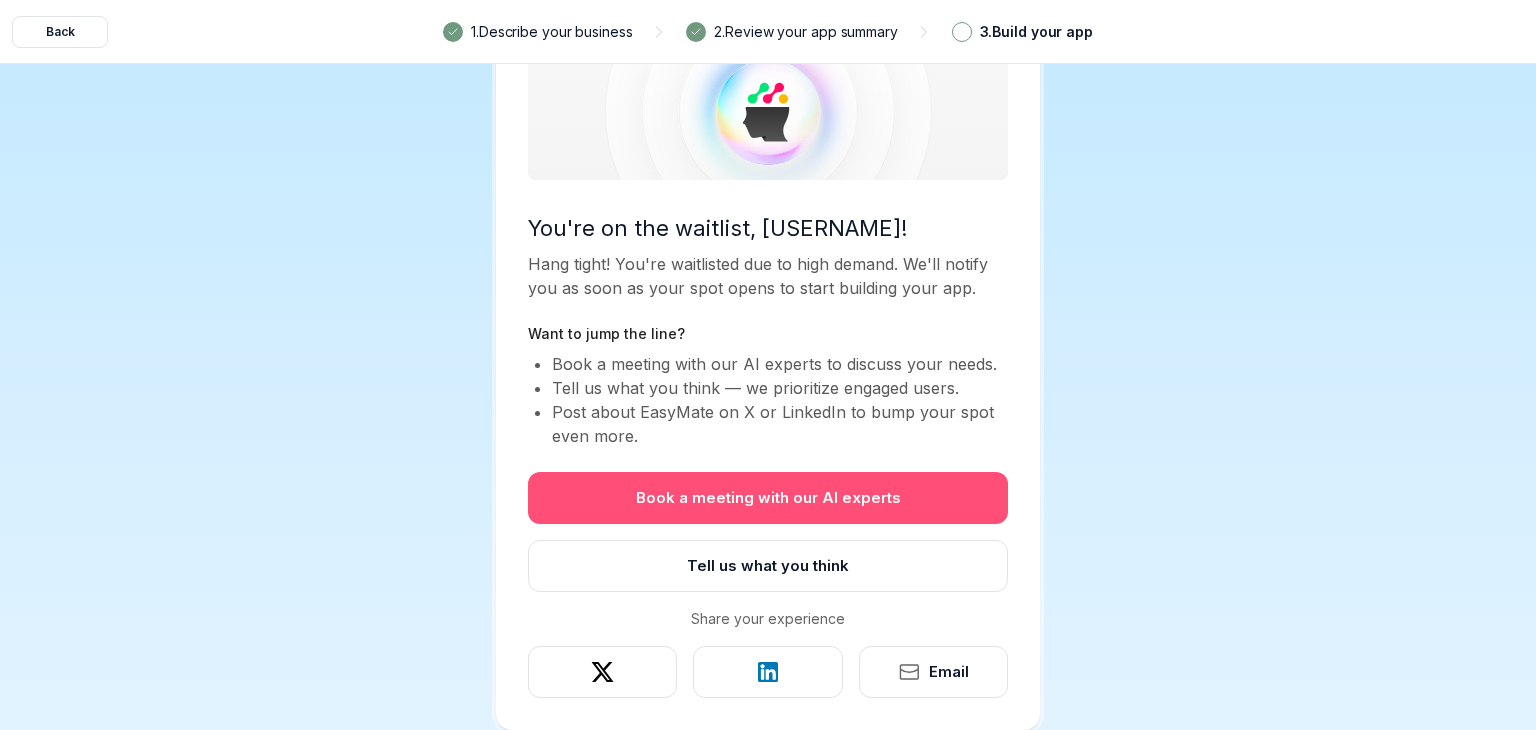 click on "Book a meeting with our AI experts" at bounding box center [768, 498] 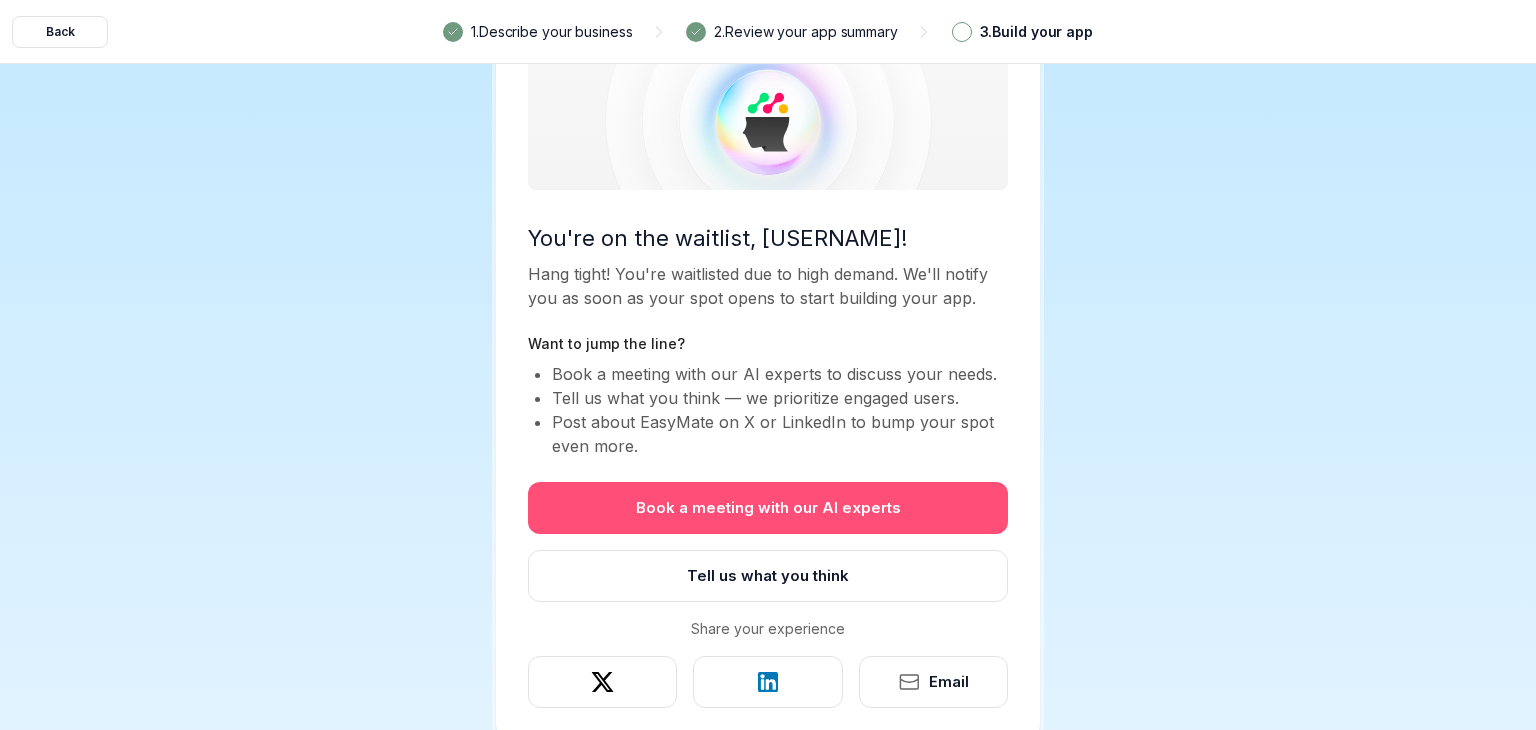 scroll, scrollTop: 52, scrollLeft: 0, axis: vertical 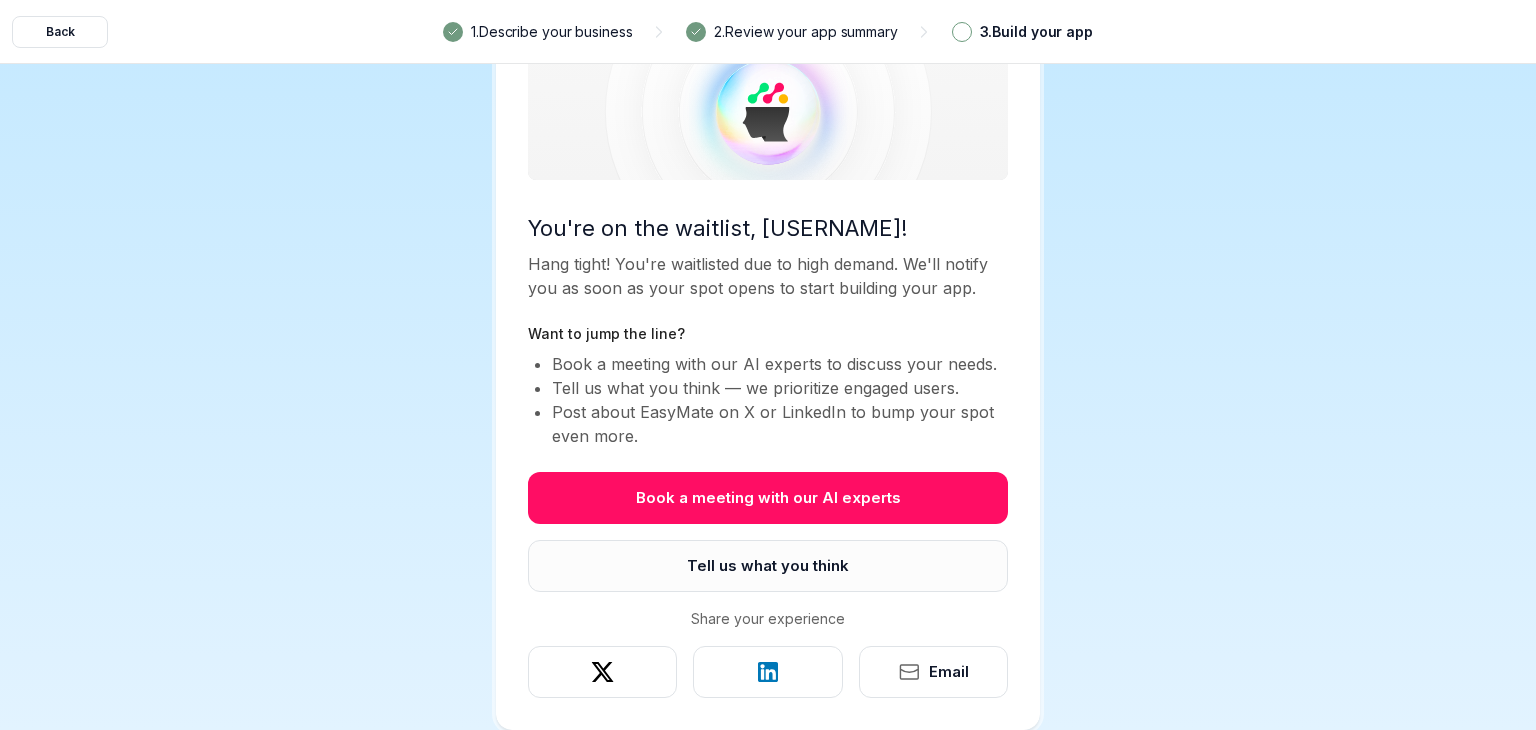 click on "Tell us what you think" at bounding box center (768, 566) 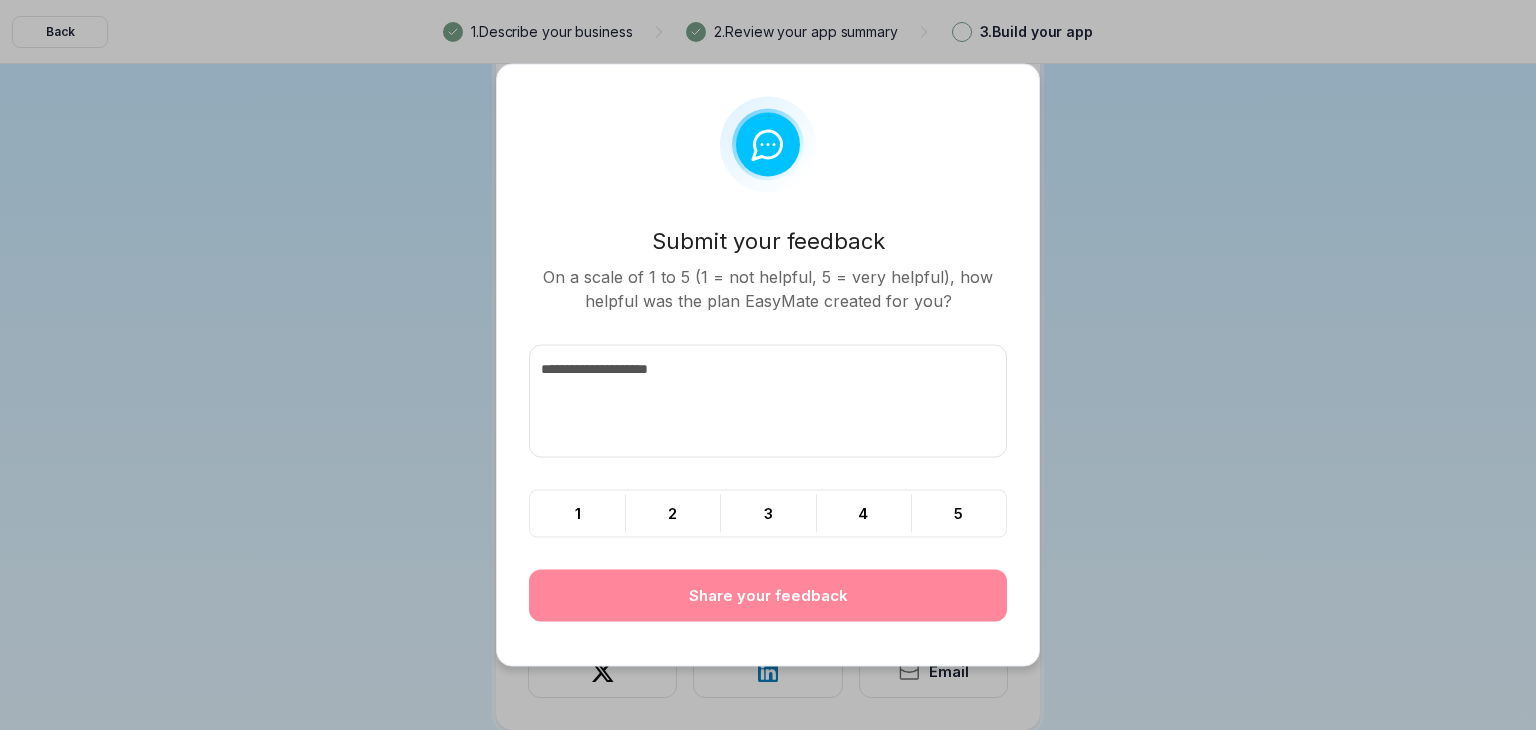 click at bounding box center [768, 401] 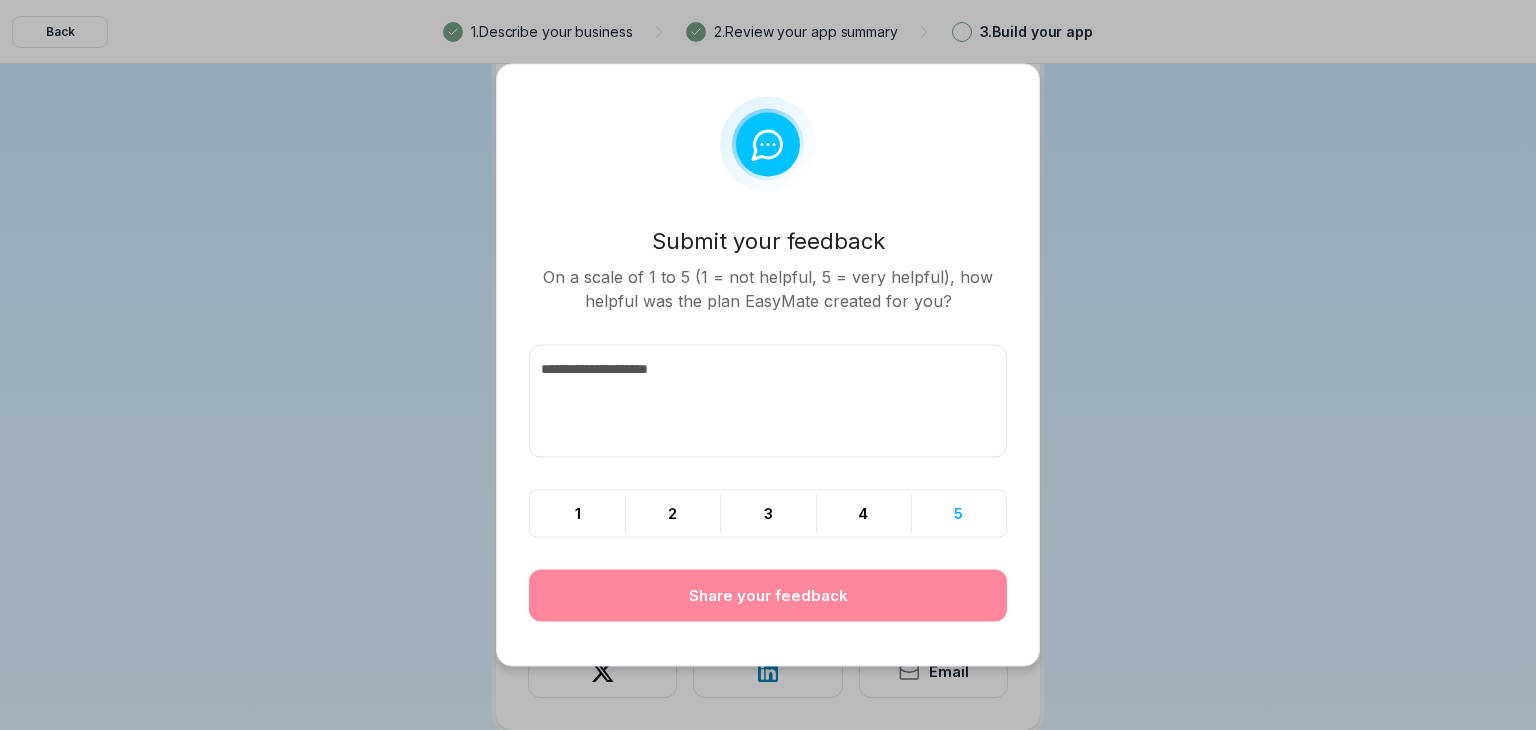 click on "Submit your feedback On a scale of 1 to 5 (1 = not helpful, 5 = very helpful), how helpful was the plan EasyMate created for you? 1 2 3 4 5 Share your feedback" at bounding box center (768, 359) 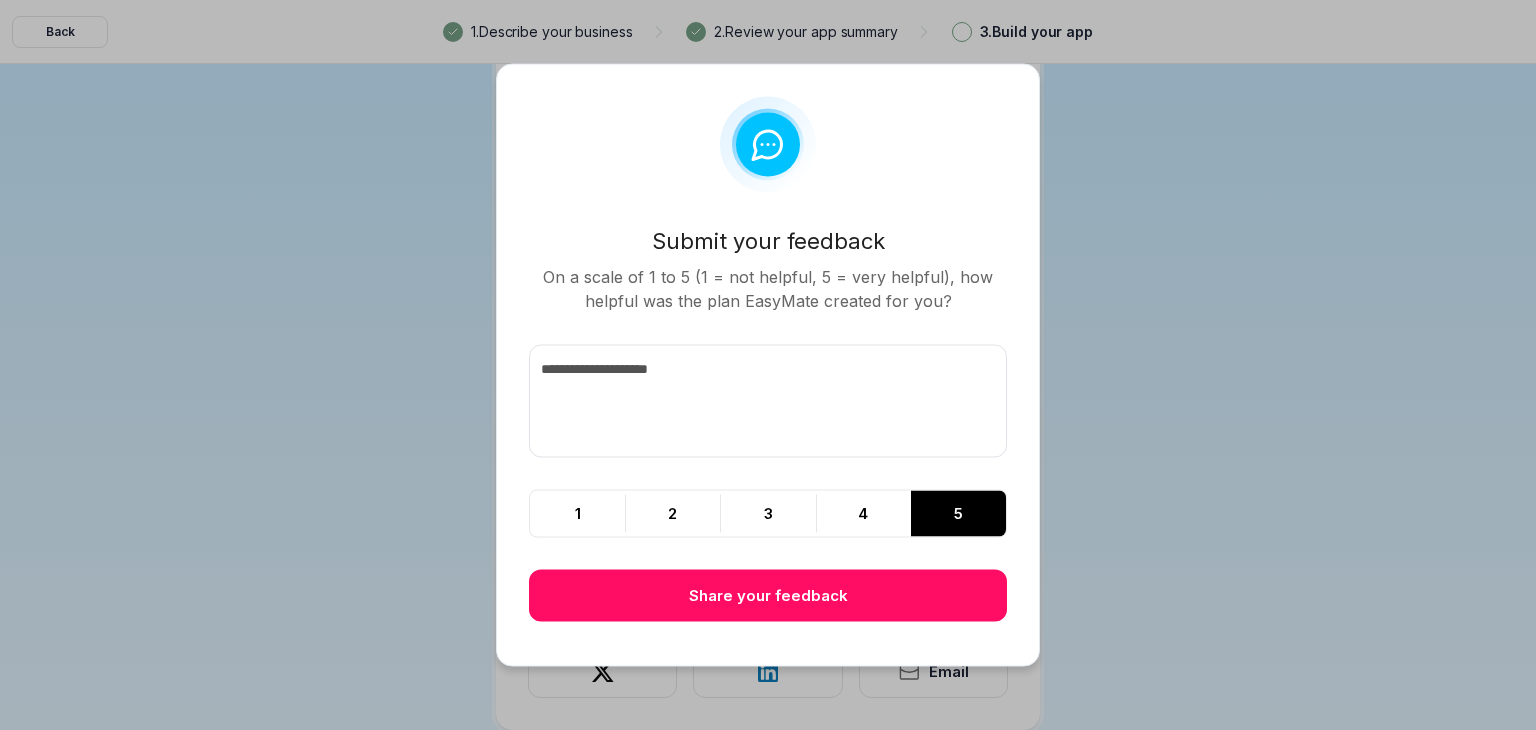 click on "Share your feedback" at bounding box center [768, 596] 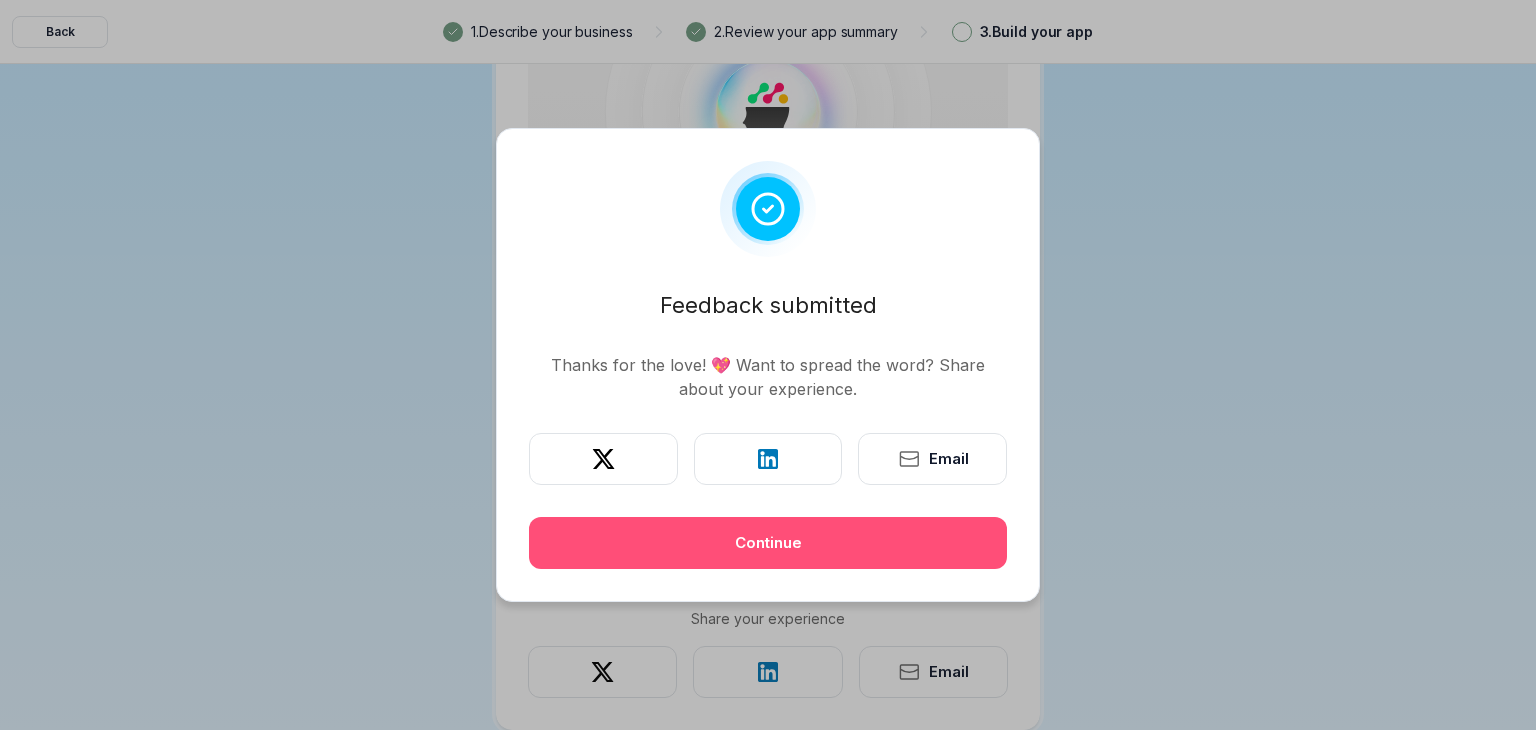 click on "Continue" at bounding box center [768, 543] 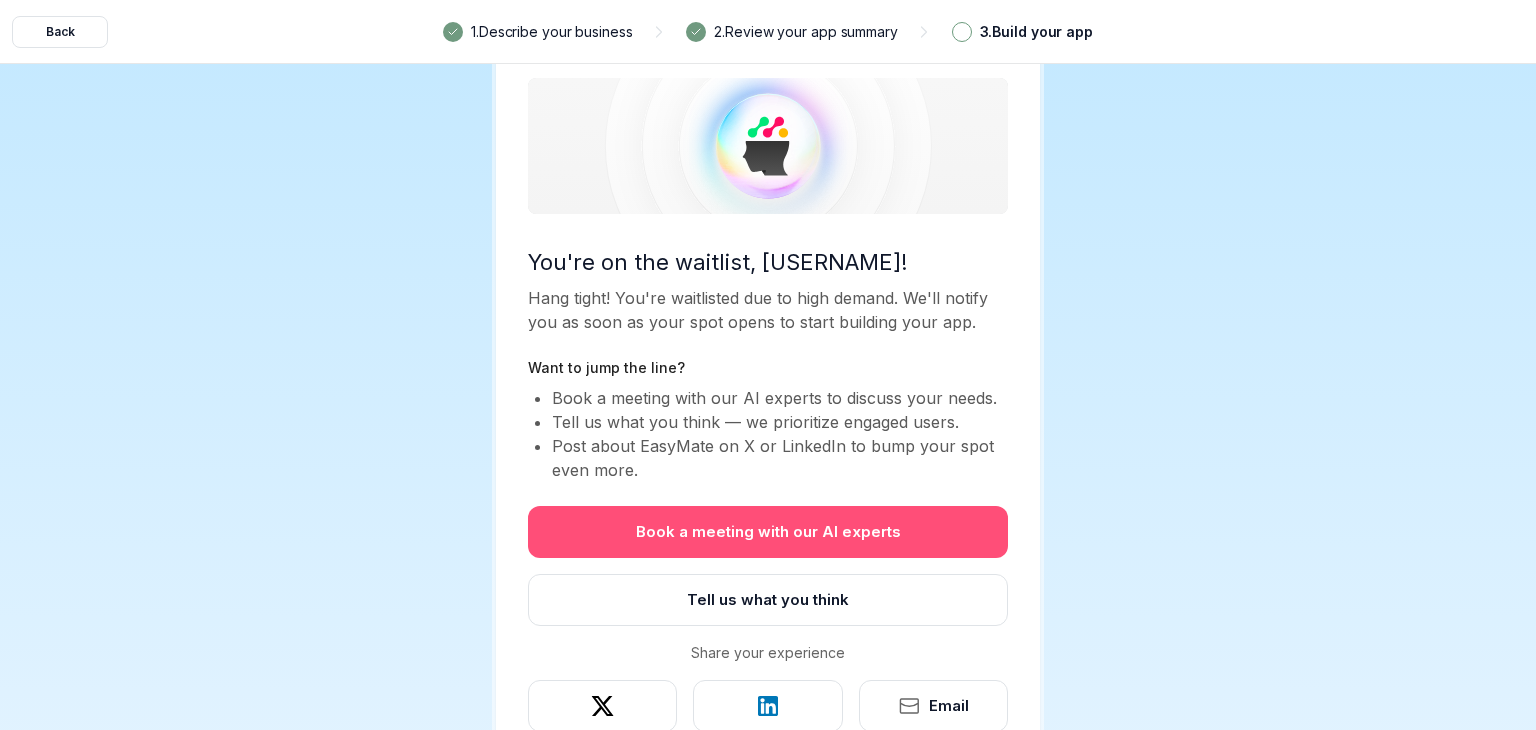 scroll, scrollTop: 52, scrollLeft: 0, axis: vertical 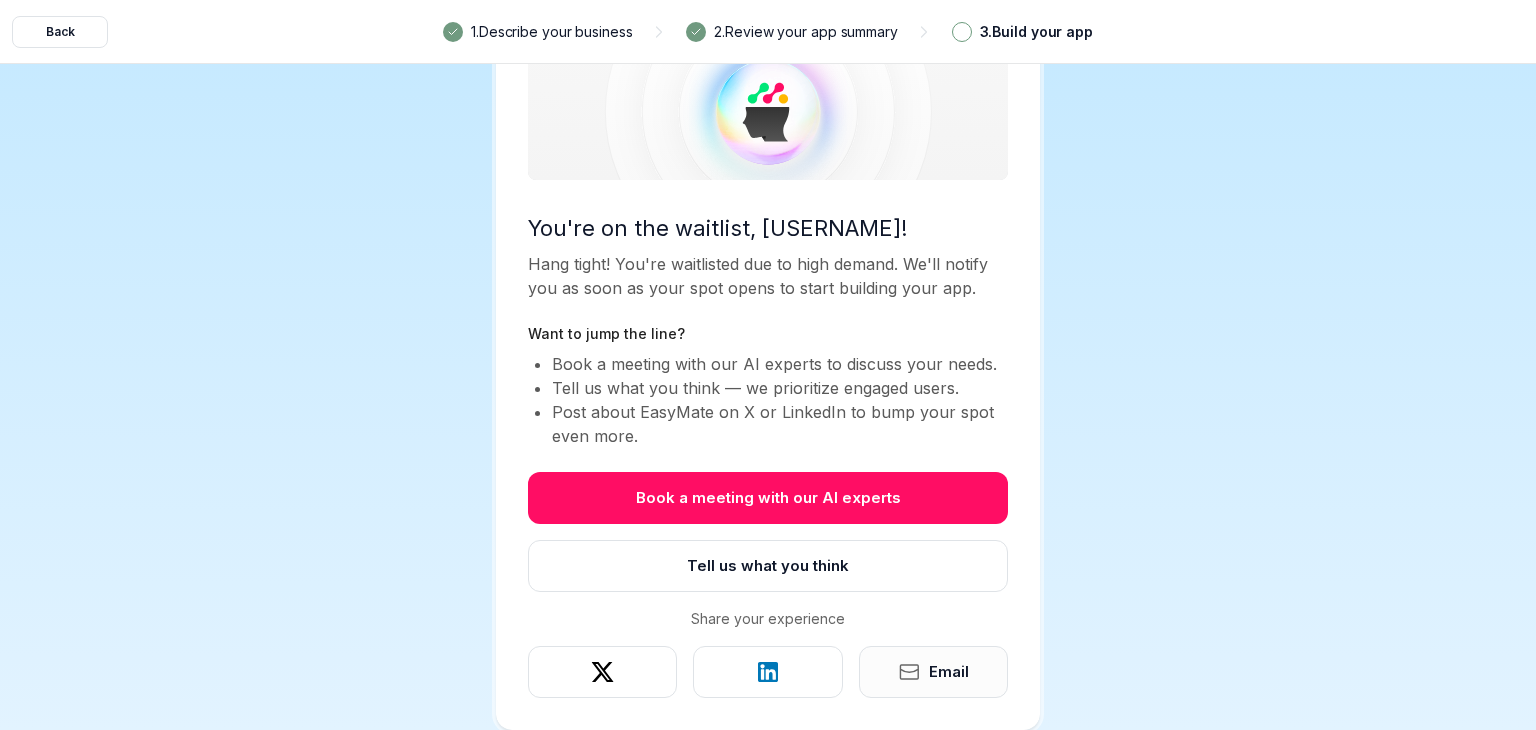 click on "Email" at bounding box center [933, 672] 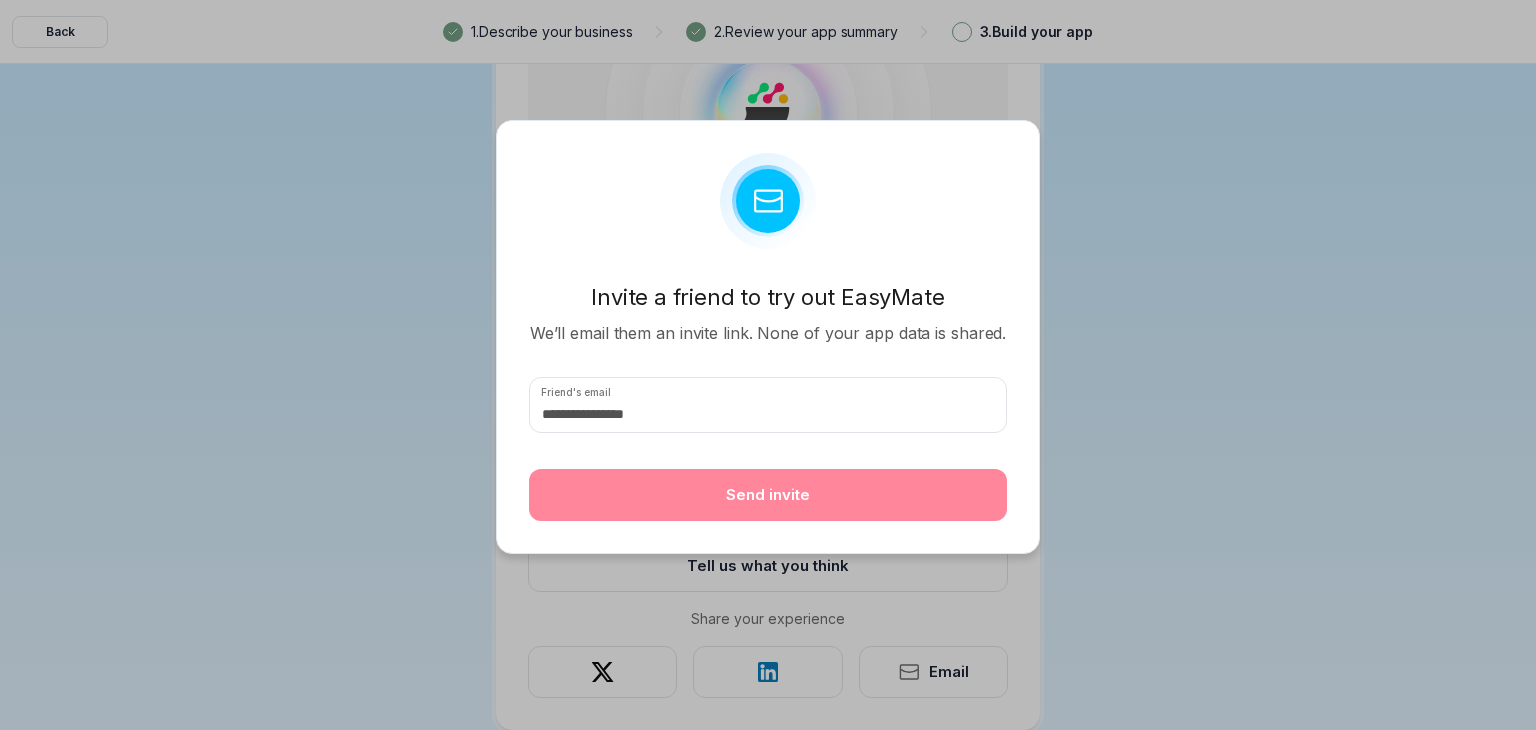 click at bounding box center [768, 405] 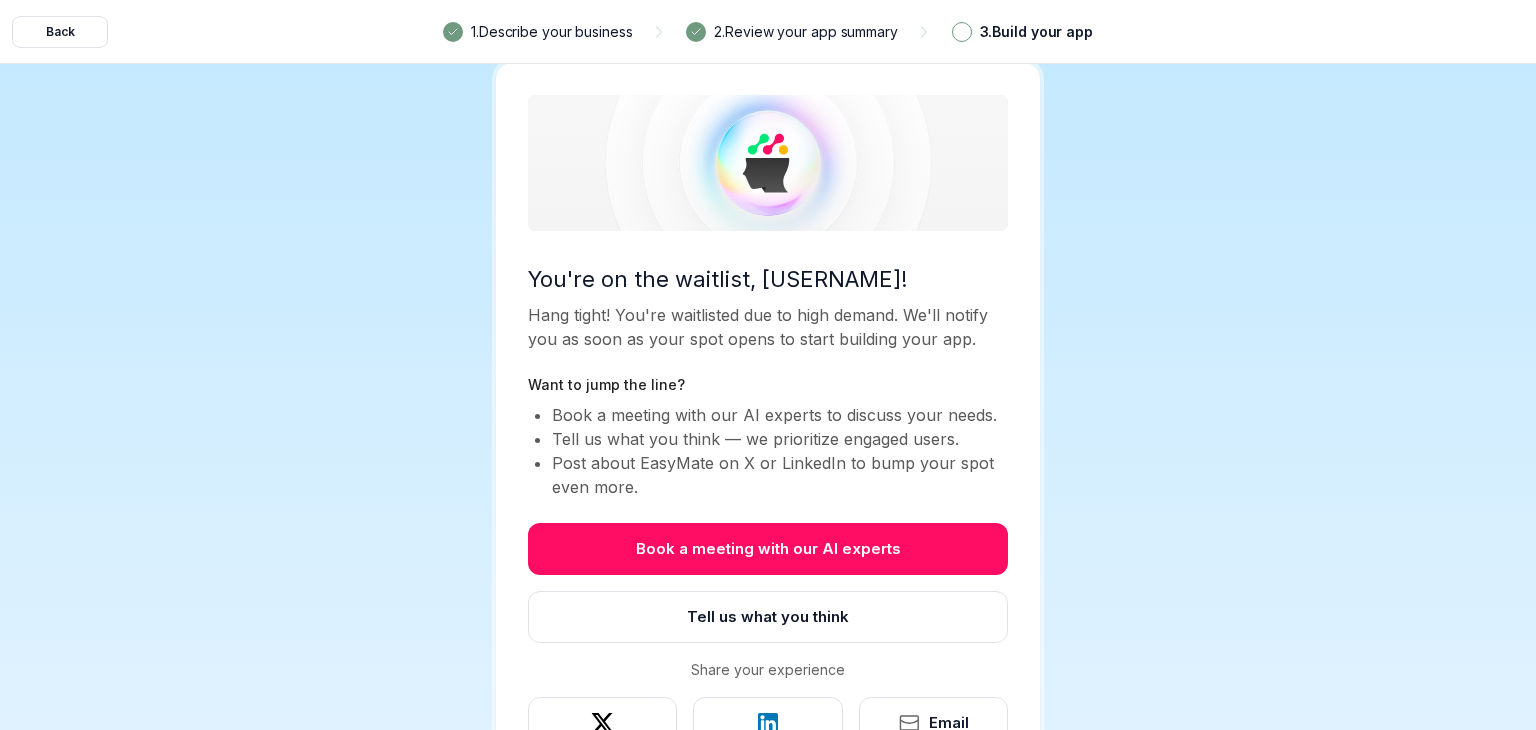 scroll, scrollTop: 0, scrollLeft: 0, axis: both 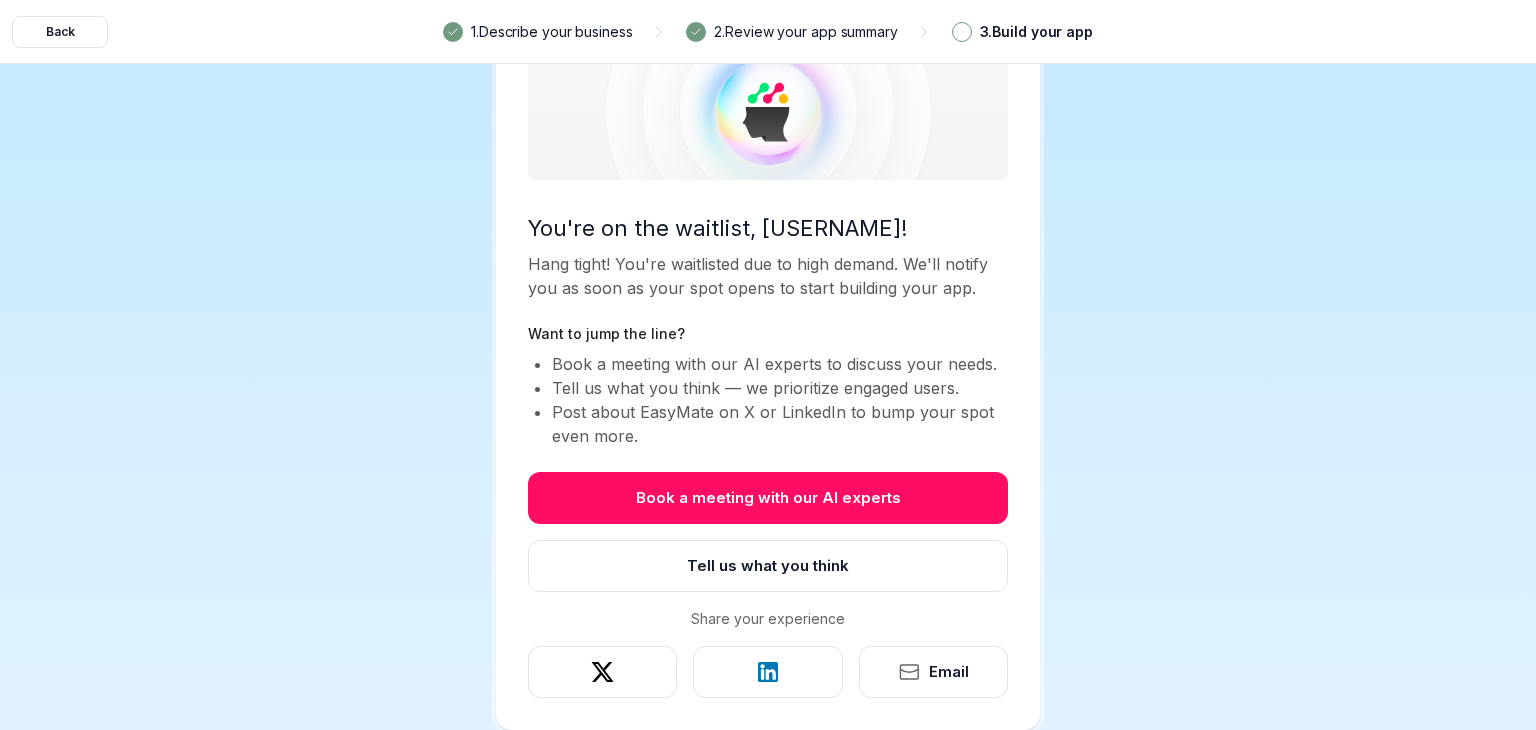 click on "Back 1 .  Describe your business 2 .  Review your app summary 3 .  Build your app" at bounding box center [768, 31] 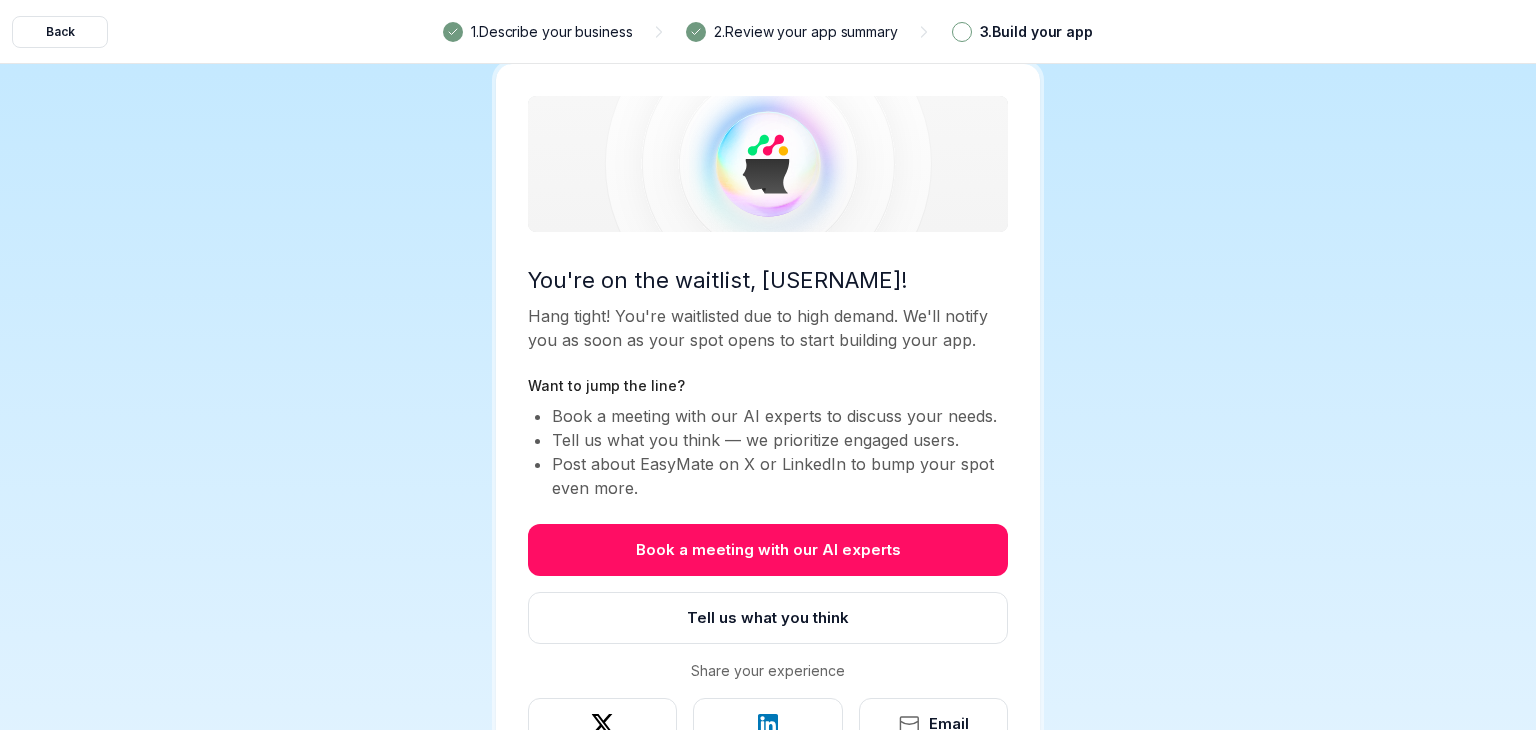 scroll, scrollTop: 0, scrollLeft: 0, axis: both 